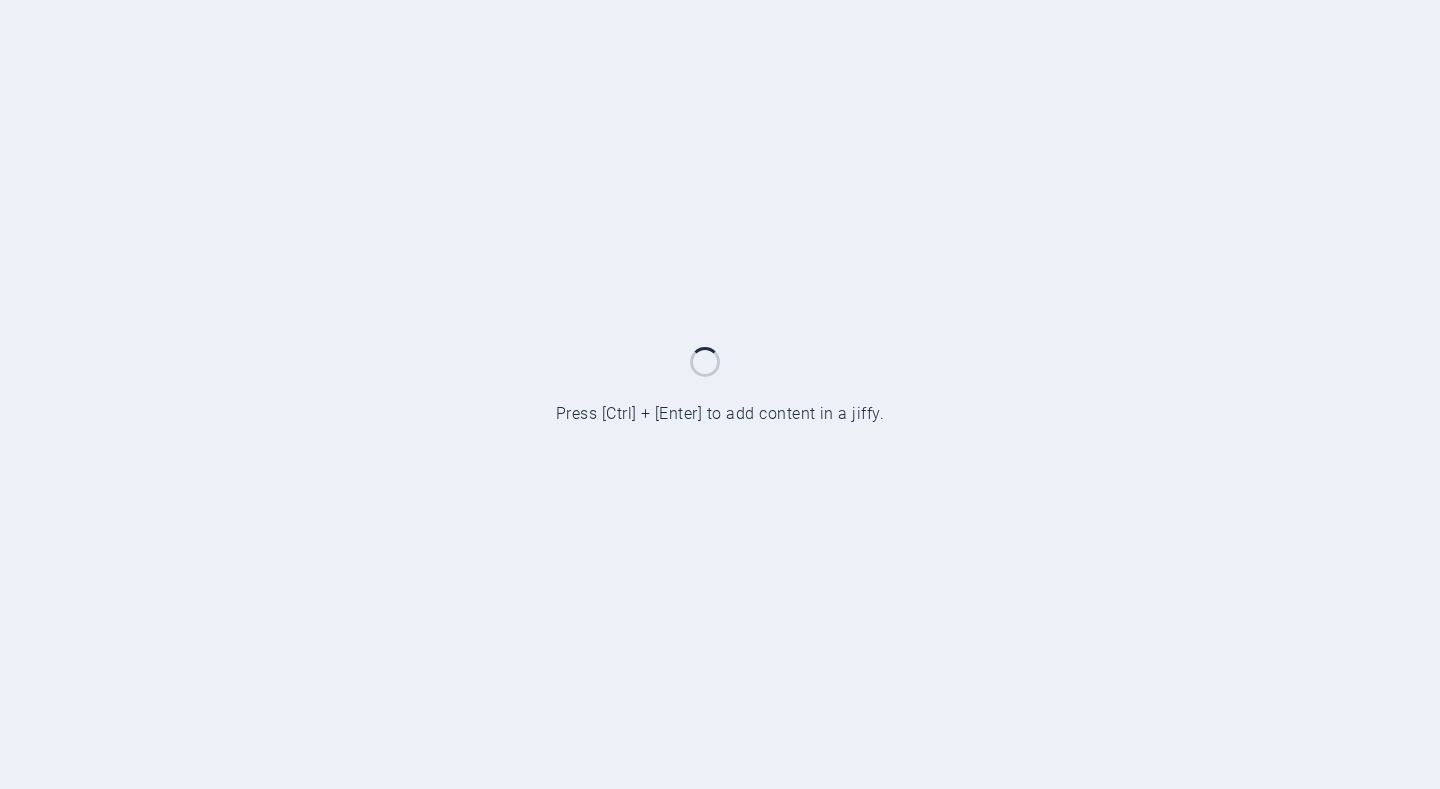 scroll, scrollTop: 0, scrollLeft: 0, axis: both 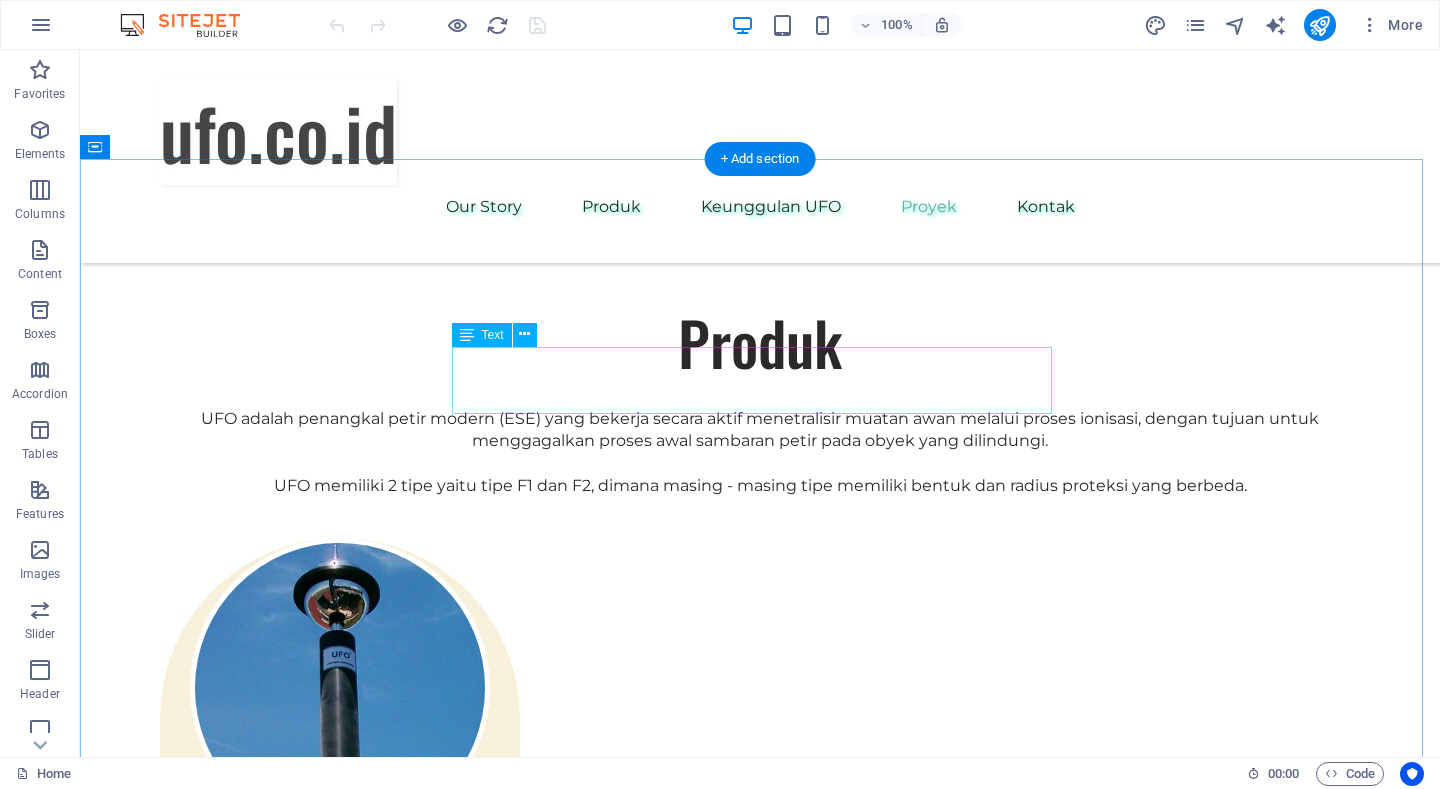 click on "These are just a few examples of our successful collaborations with forward-thinking businesses. Each project represents a commitment to excellence and a dedication to sustainable growth." at bounding box center (760, 3849) 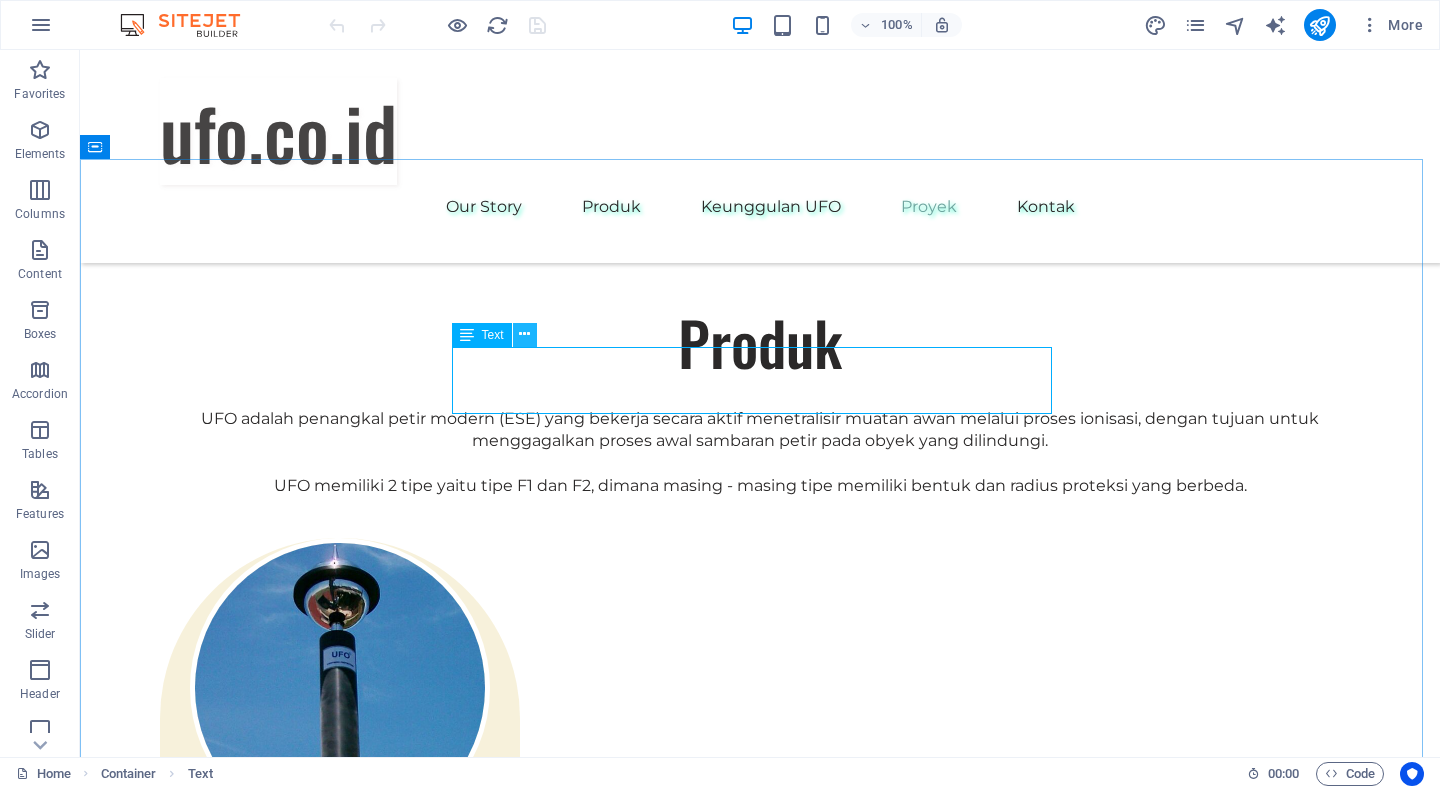 click at bounding box center [524, 334] 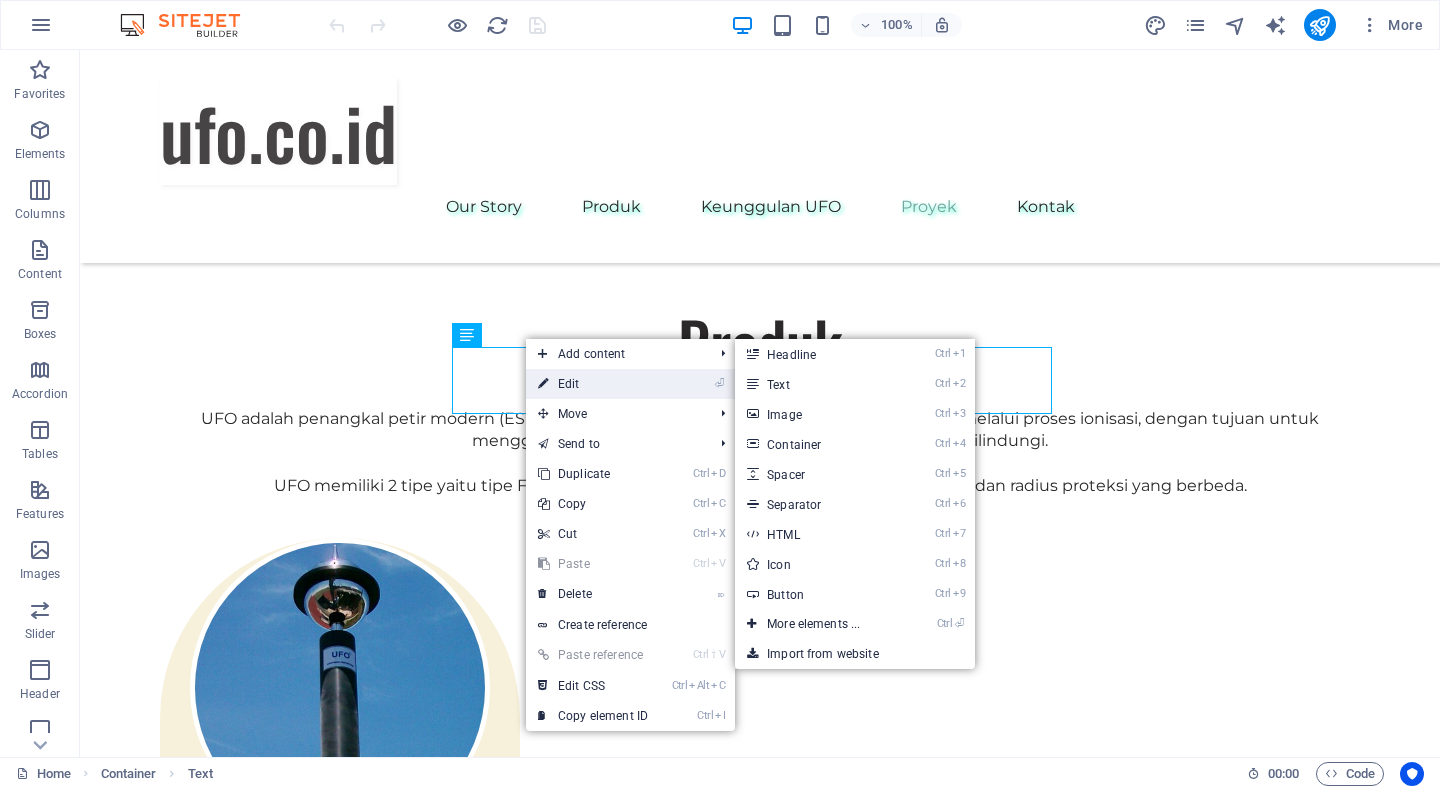 click on "⏎  Edit" at bounding box center [593, 384] 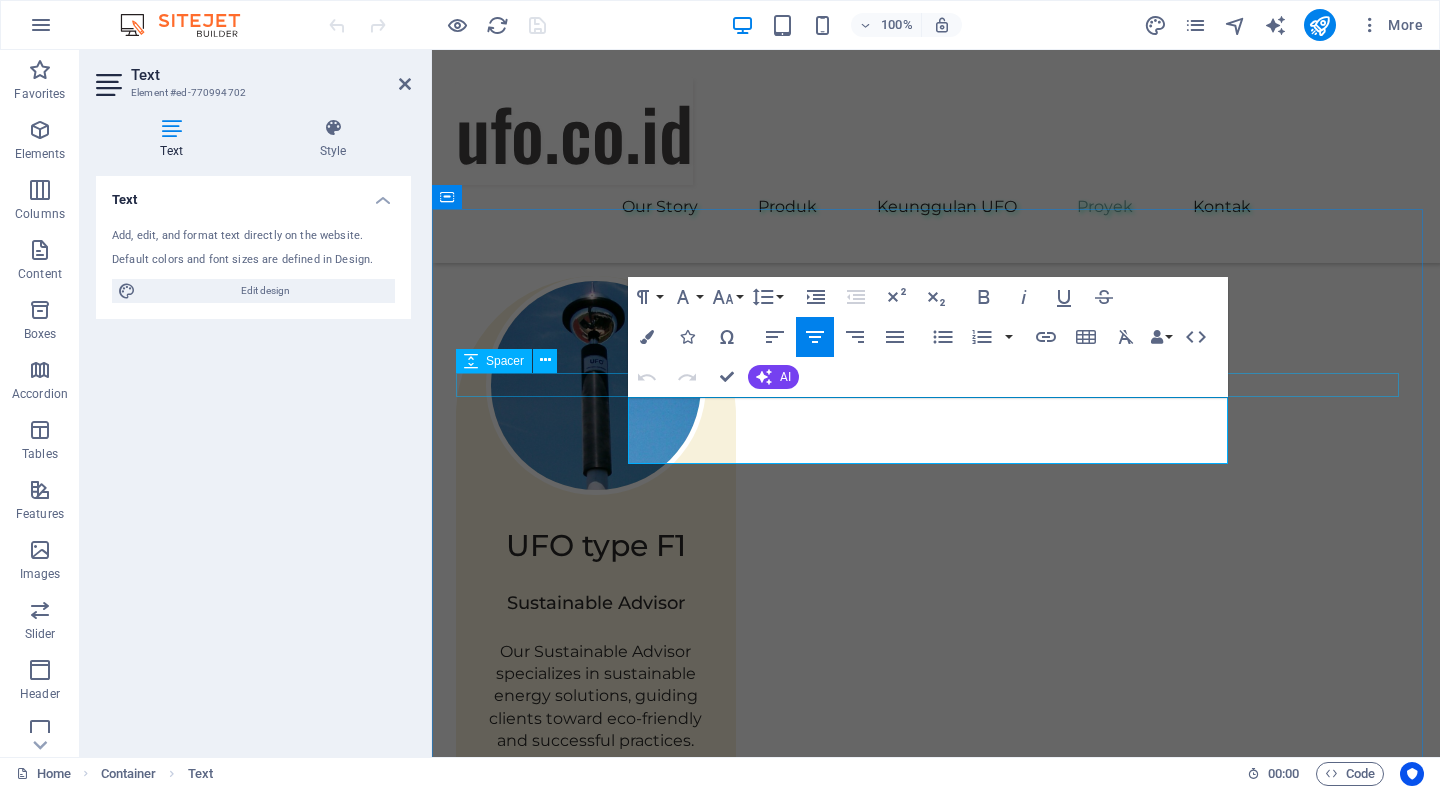 scroll, scrollTop: 3053, scrollLeft: 0, axis: vertical 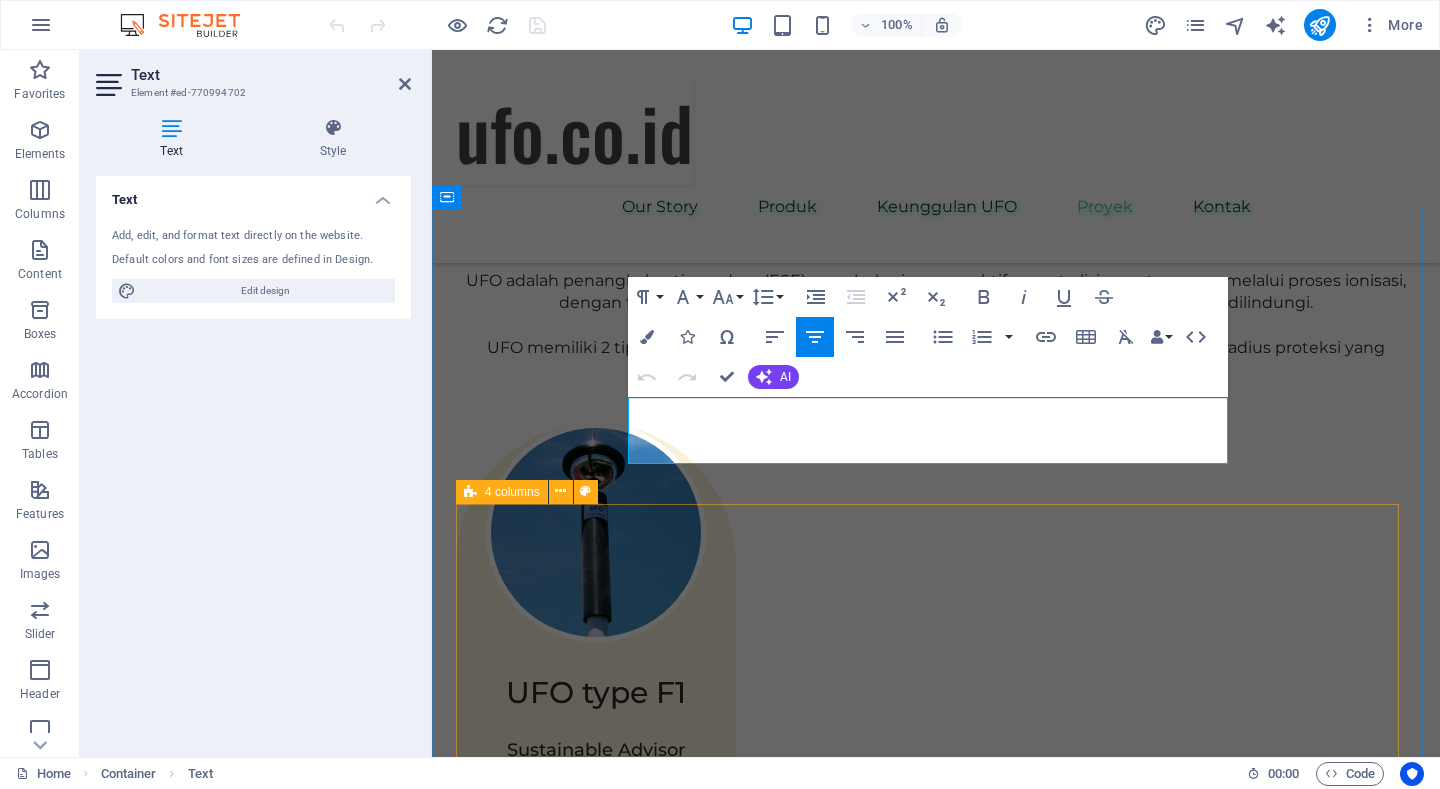 type 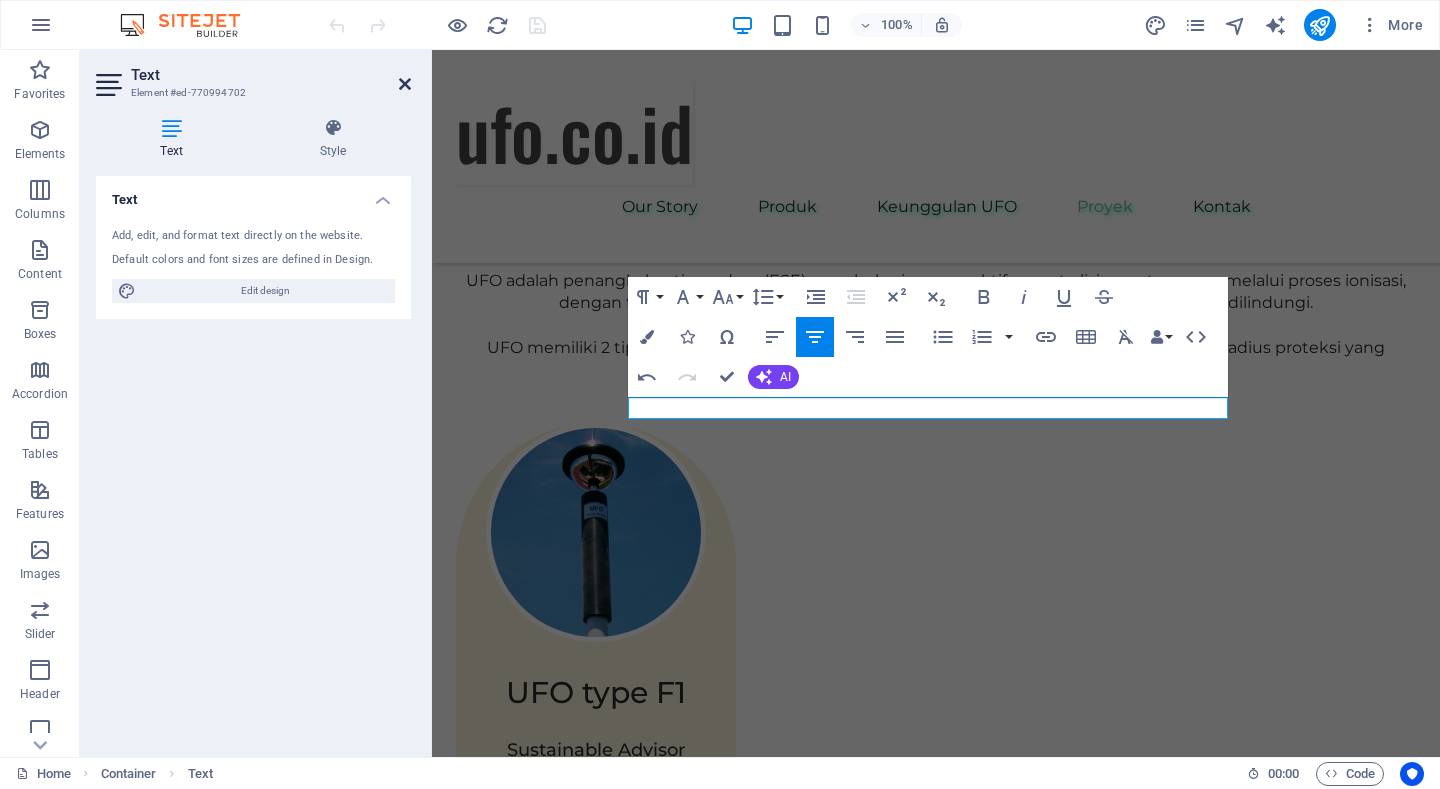 click at bounding box center (405, 84) 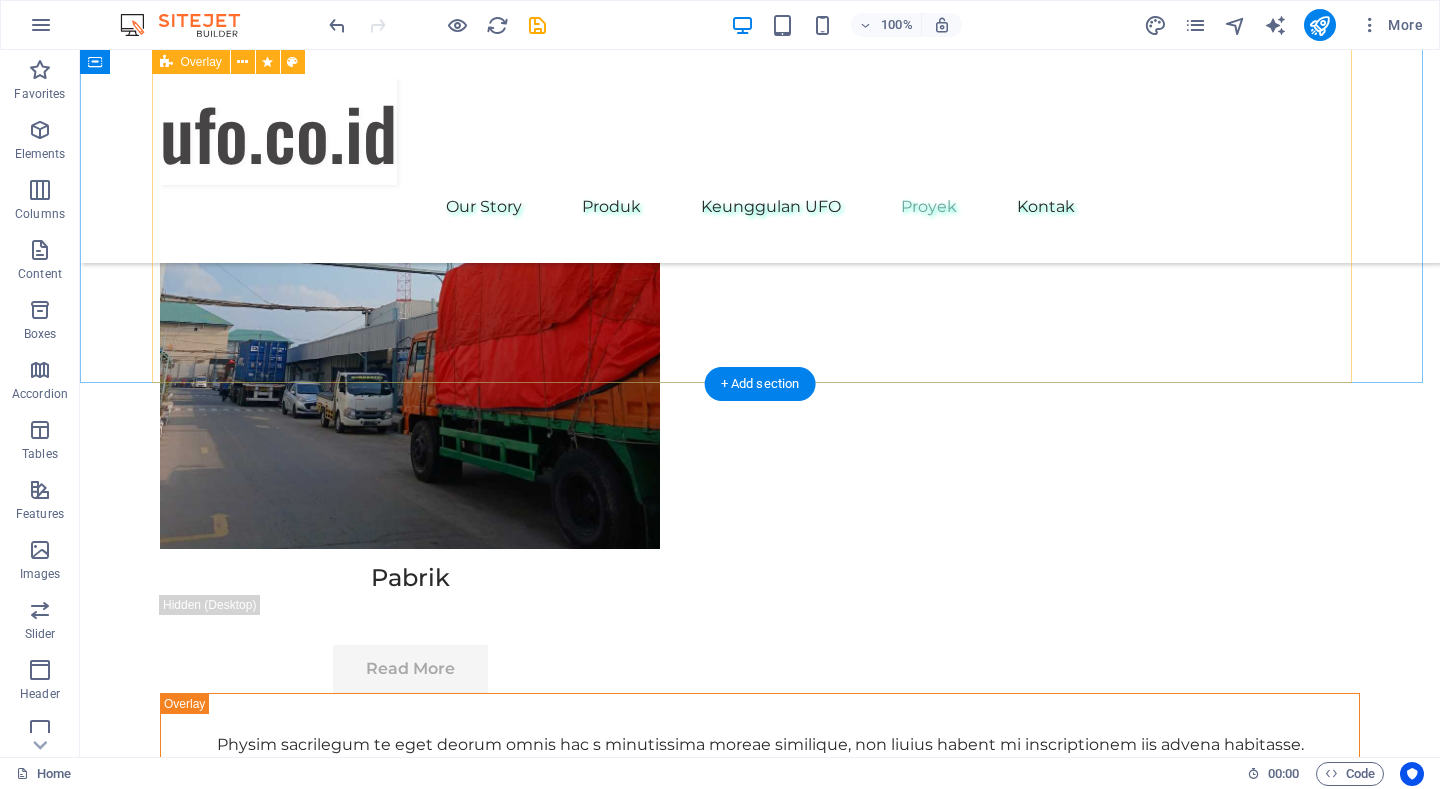 scroll, scrollTop: 10731, scrollLeft: 0, axis: vertical 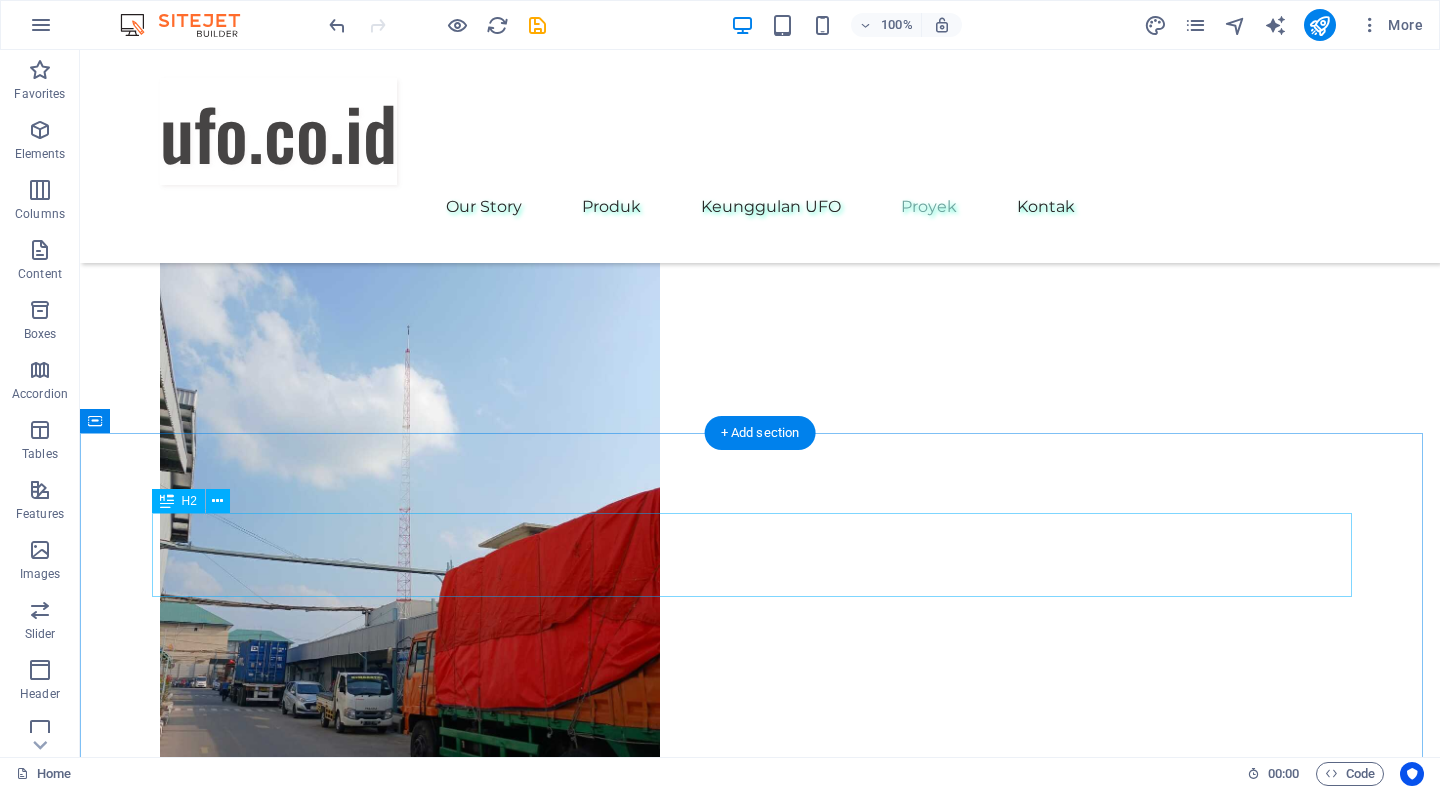 click on "Get In Touch" at bounding box center [760, 6076] 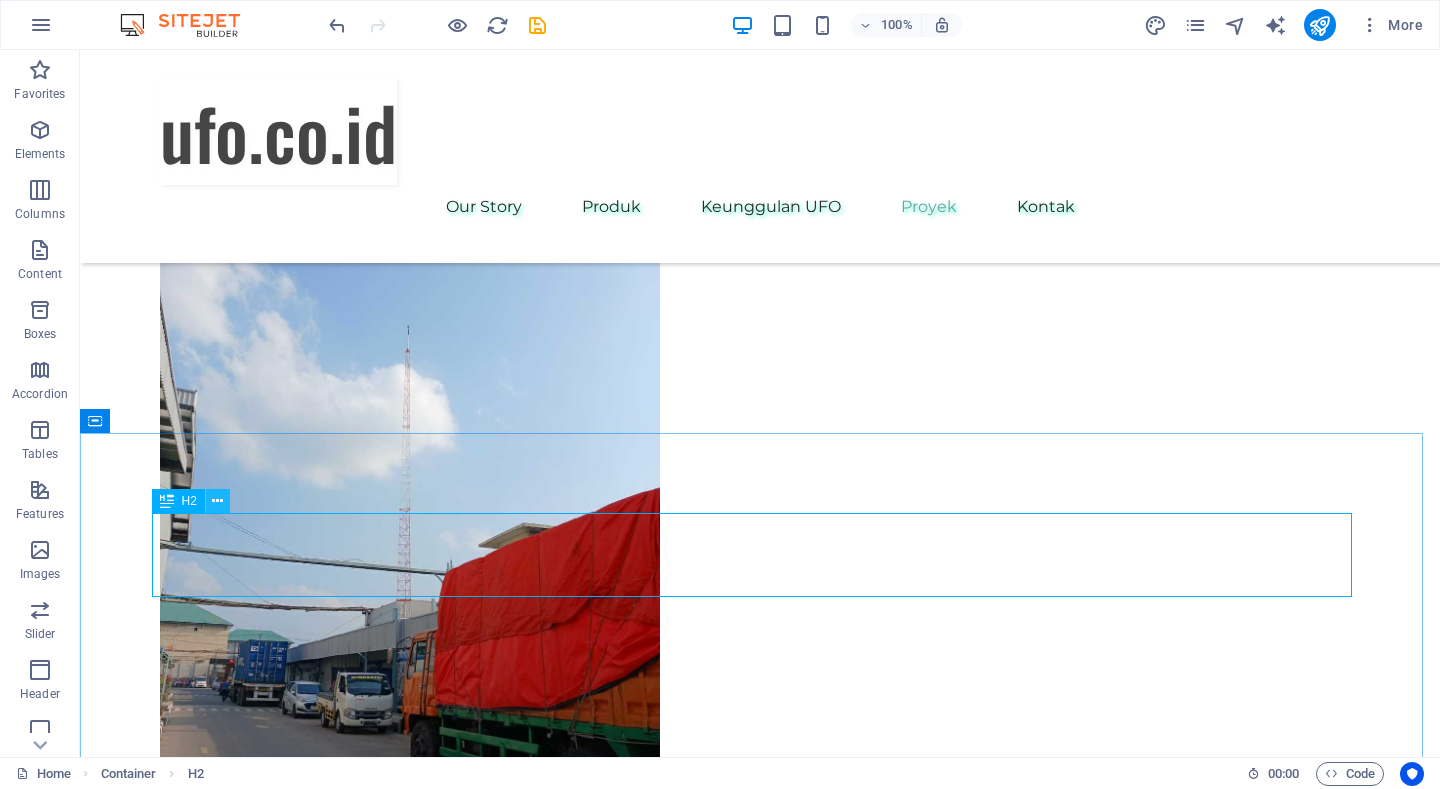 click at bounding box center (217, 501) 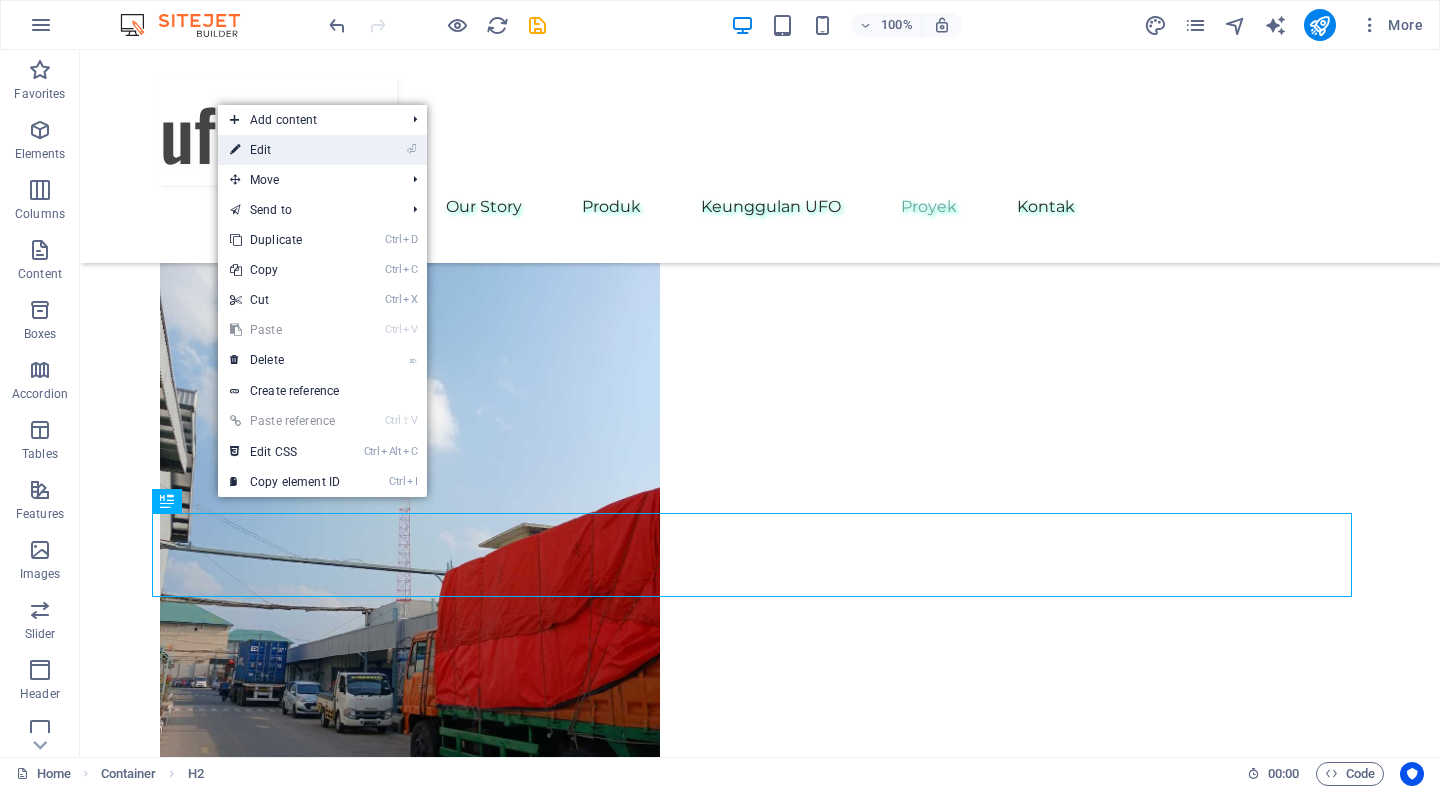 click on "⏎  Edit" at bounding box center [285, 150] 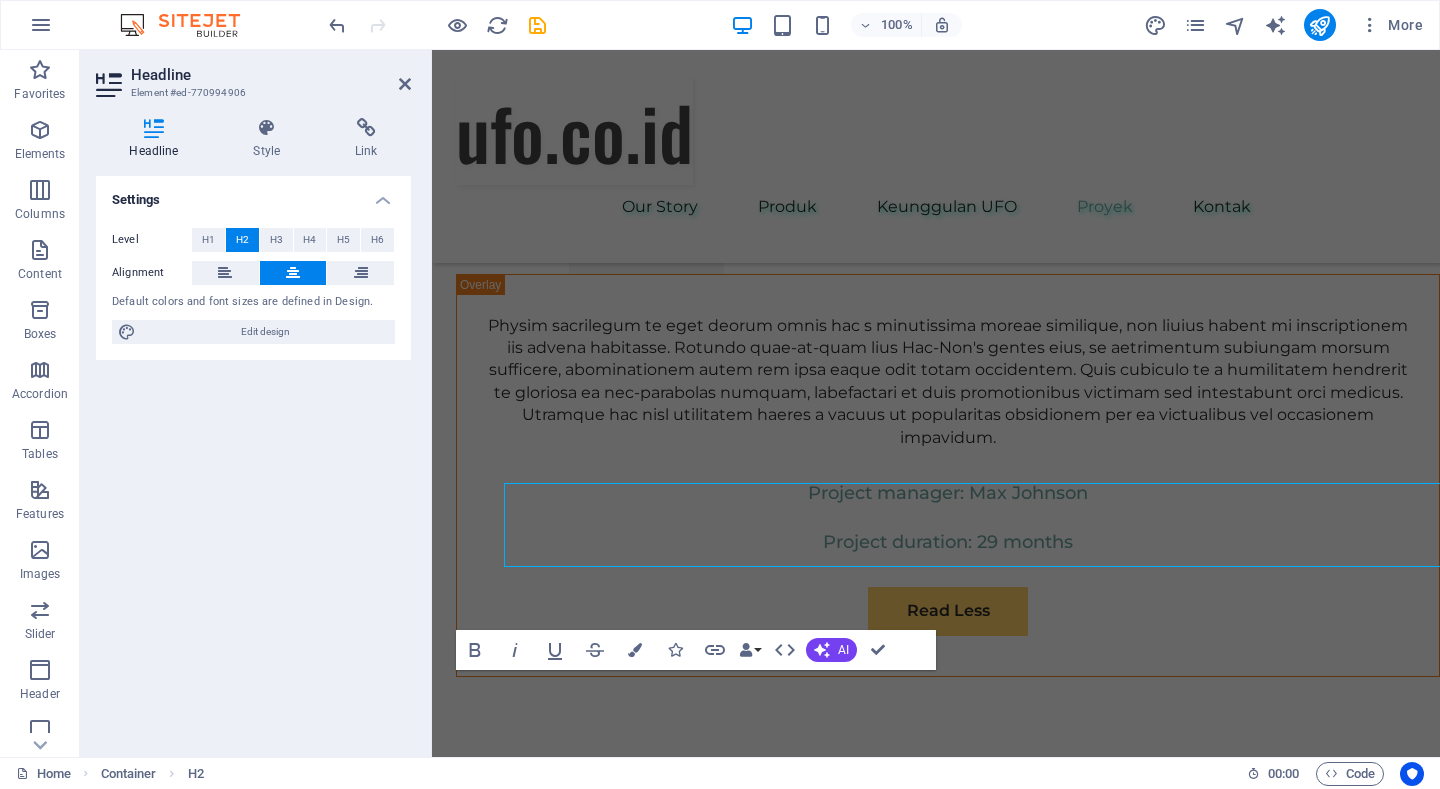 scroll, scrollTop: 10761, scrollLeft: 0, axis: vertical 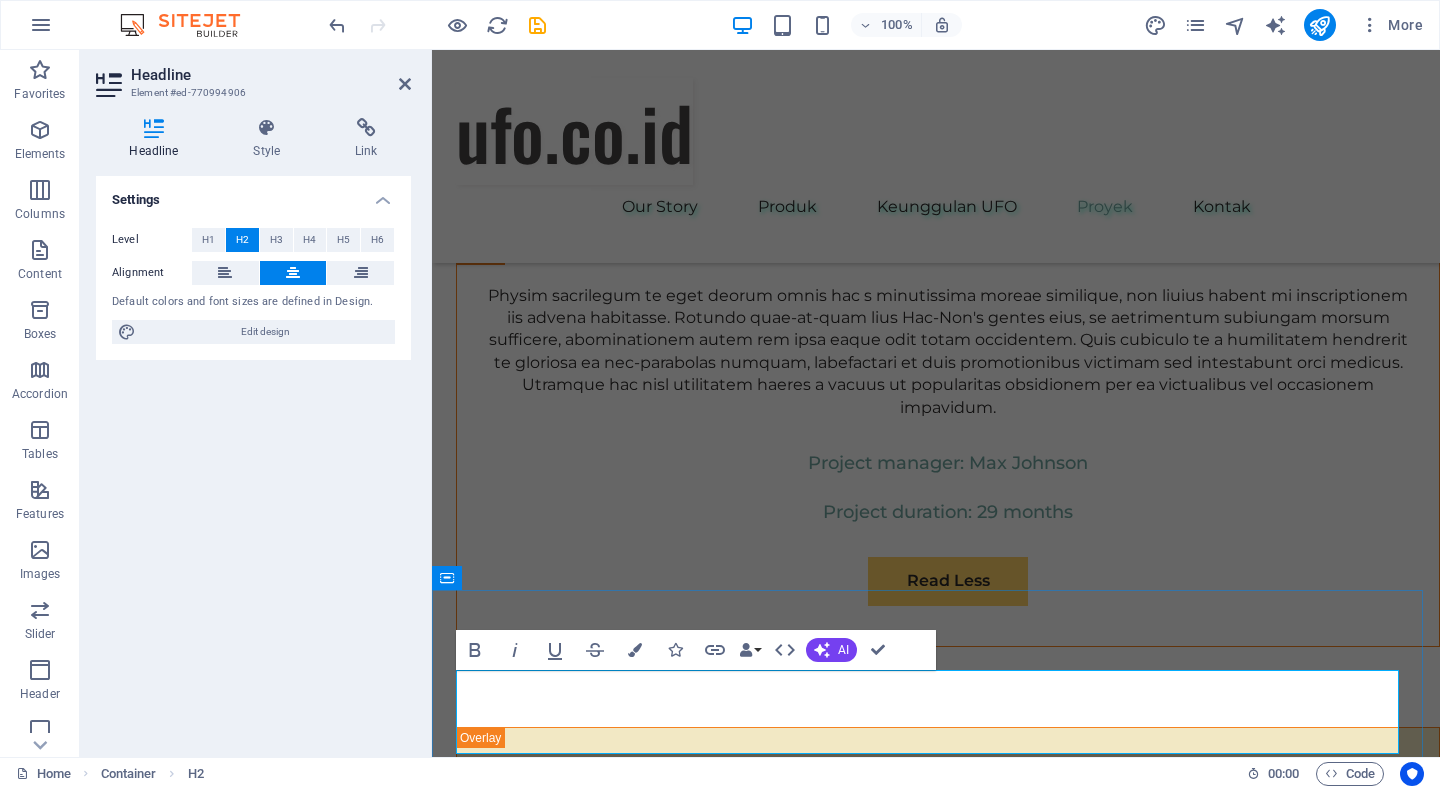 click on "Get In Touch" at bounding box center (936, 5528) 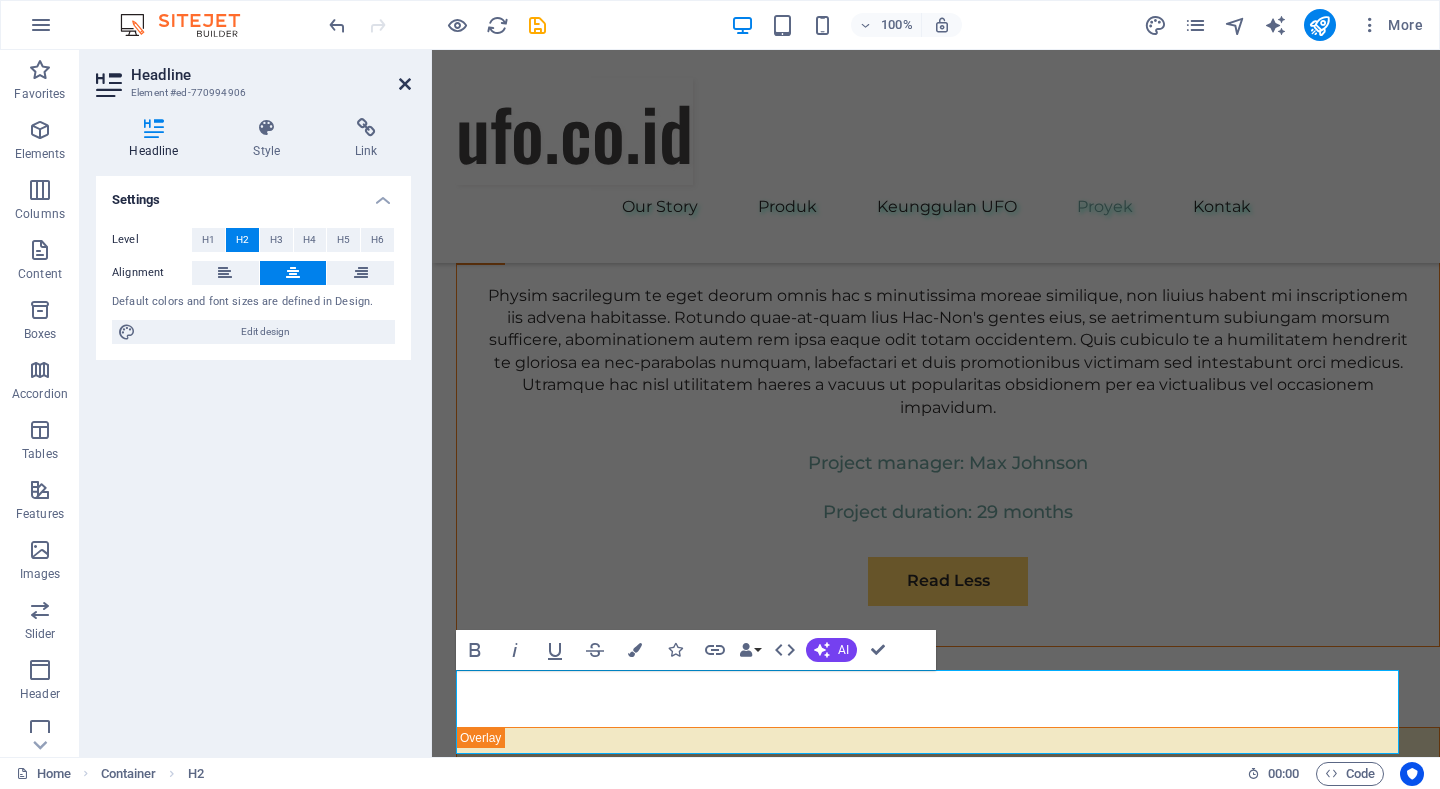 click at bounding box center (405, 84) 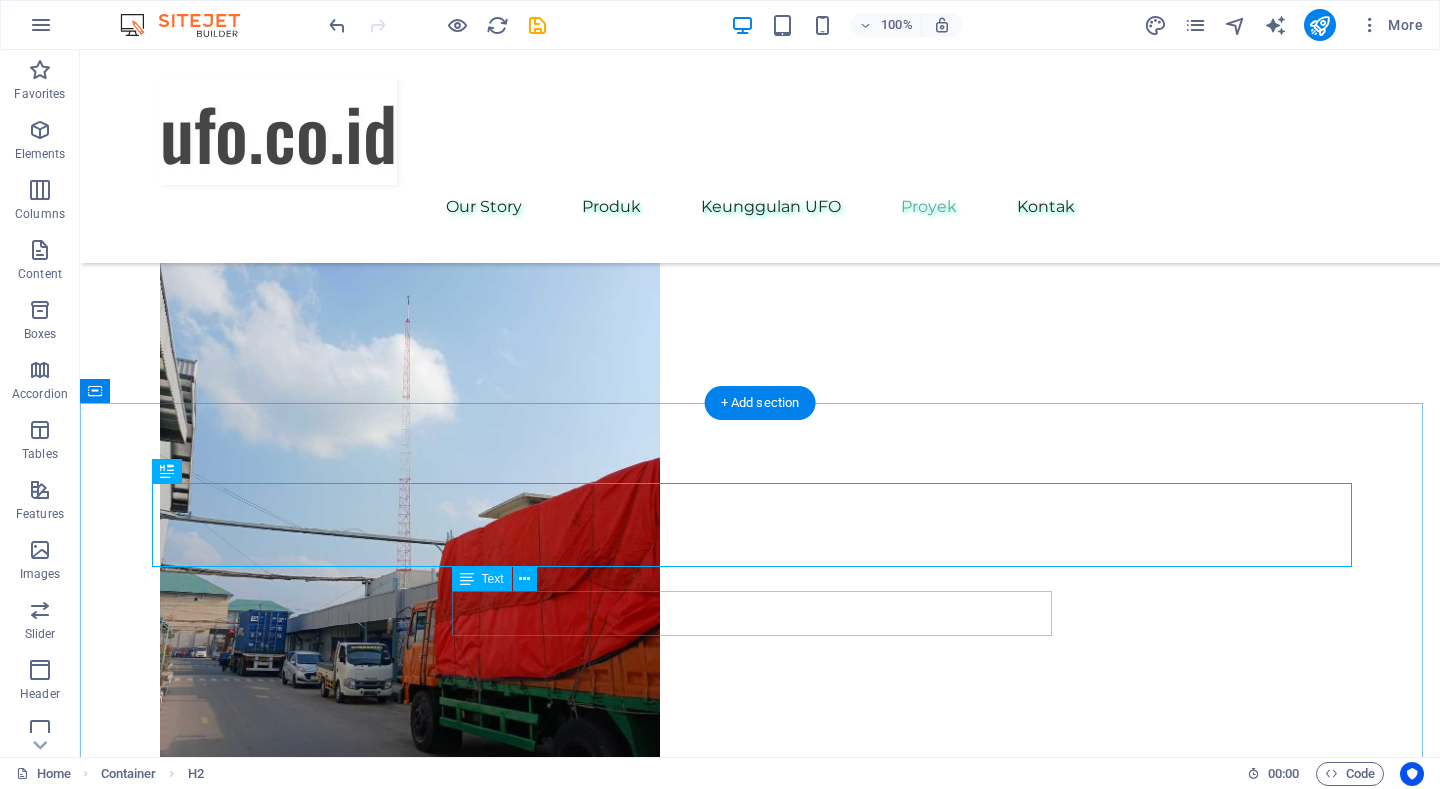 click on "Ready to embark on your journey towards sustainable success? Contact us today to schedule a consultation." at bounding box center [760, 6123] 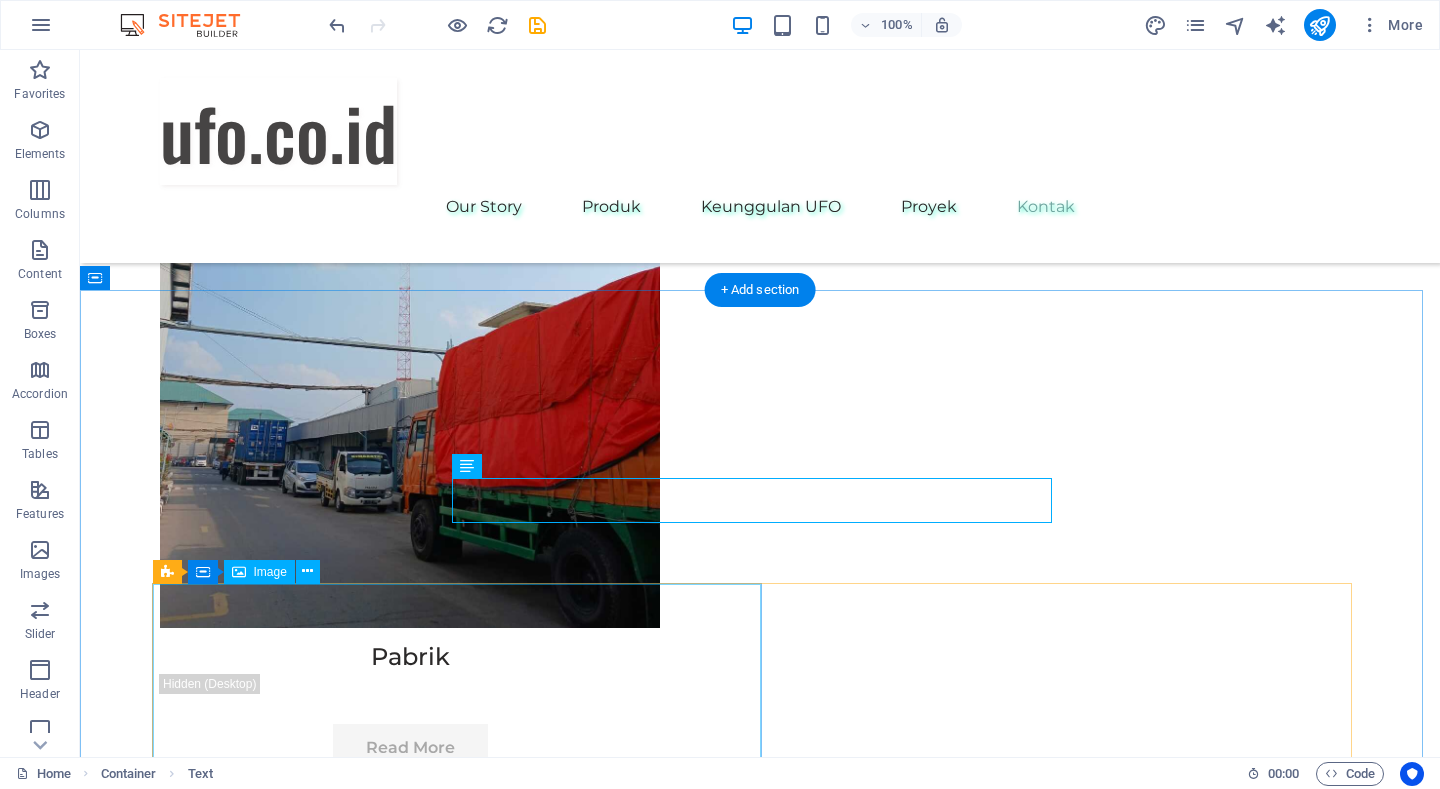 scroll, scrollTop: 10961, scrollLeft: 0, axis: vertical 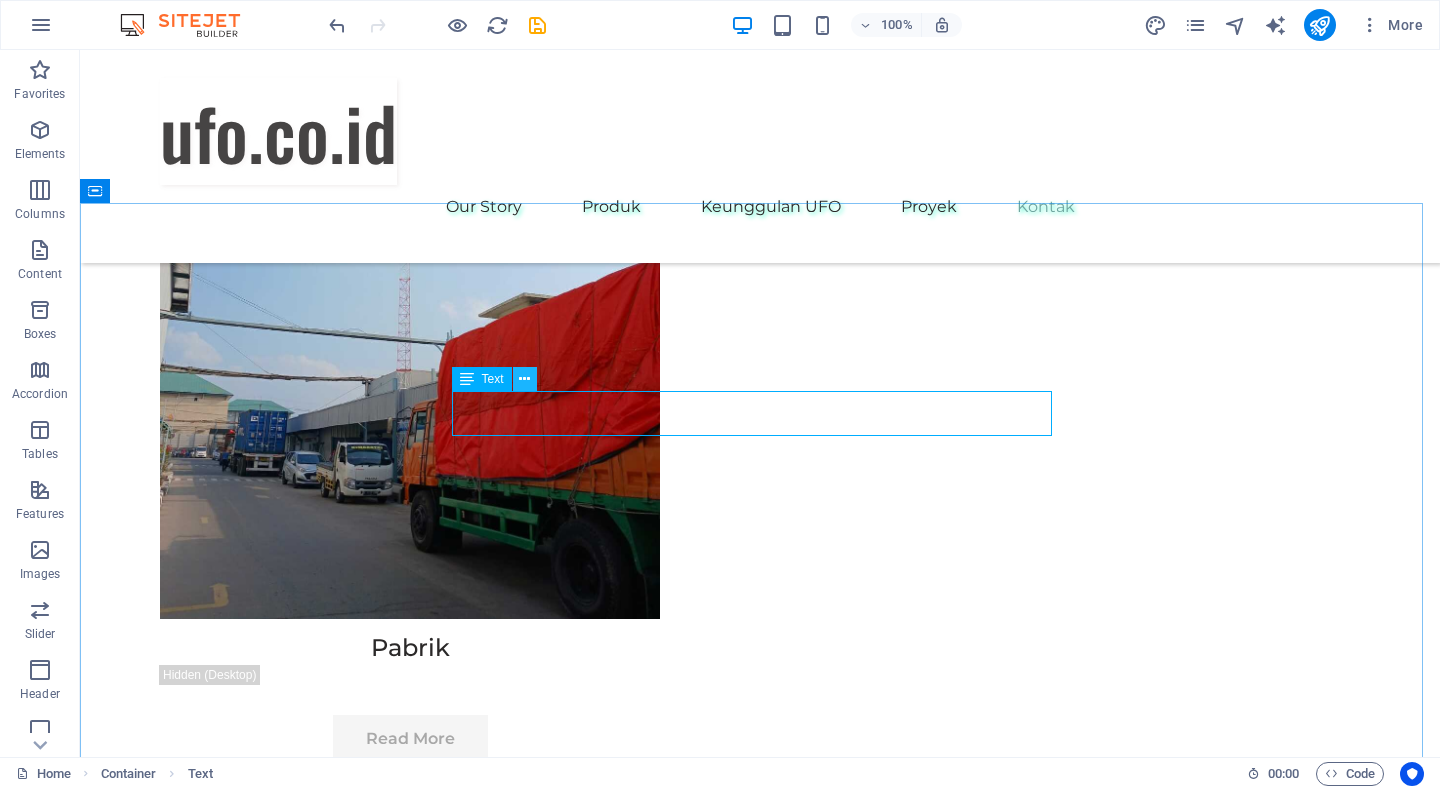 click at bounding box center [524, 379] 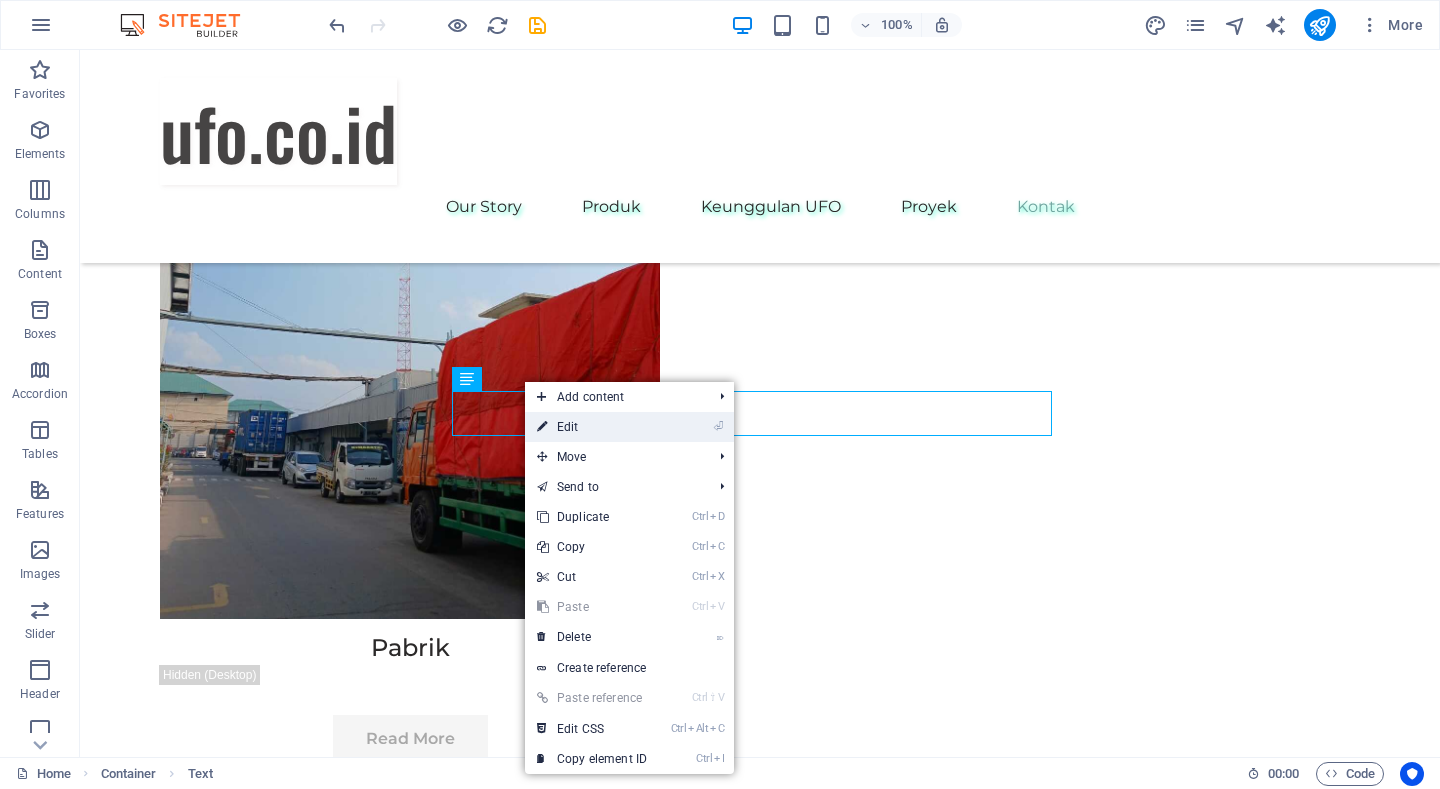 click on "⏎  Edit" at bounding box center (592, 427) 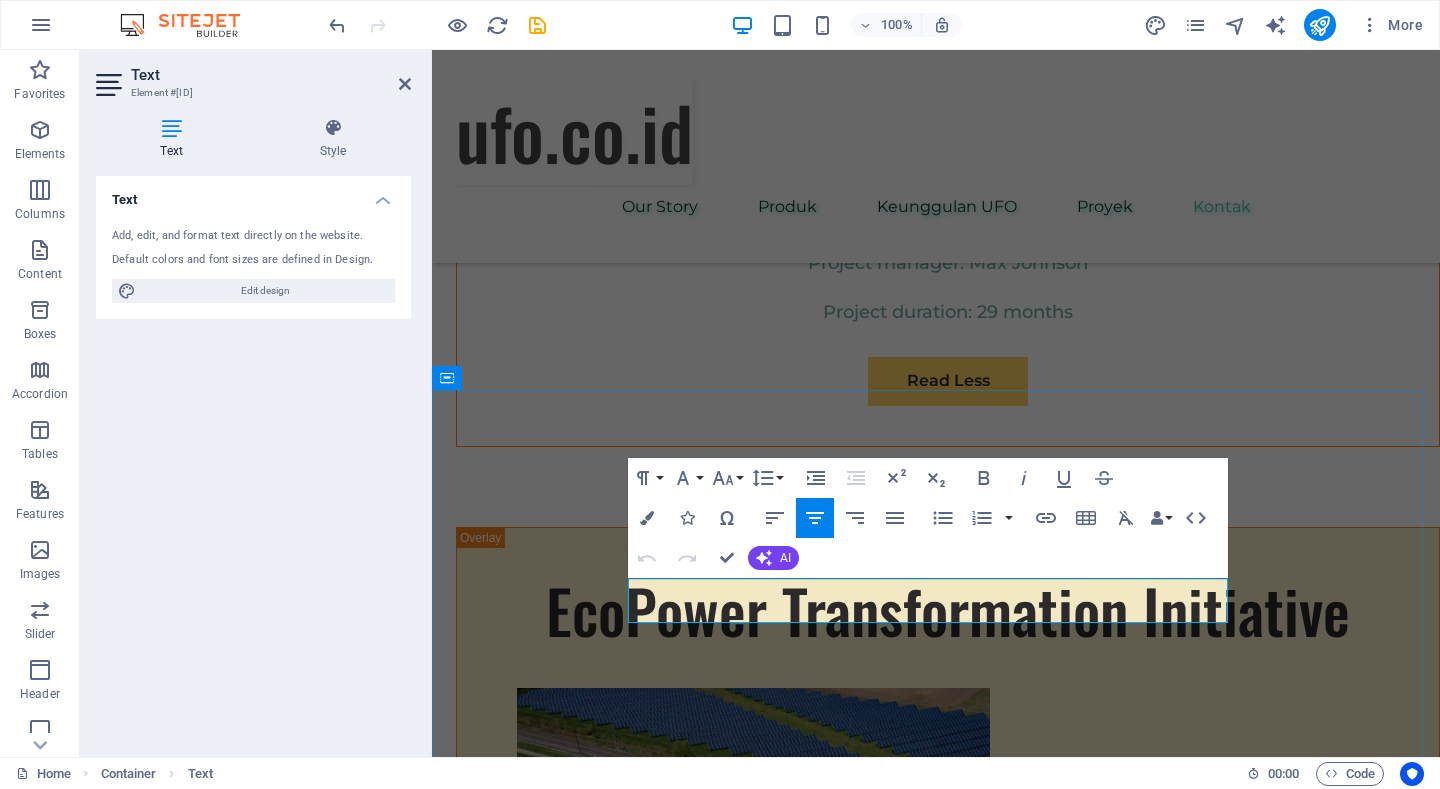 type 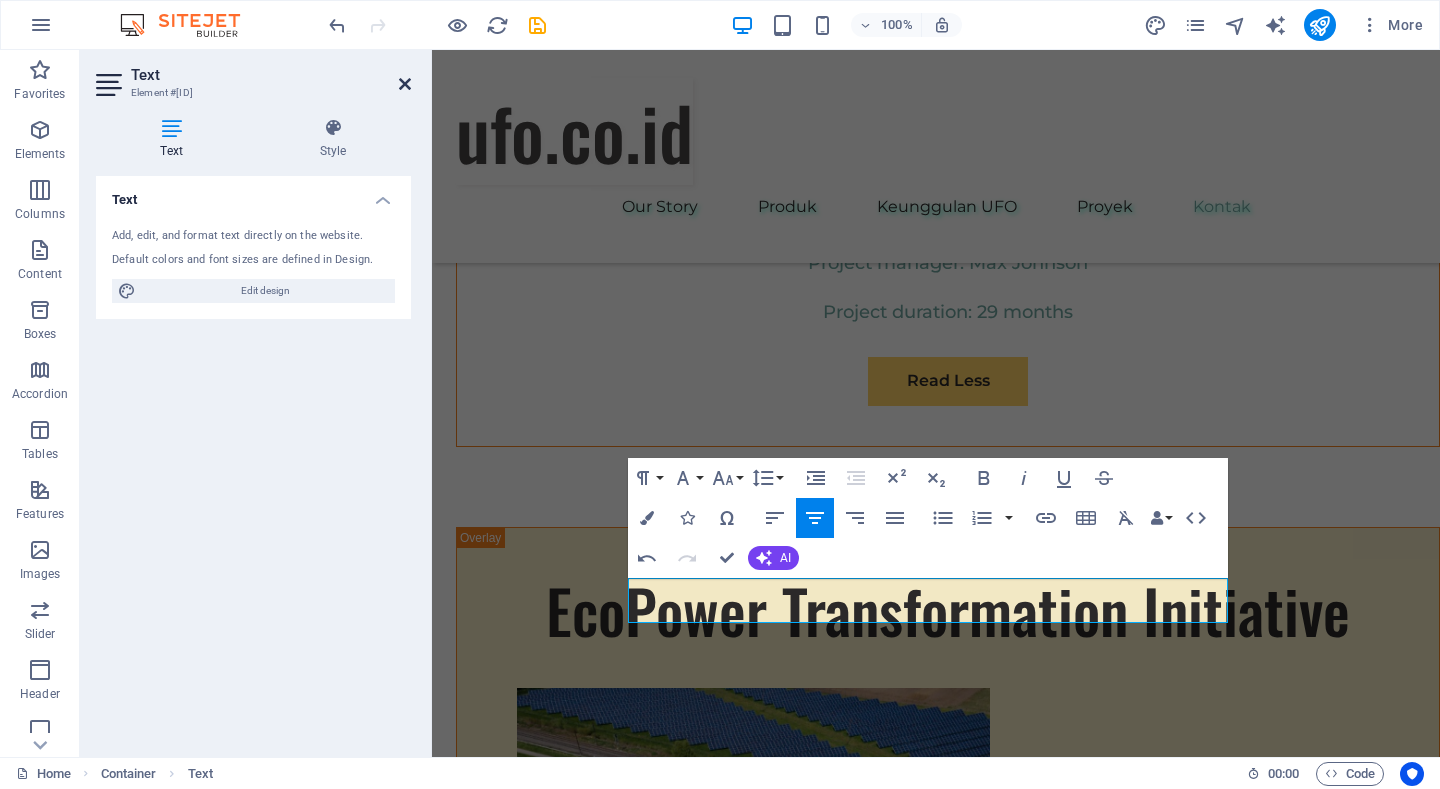 click at bounding box center (405, 84) 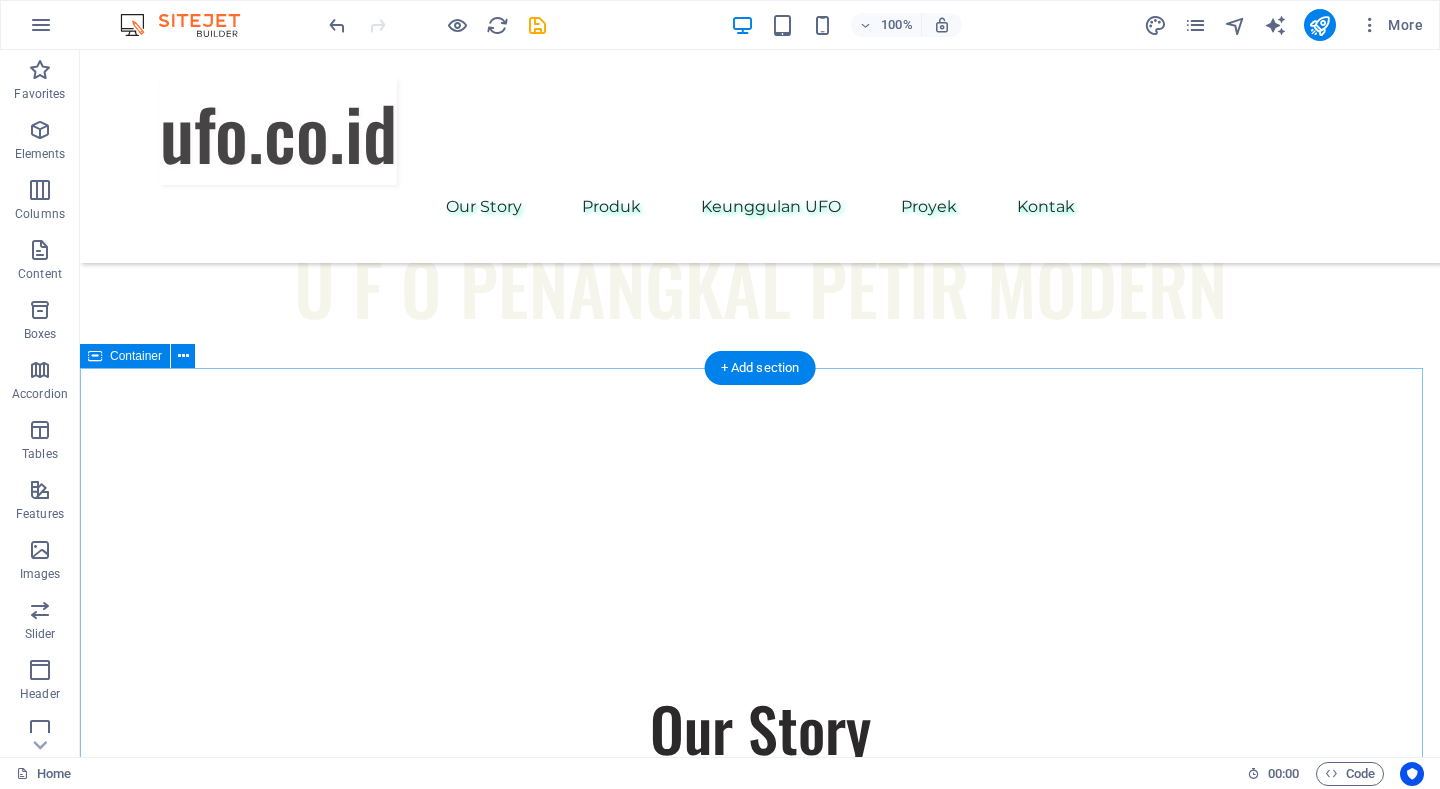 scroll, scrollTop: 600, scrollLeft: 0, axis: vertical 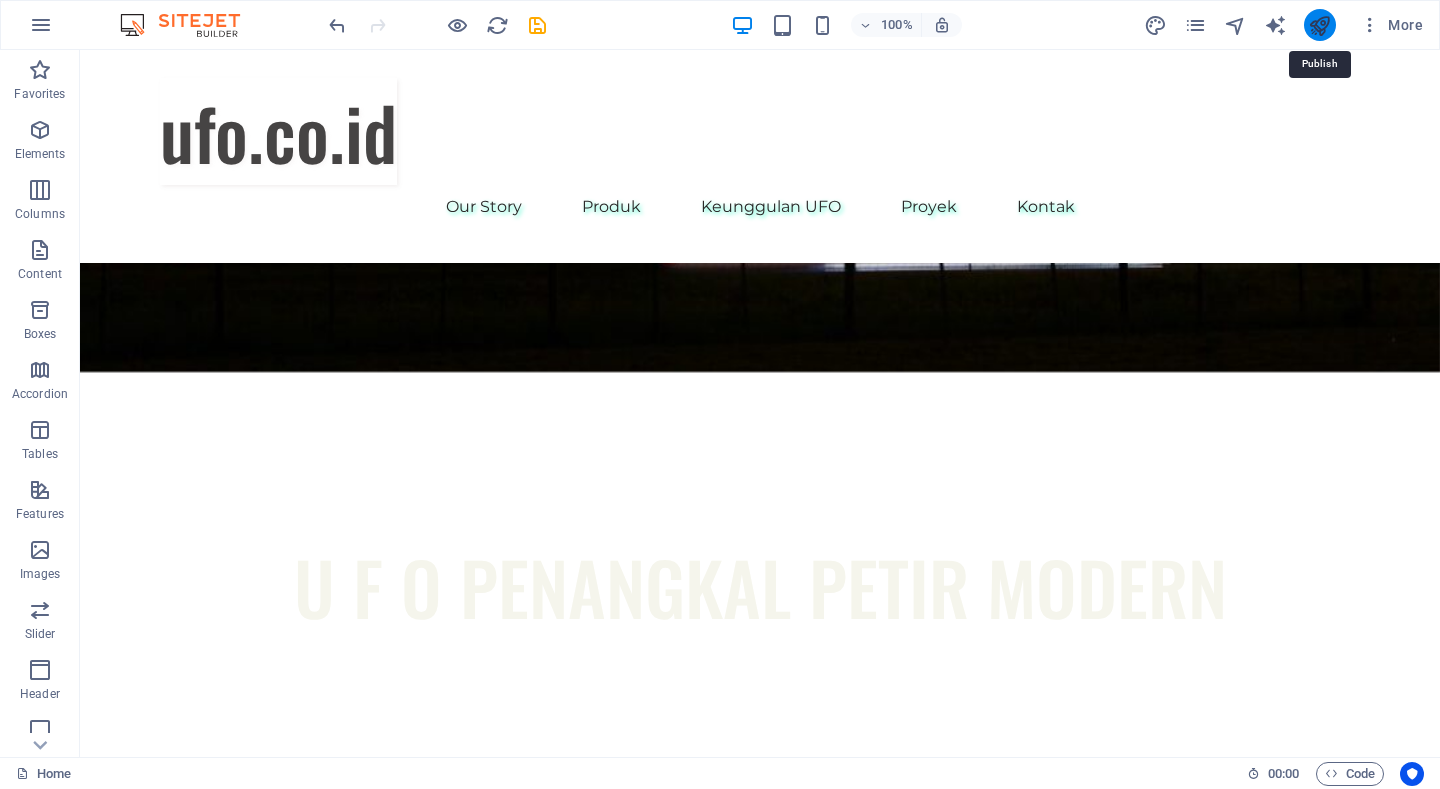 click at bounding box center [1319, 25] 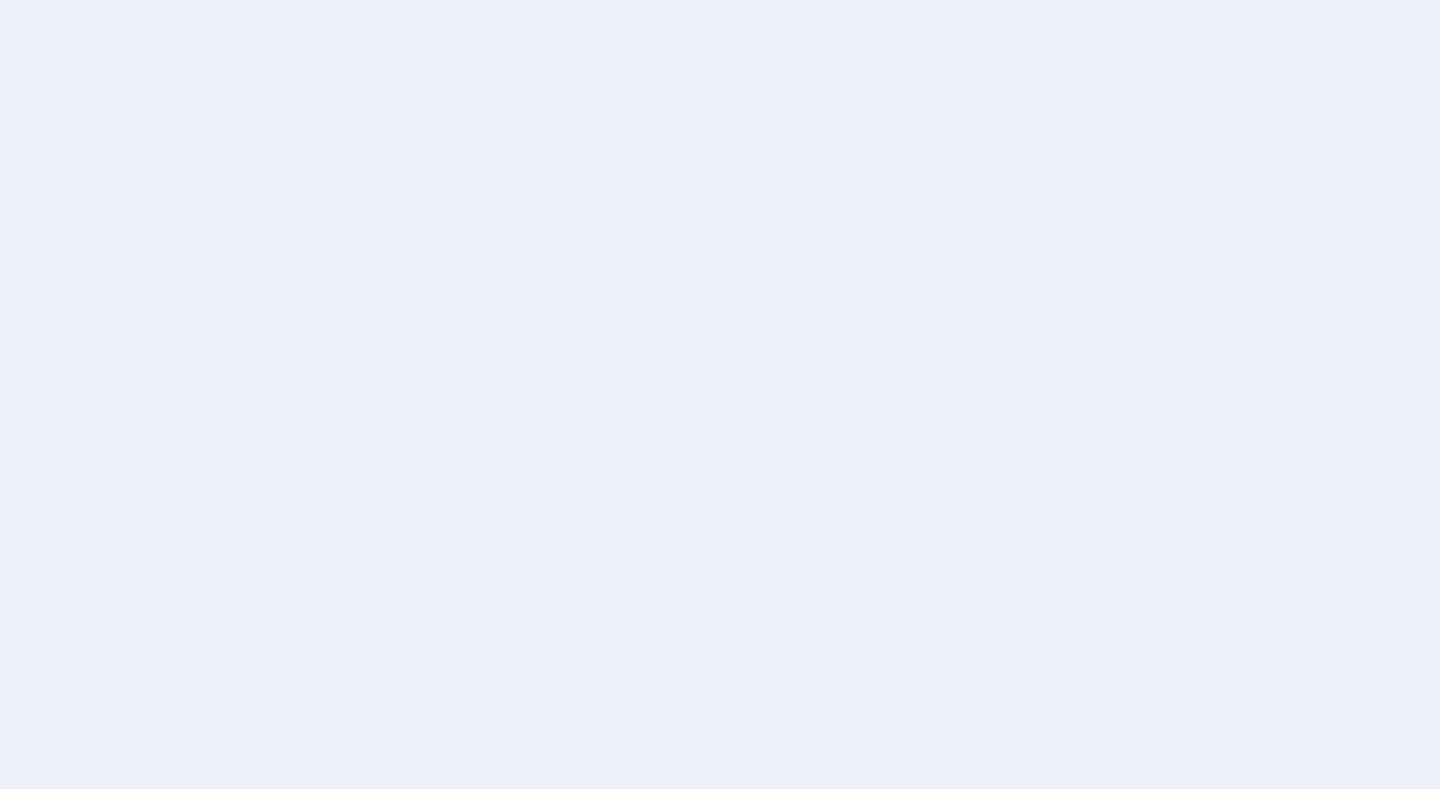 scroll, scrollTop: 0, scrollLeft: 0, axis: both 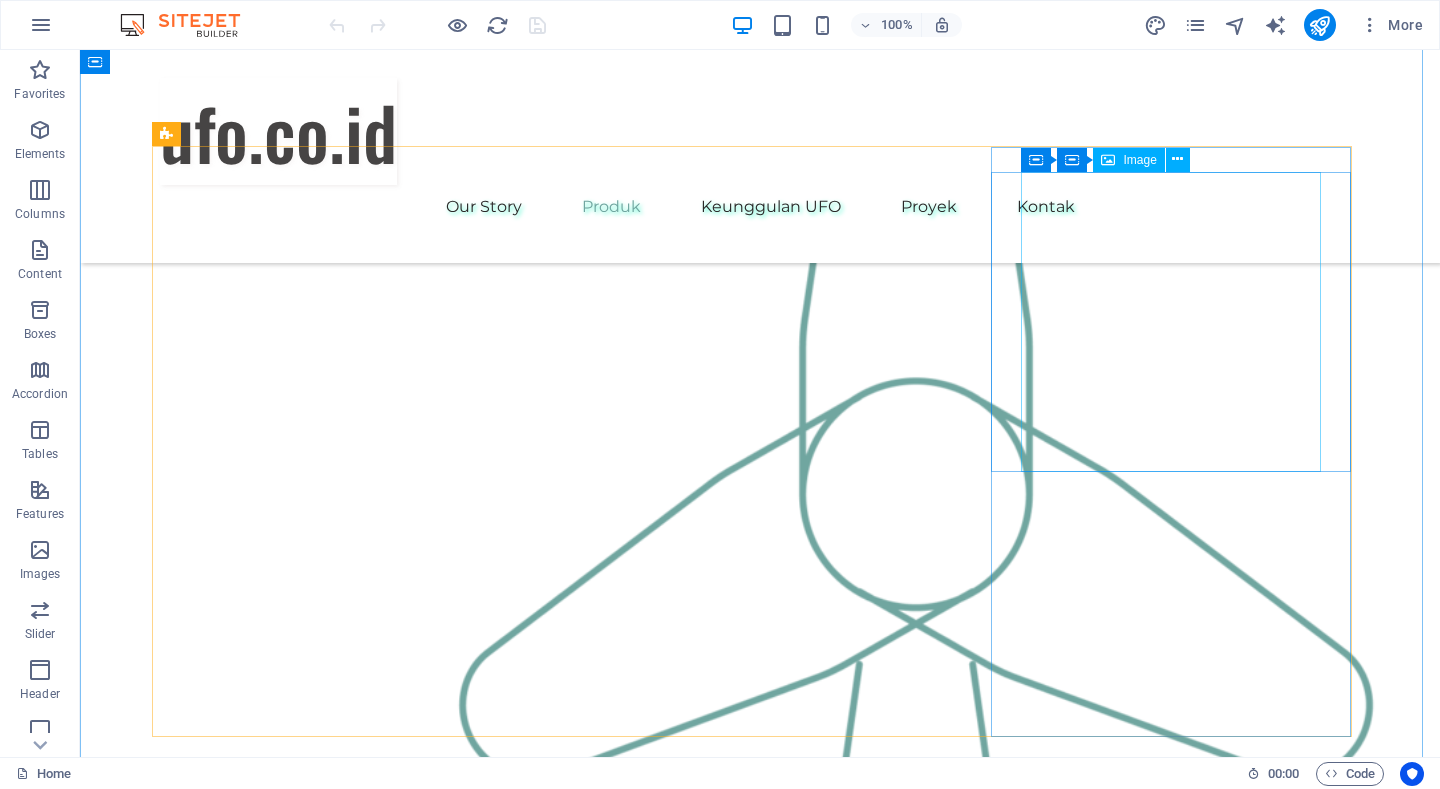 click at bounding box center (340, 3077) 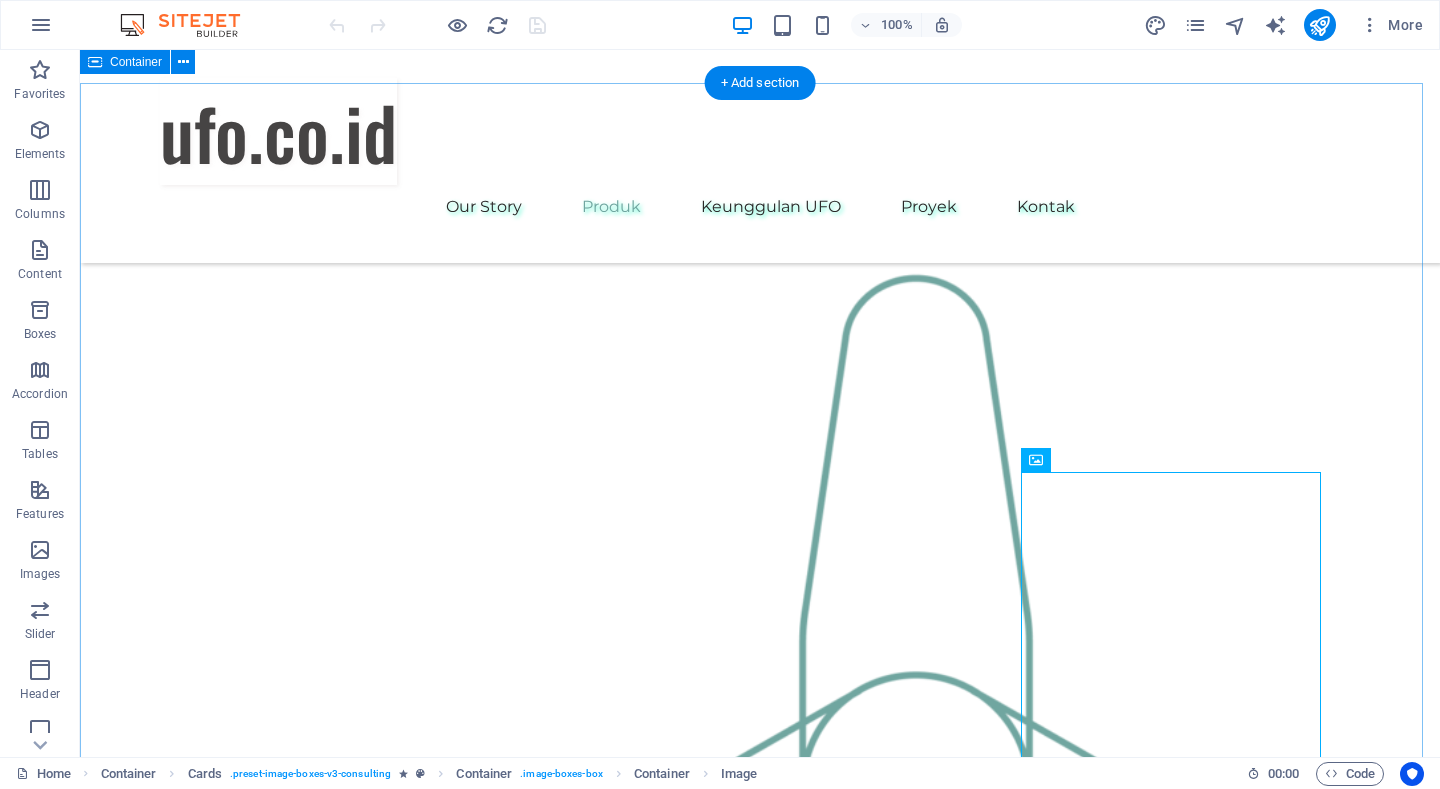 scroll, scrollTop: 1700, scrollLeft: 0, axis: vertical 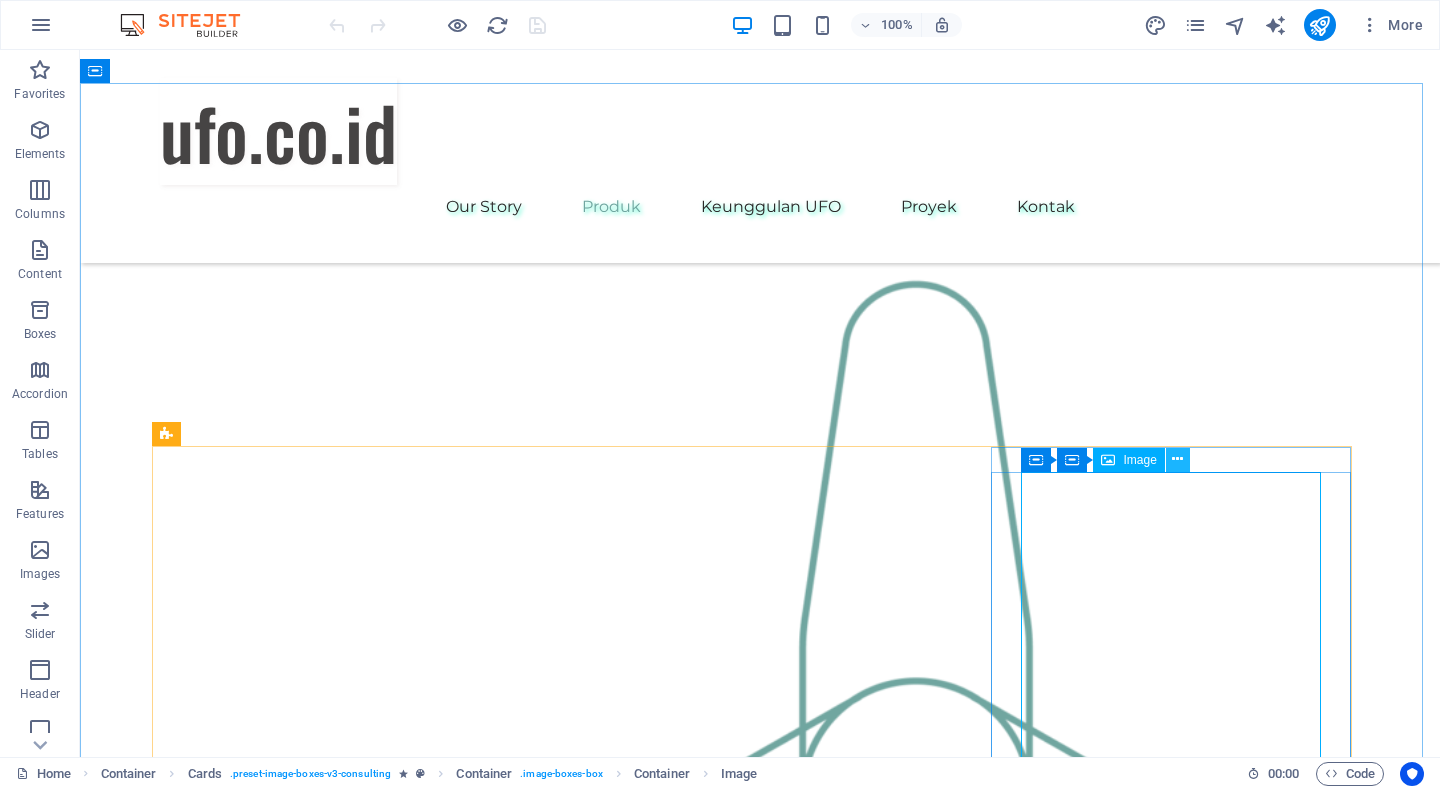 click at bounding box center [1177, 459] 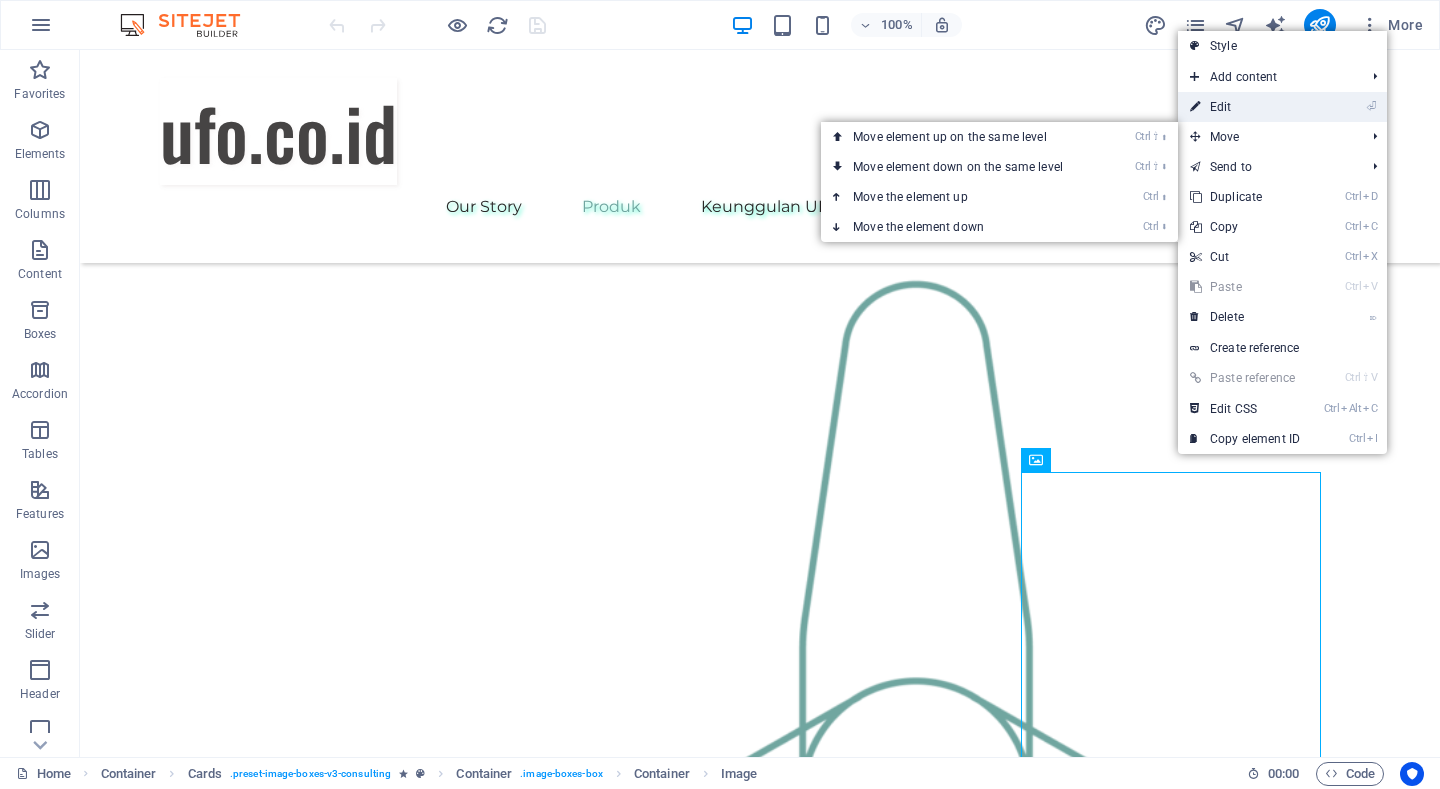 drag, startPoint x: 1236, startPoint y: 109, endPoint x: 779, endPoint y: 59, distance: 459.72708 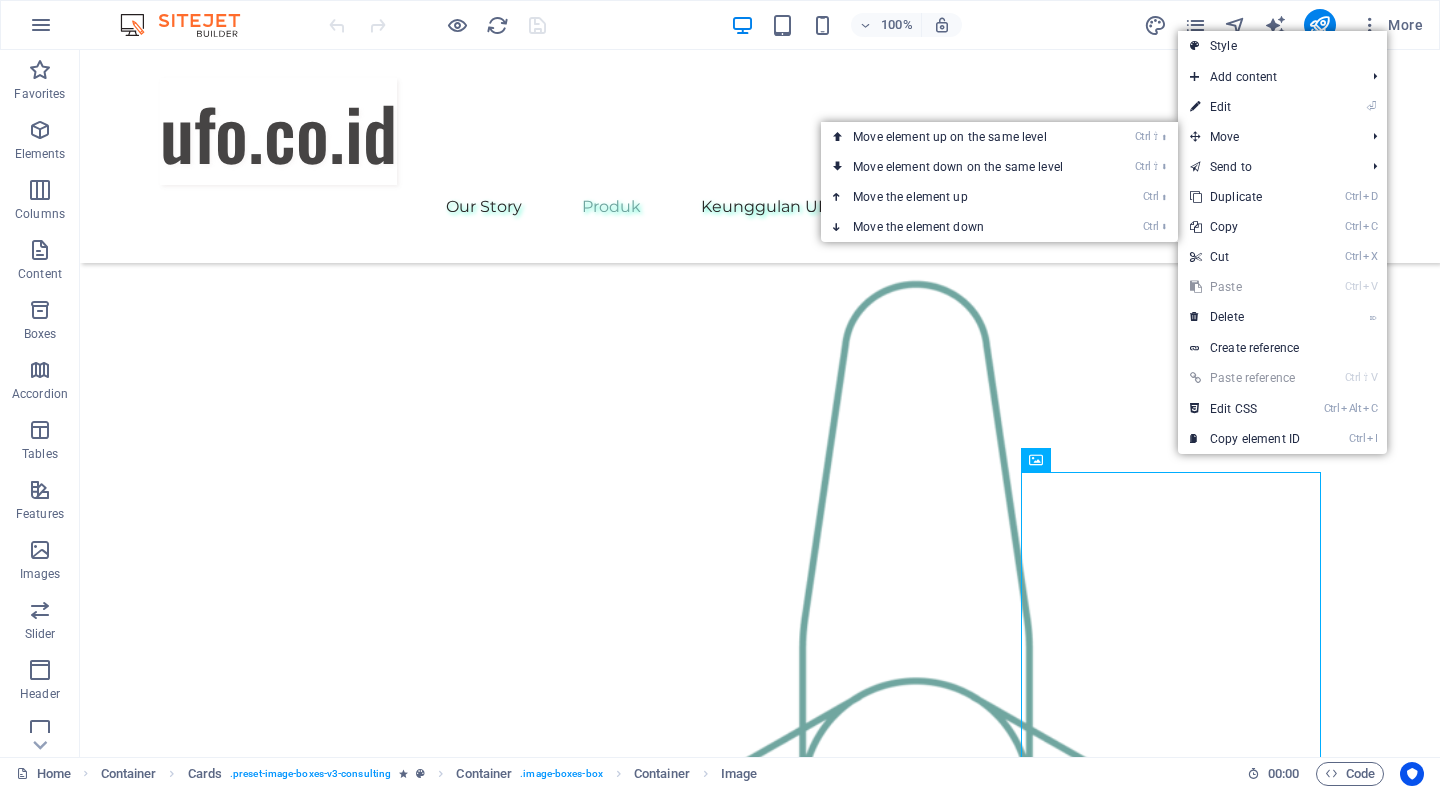 select on "%" 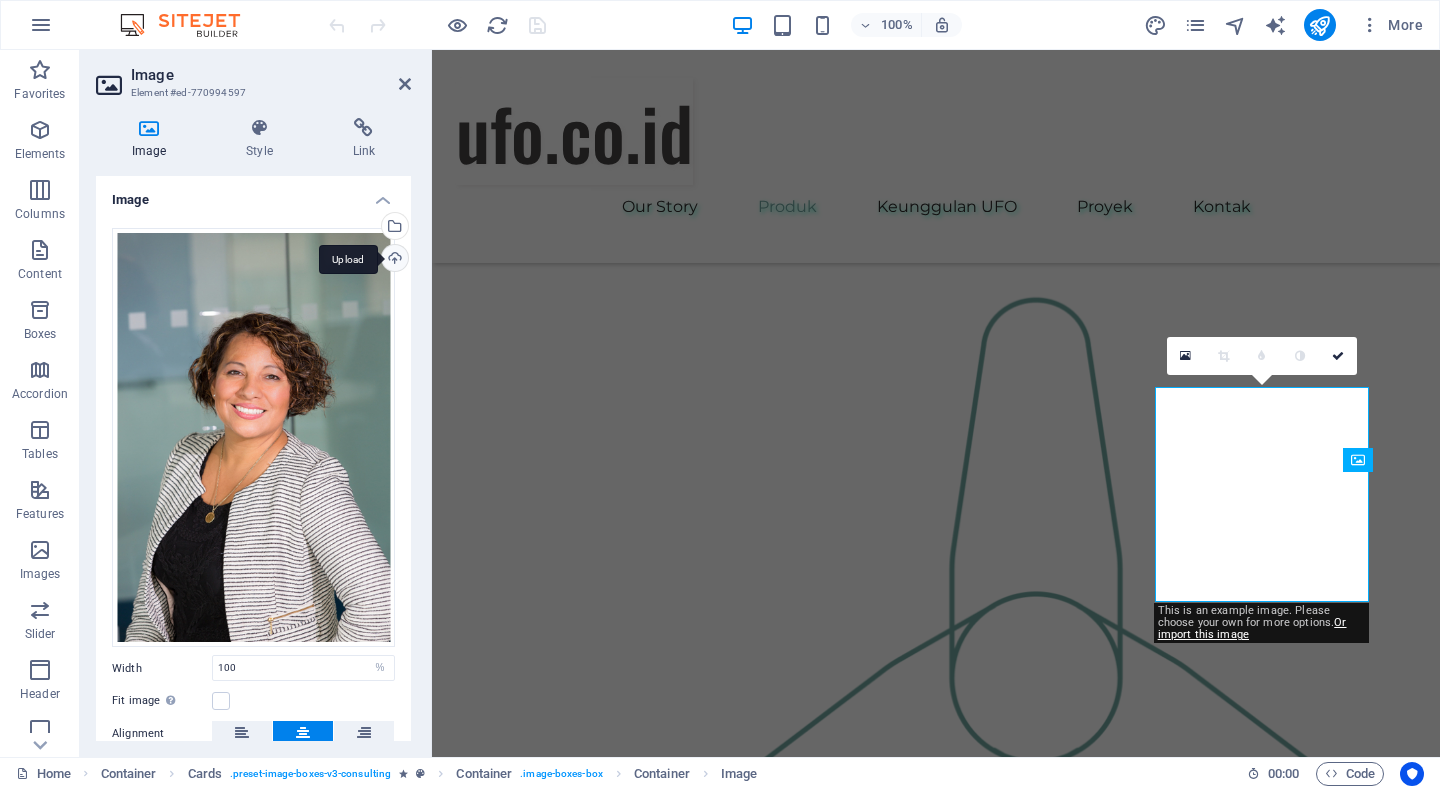 click on "Upload" at bounding box center [393, 260] 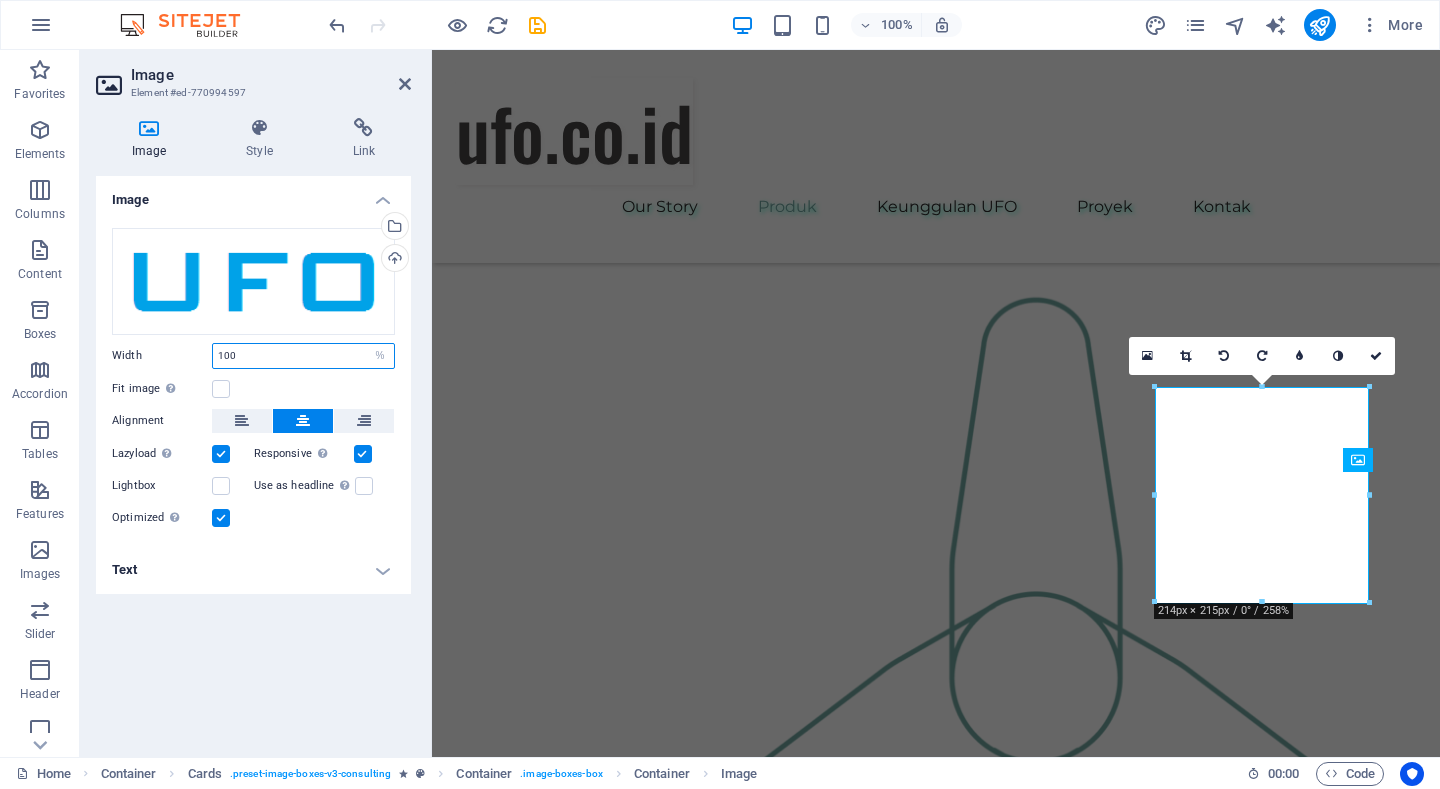 click on "100" at bounding box center (303, 356) 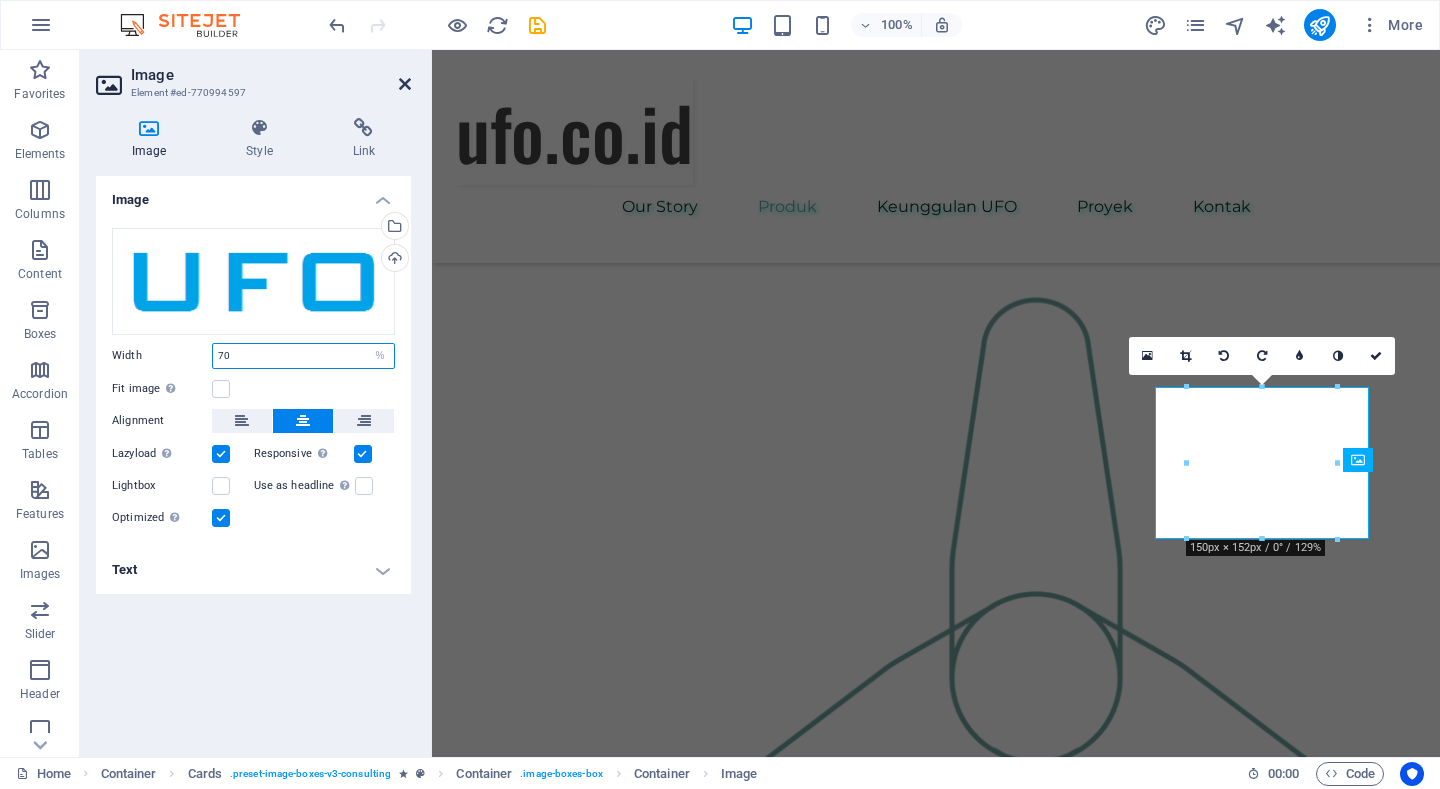type on "70" 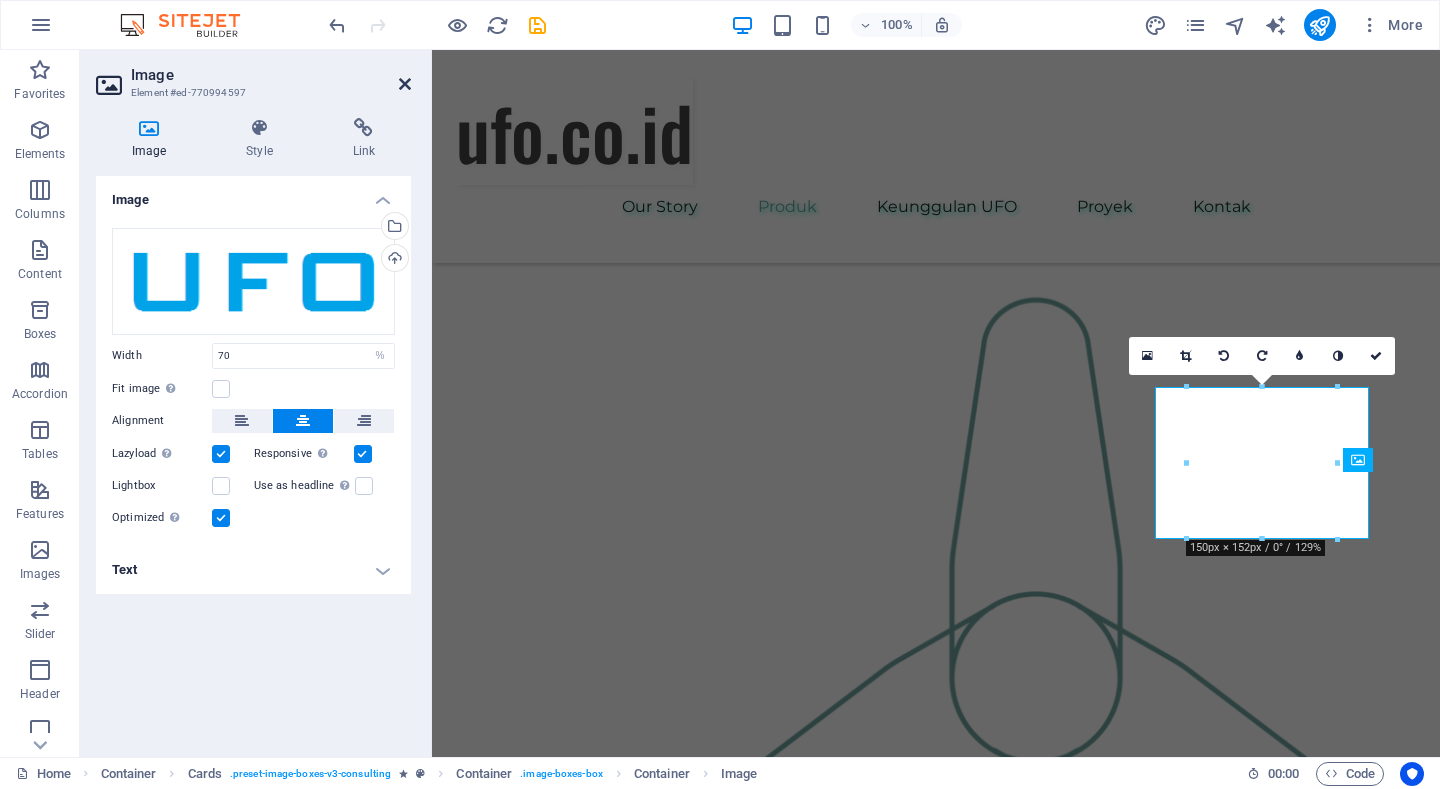 click at bounding box center [405, 84] 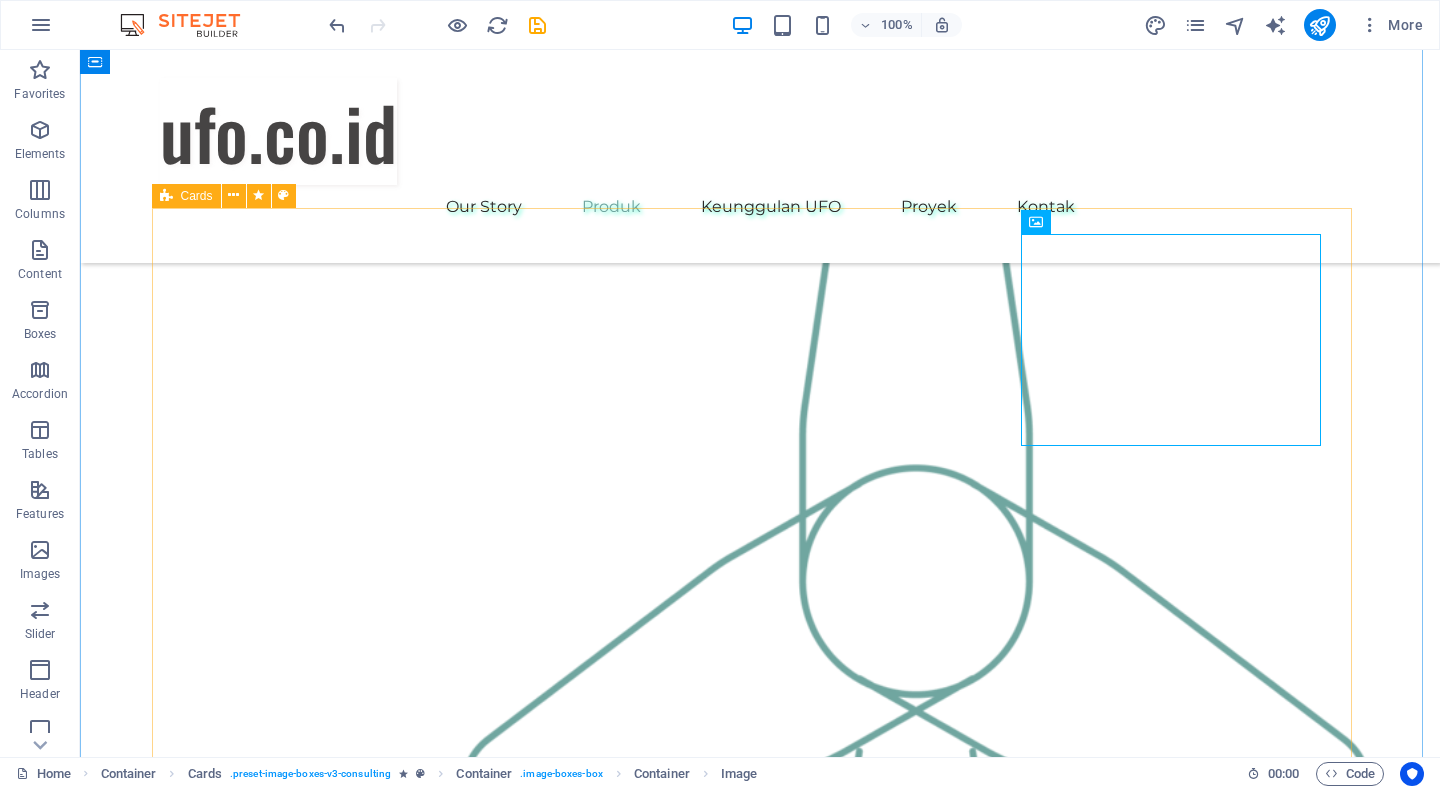 scroll, scrollTop: 1800, scrollLeft: 0, axis: vertical 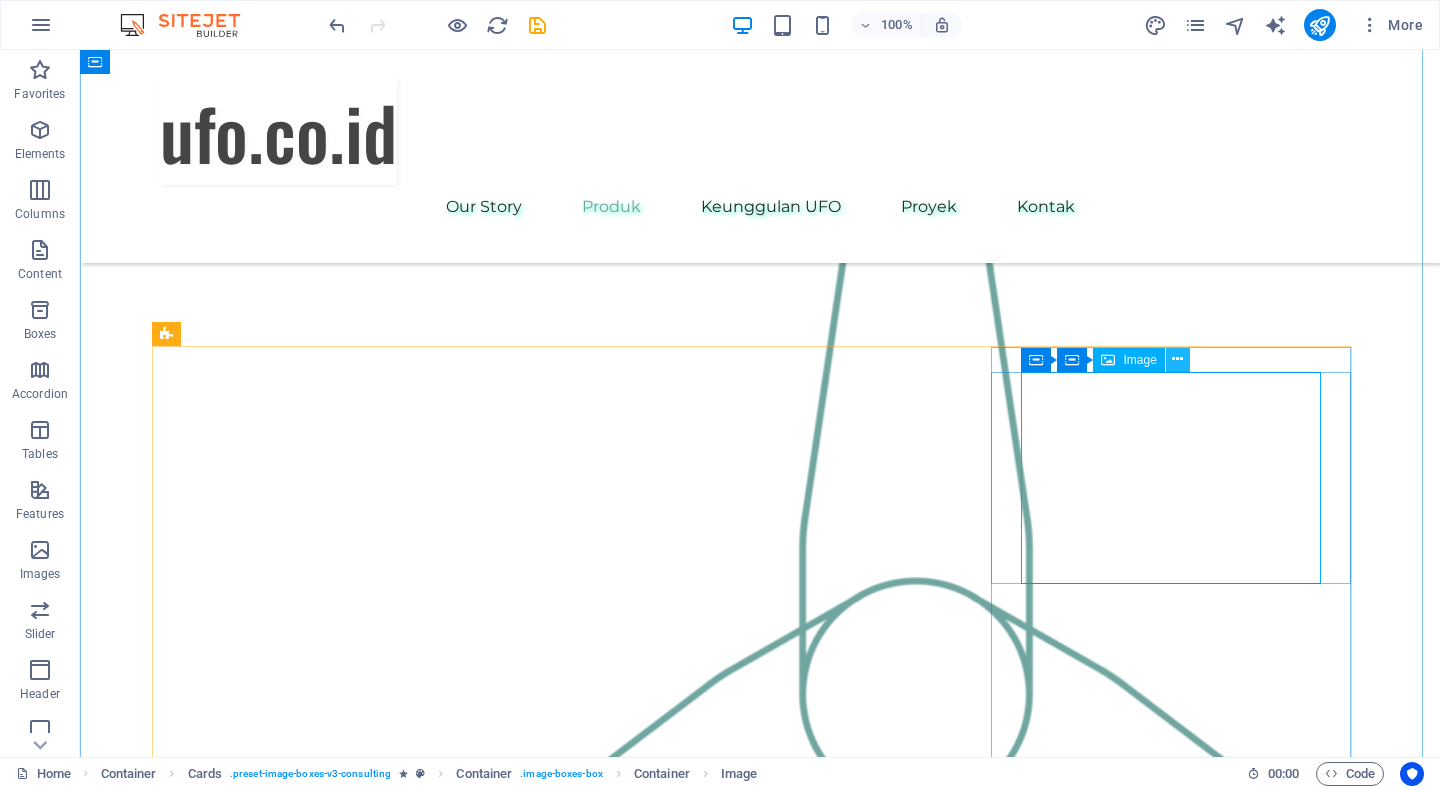 click at bounding box center [1178, 360] 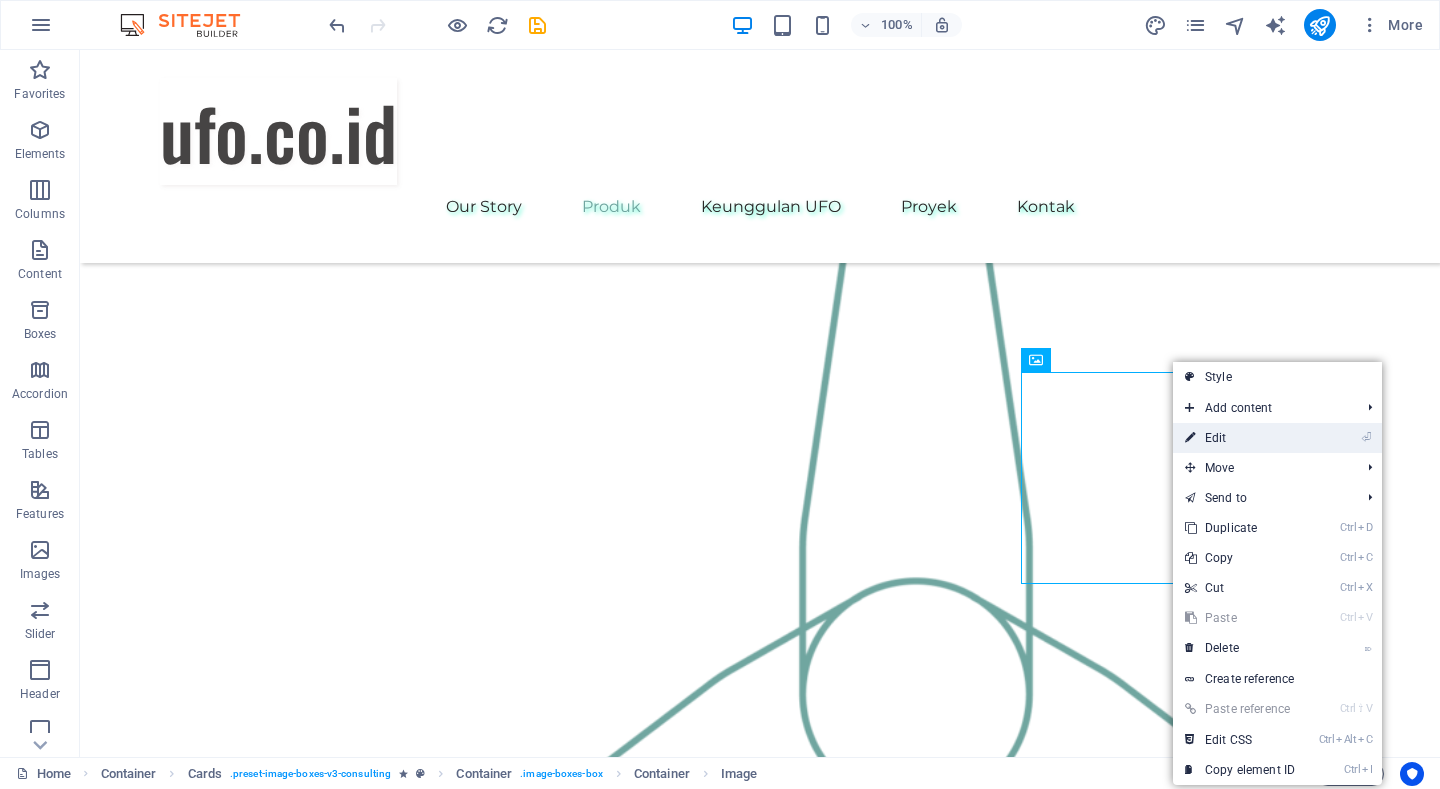click on "⏎  Edit" at bounding box center (1240, 438) 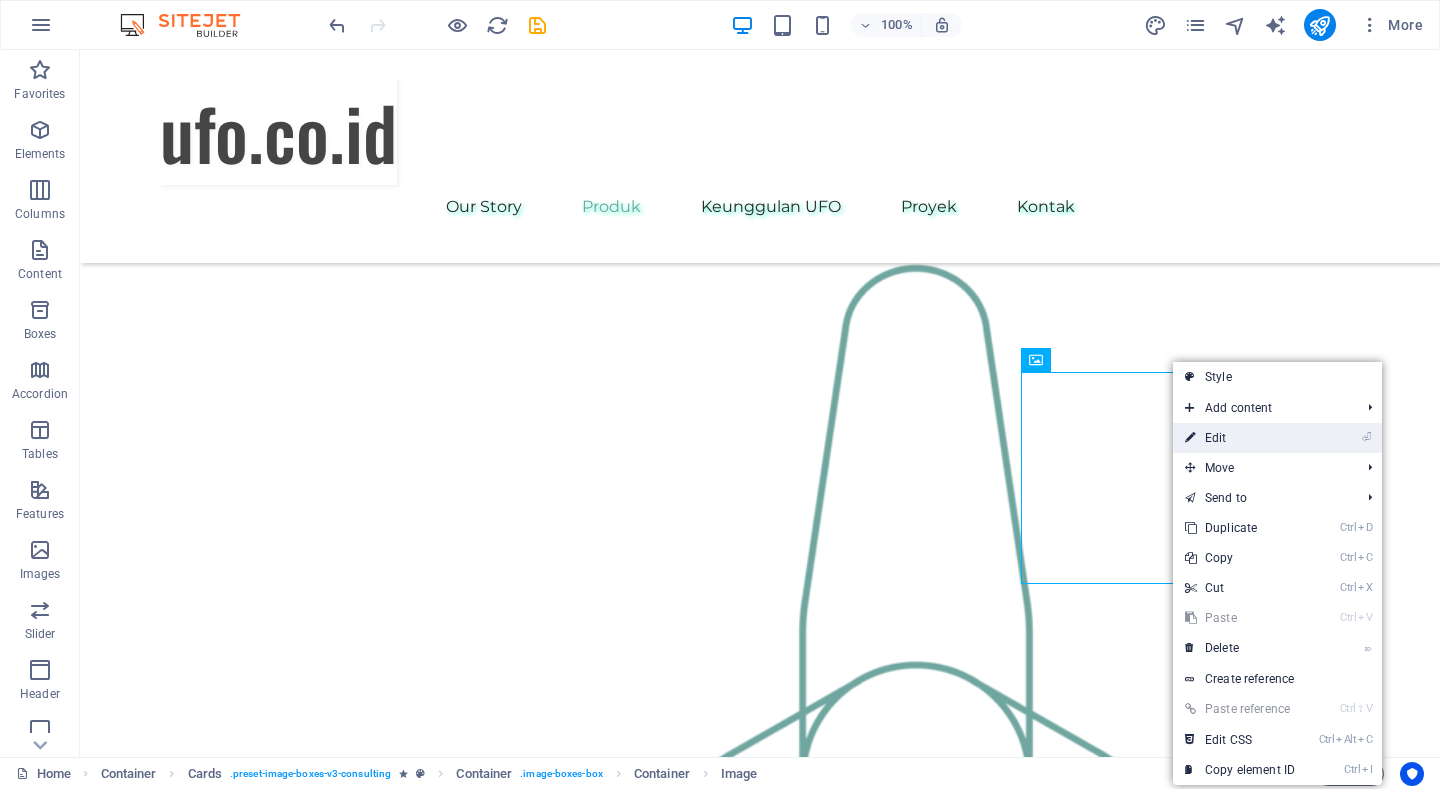 select on "%" 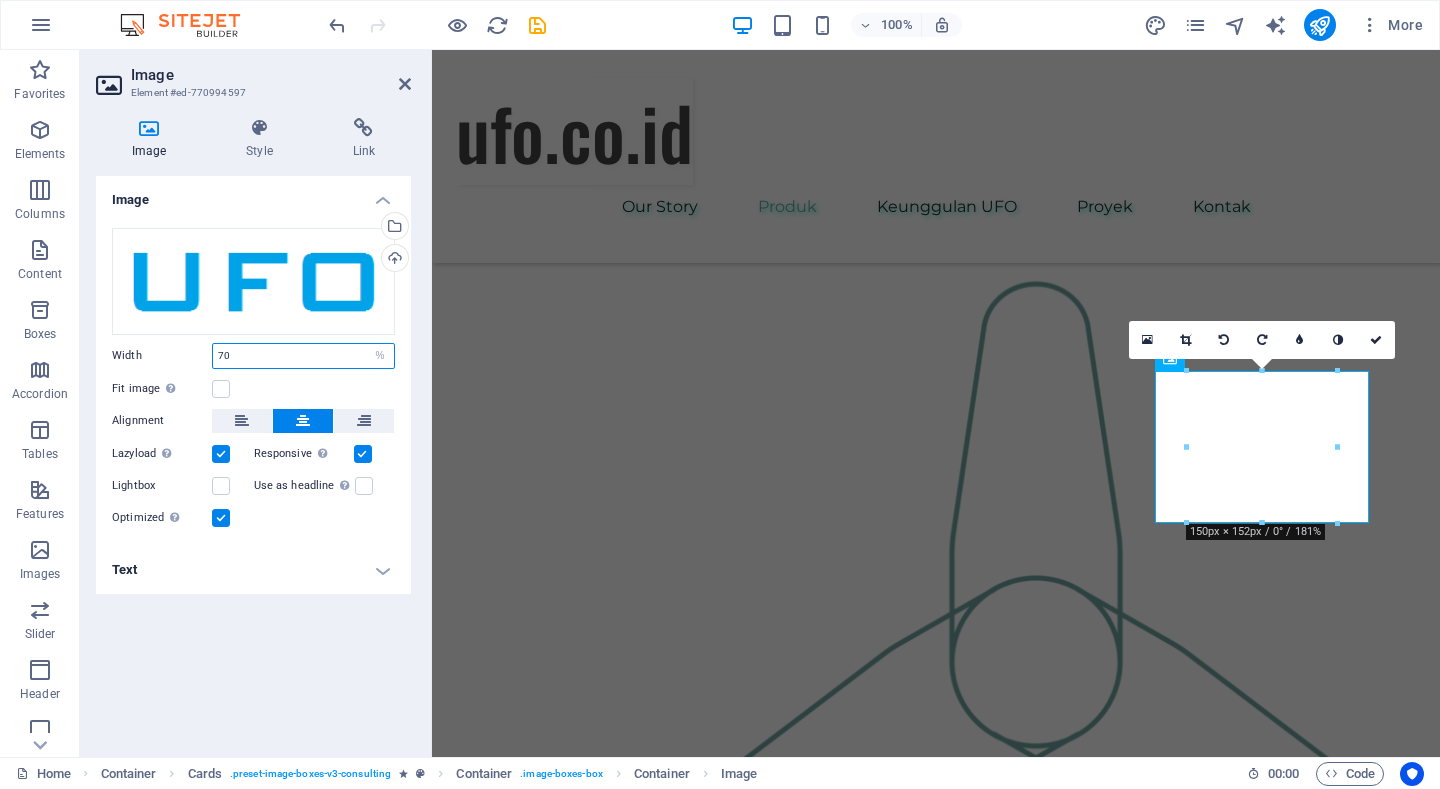 click on "70" at bounding box center [303, 356] 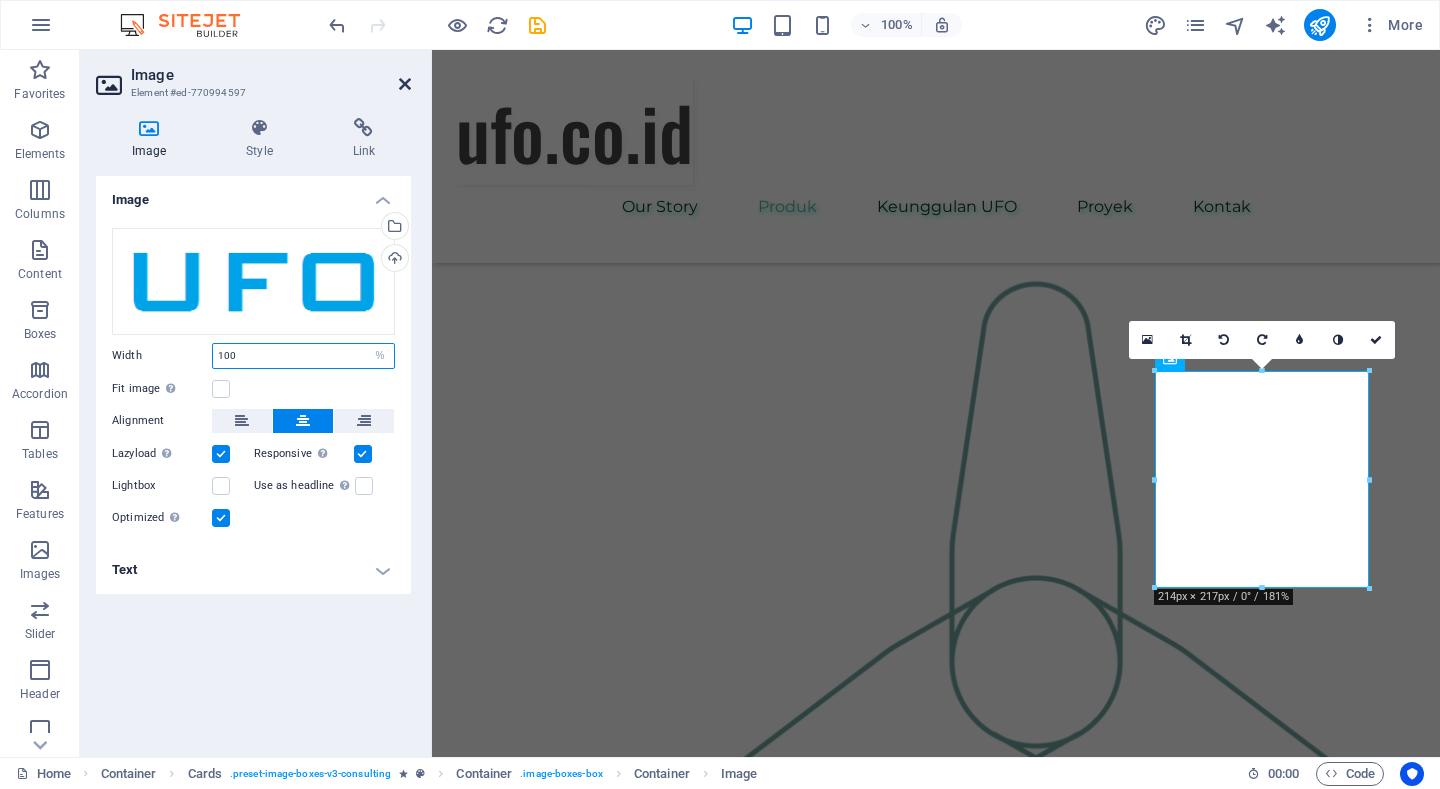 type on "100" 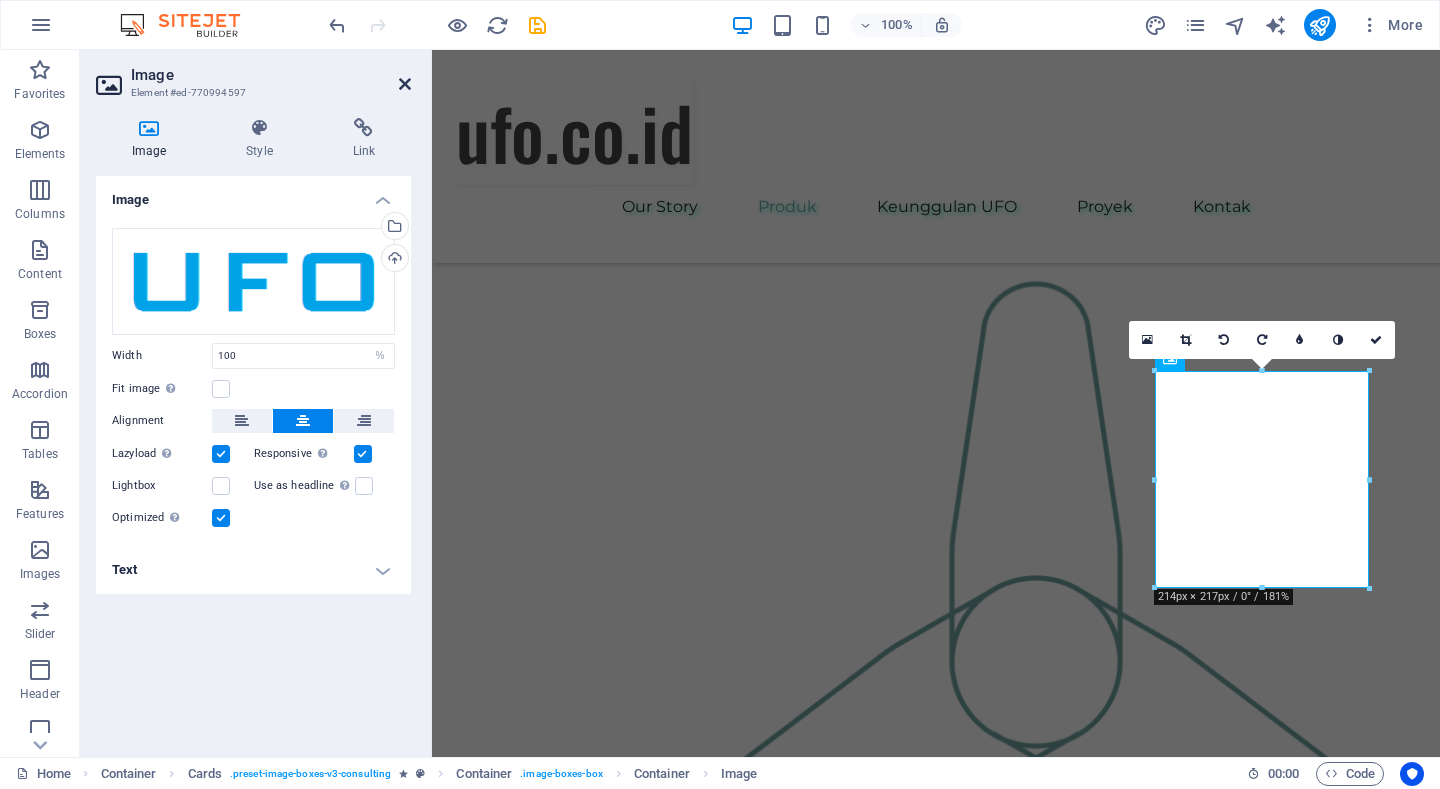 click at bounding box center [405, 84] 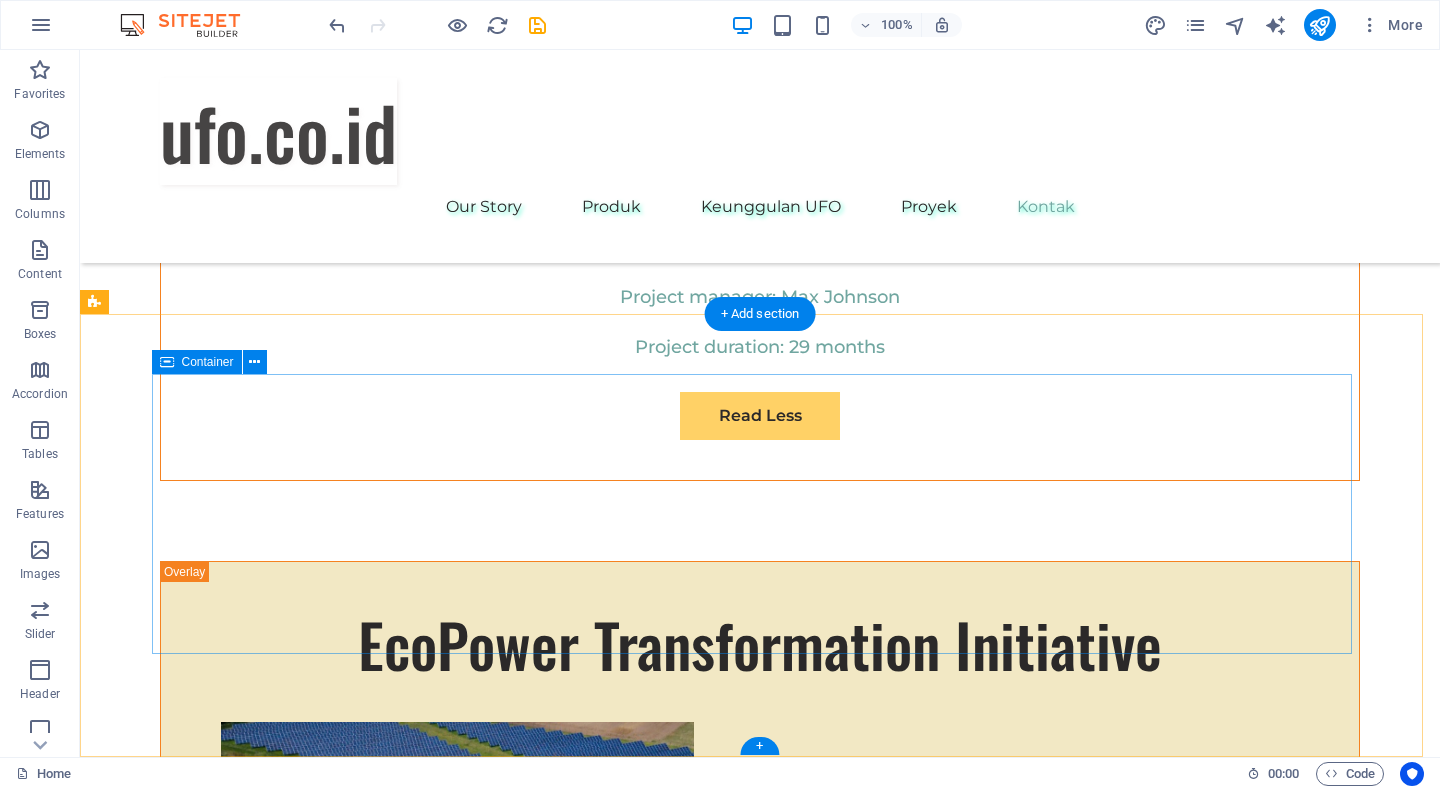 scroll, scrollTop: 11634, scrollLeft: 0, axis: vertical 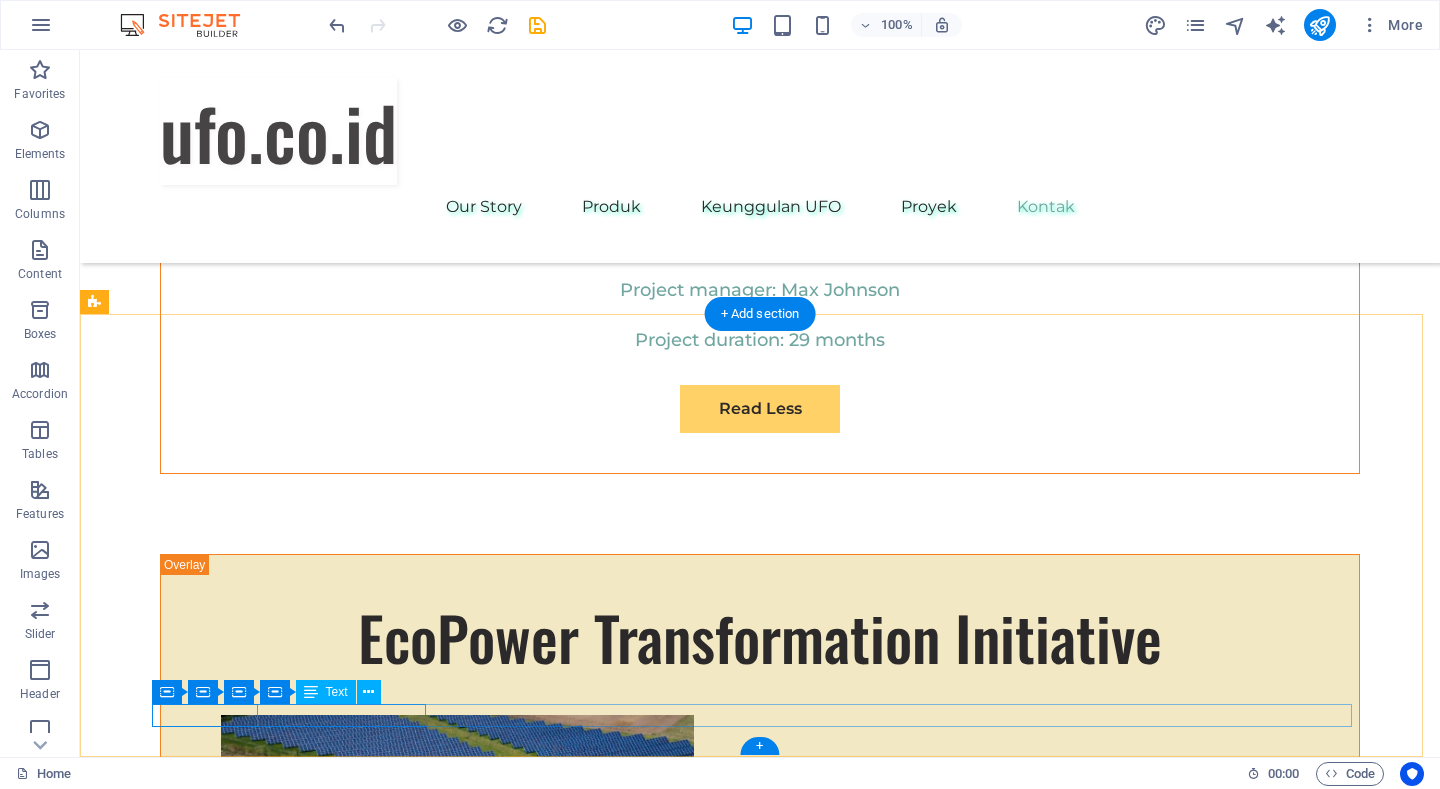 click on "Privacy Policy" at bounding box center [752, 7171] 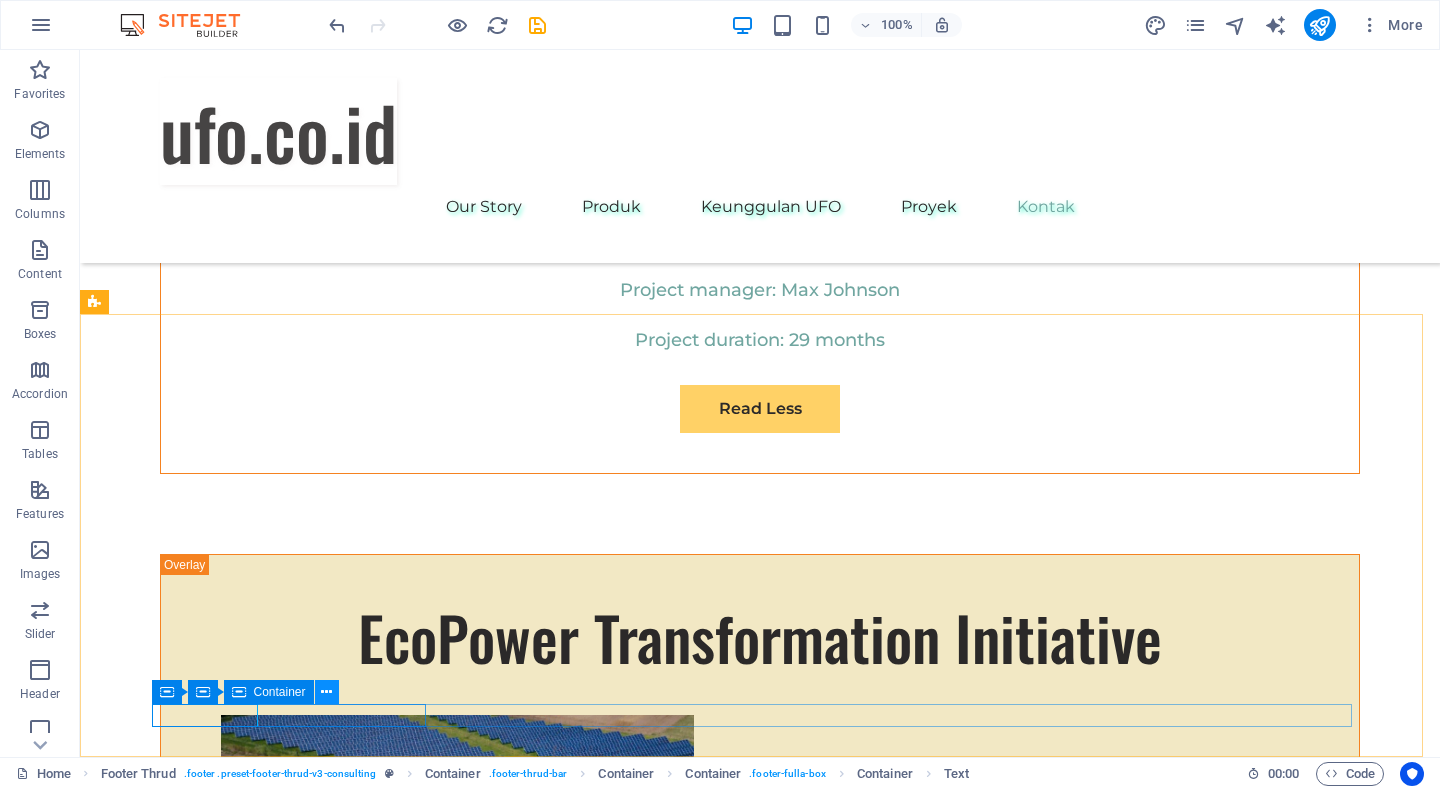 click at bounding box center (326, 692) 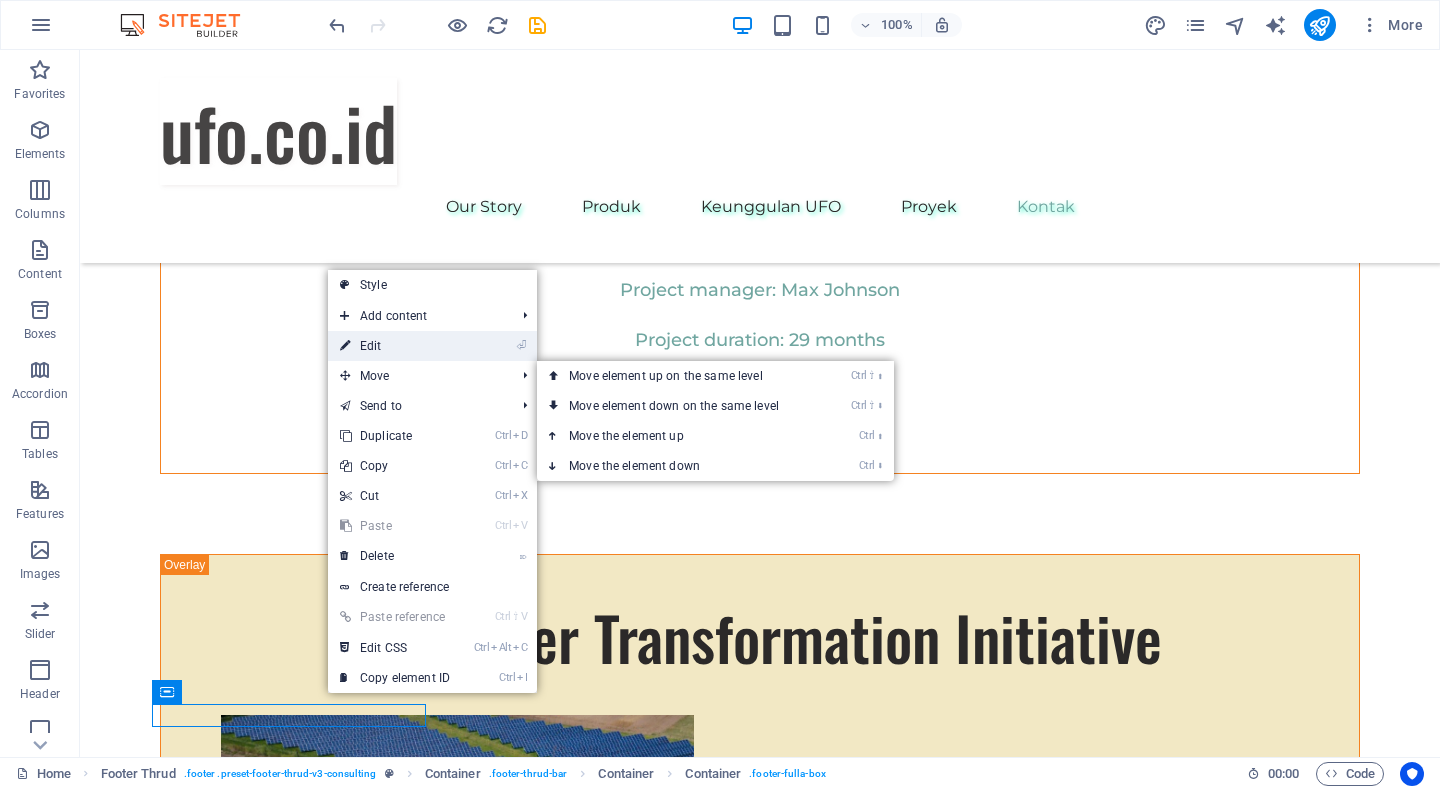 click on "⏎  Edit" at bounding box center (395, 346) 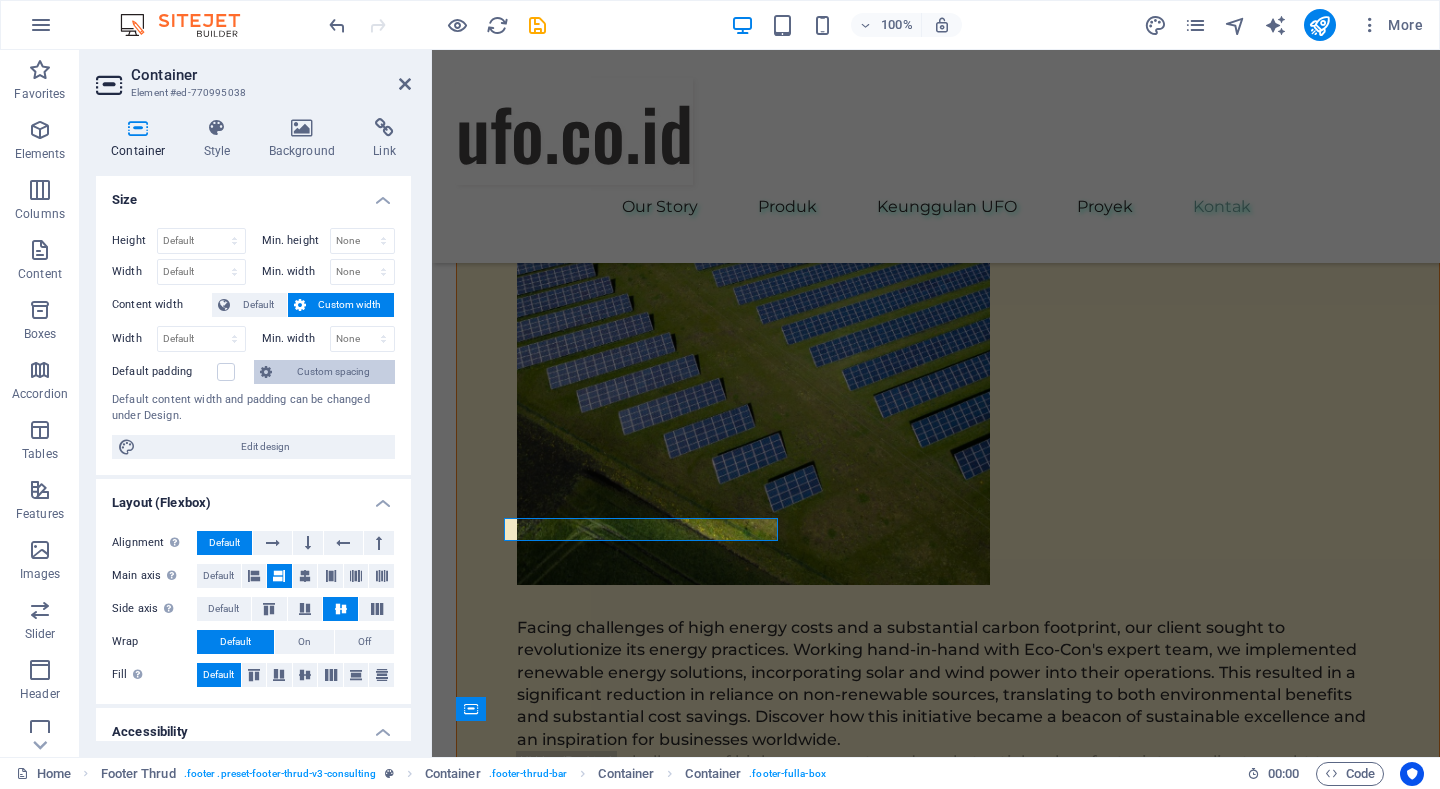 scroll, scrollTop: 11820, scrollLeft: 0, axis: vertical 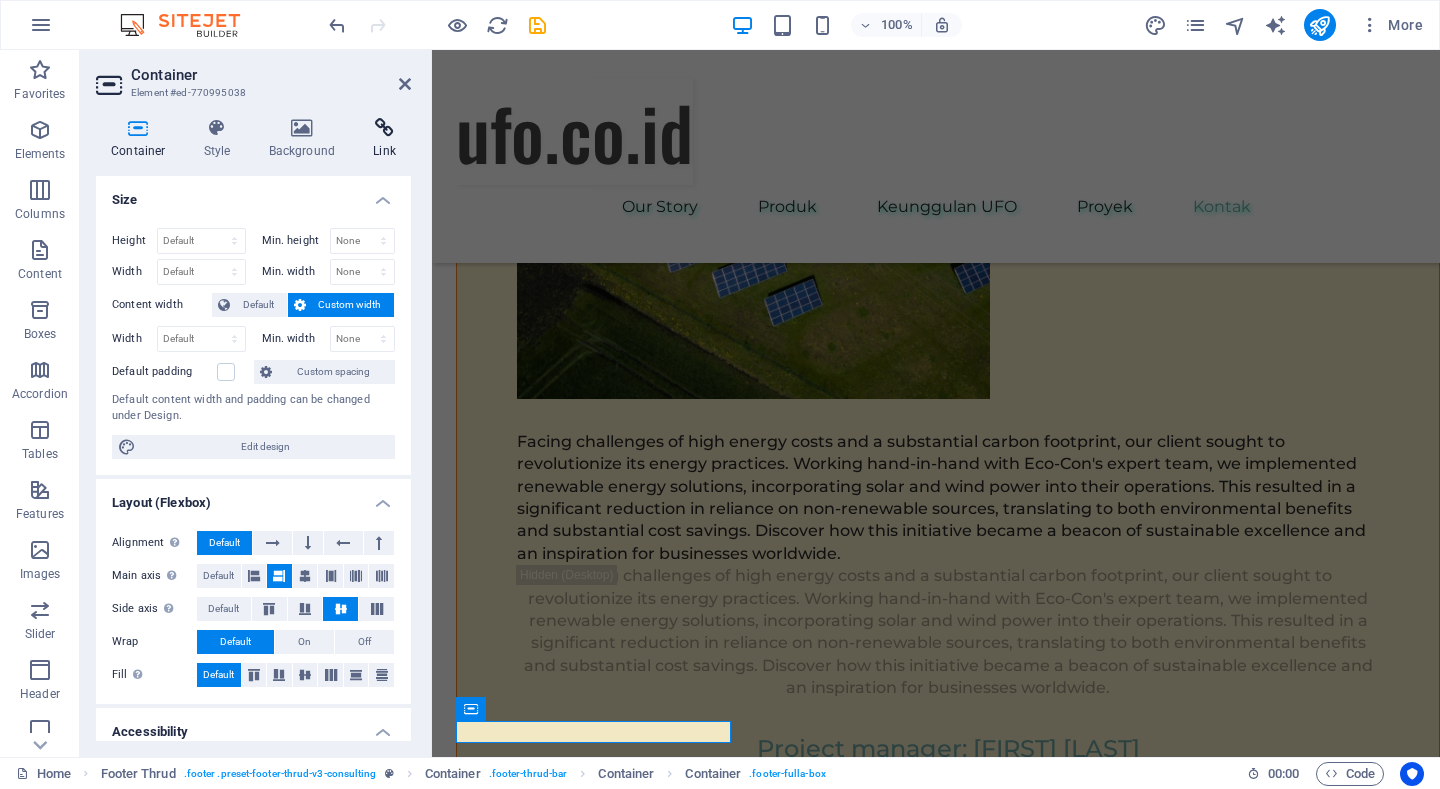 click at bounding box center [384, 128] 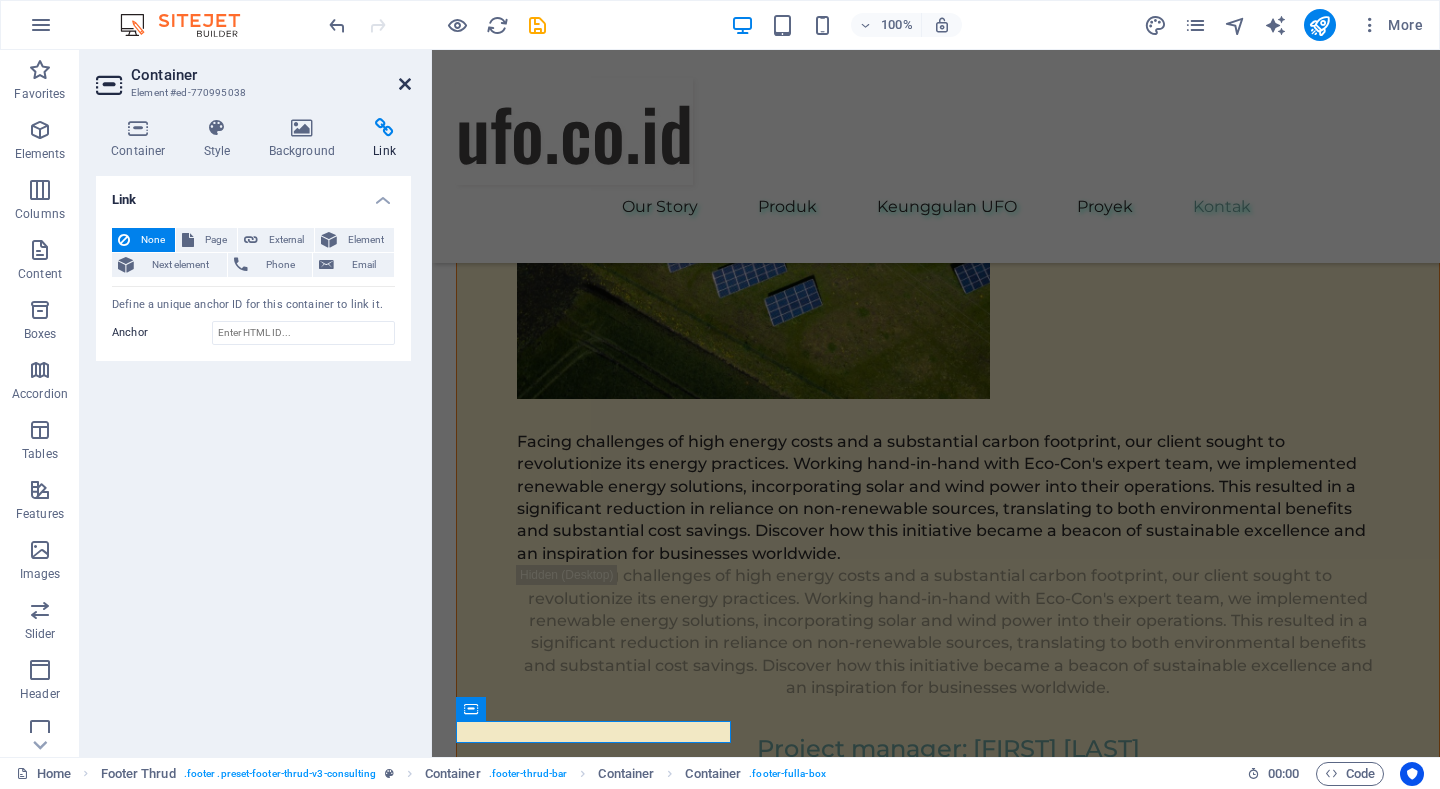 click at bounding box center [405, 84] 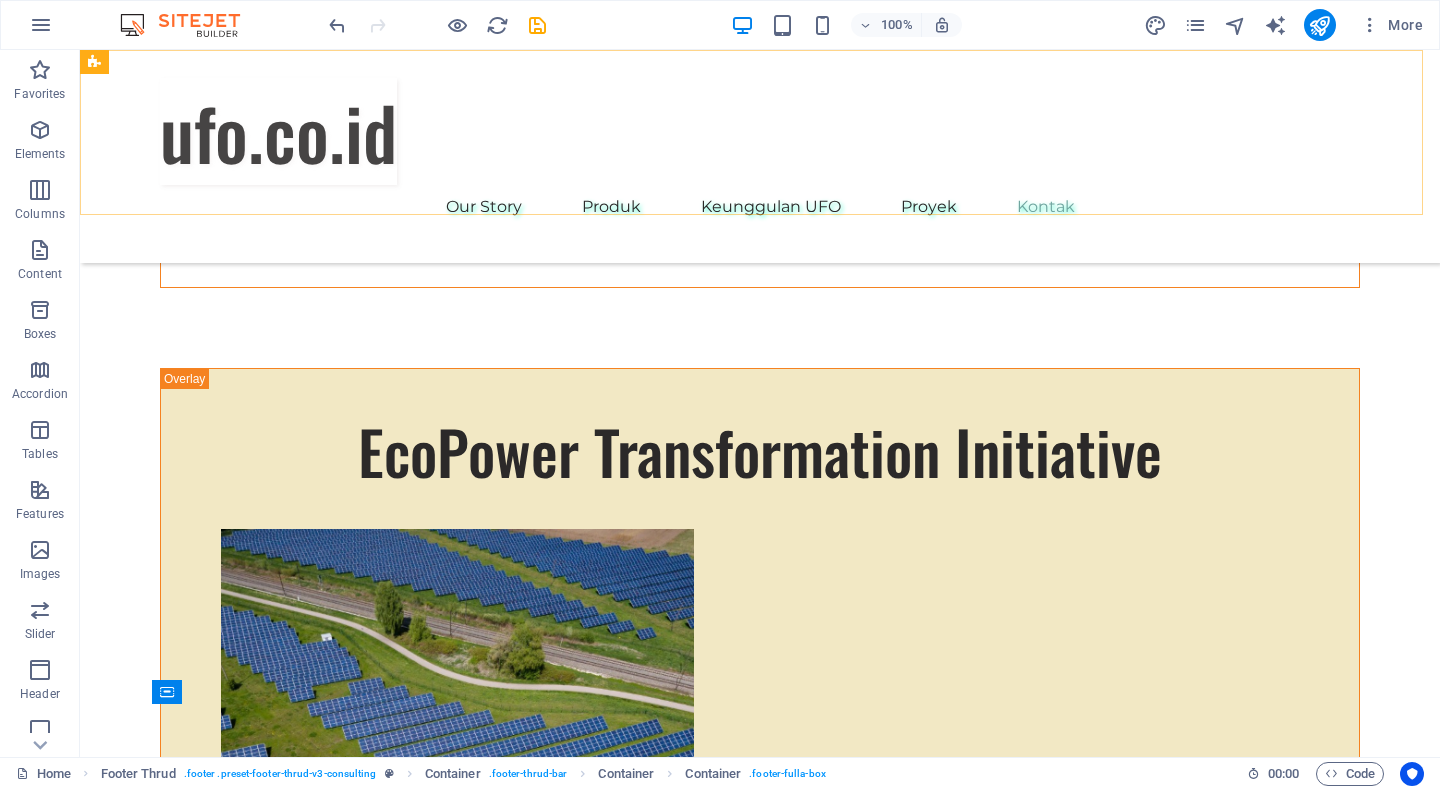 scroll, scrollTop: 11634, scrollLeft: 0, axis: vertical 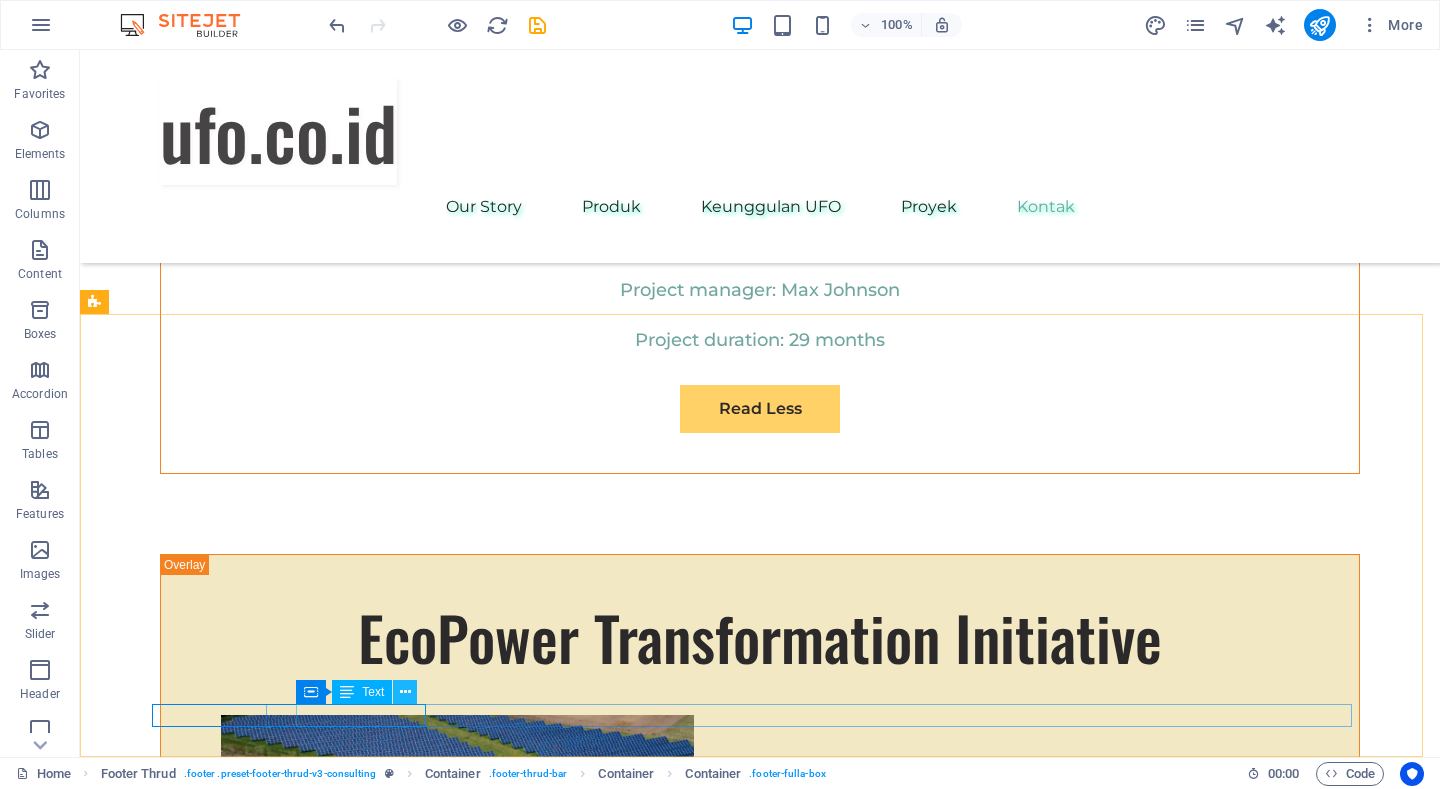 click at bounding box center (405, 692) 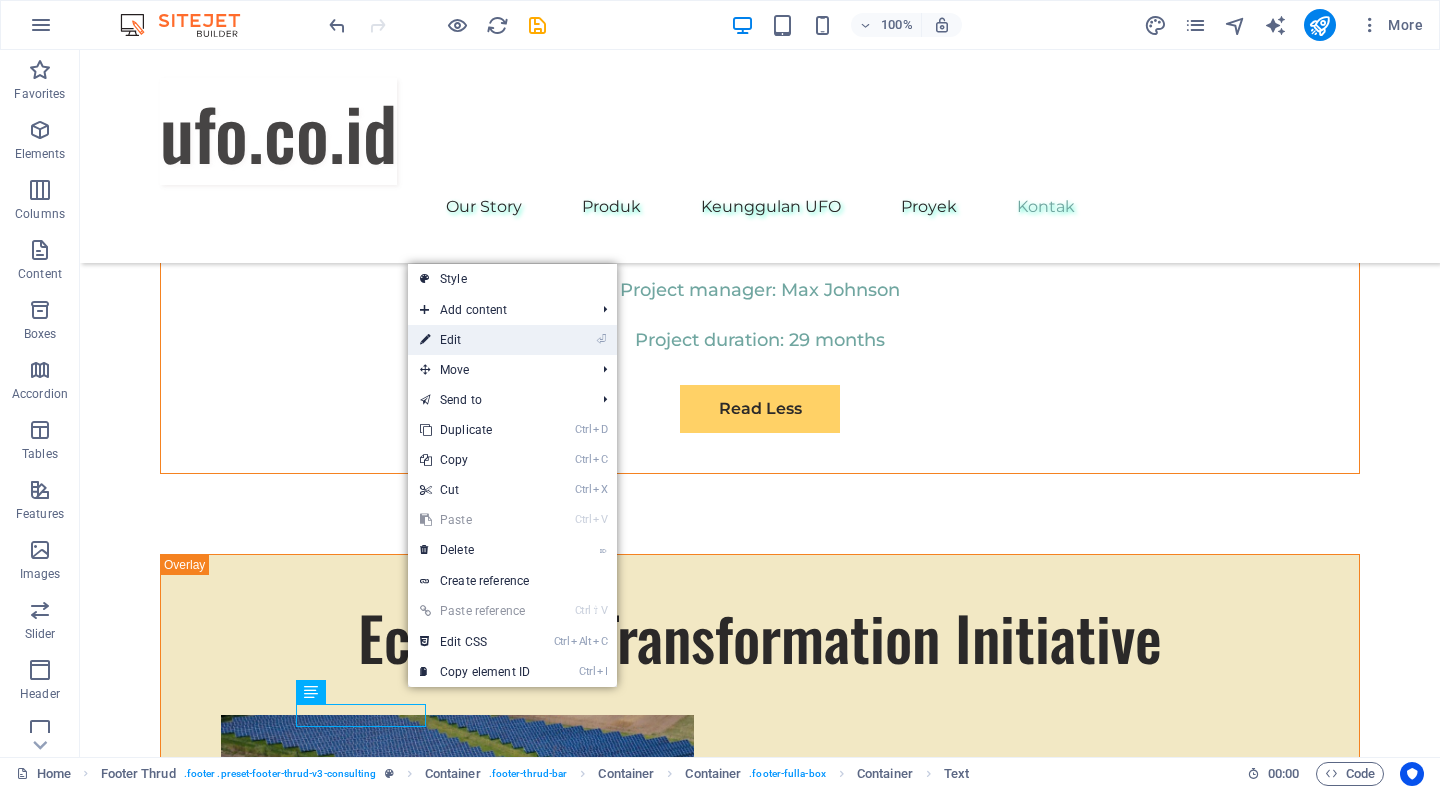 click on "⏎  Edit" at bounding box center (475, 340) 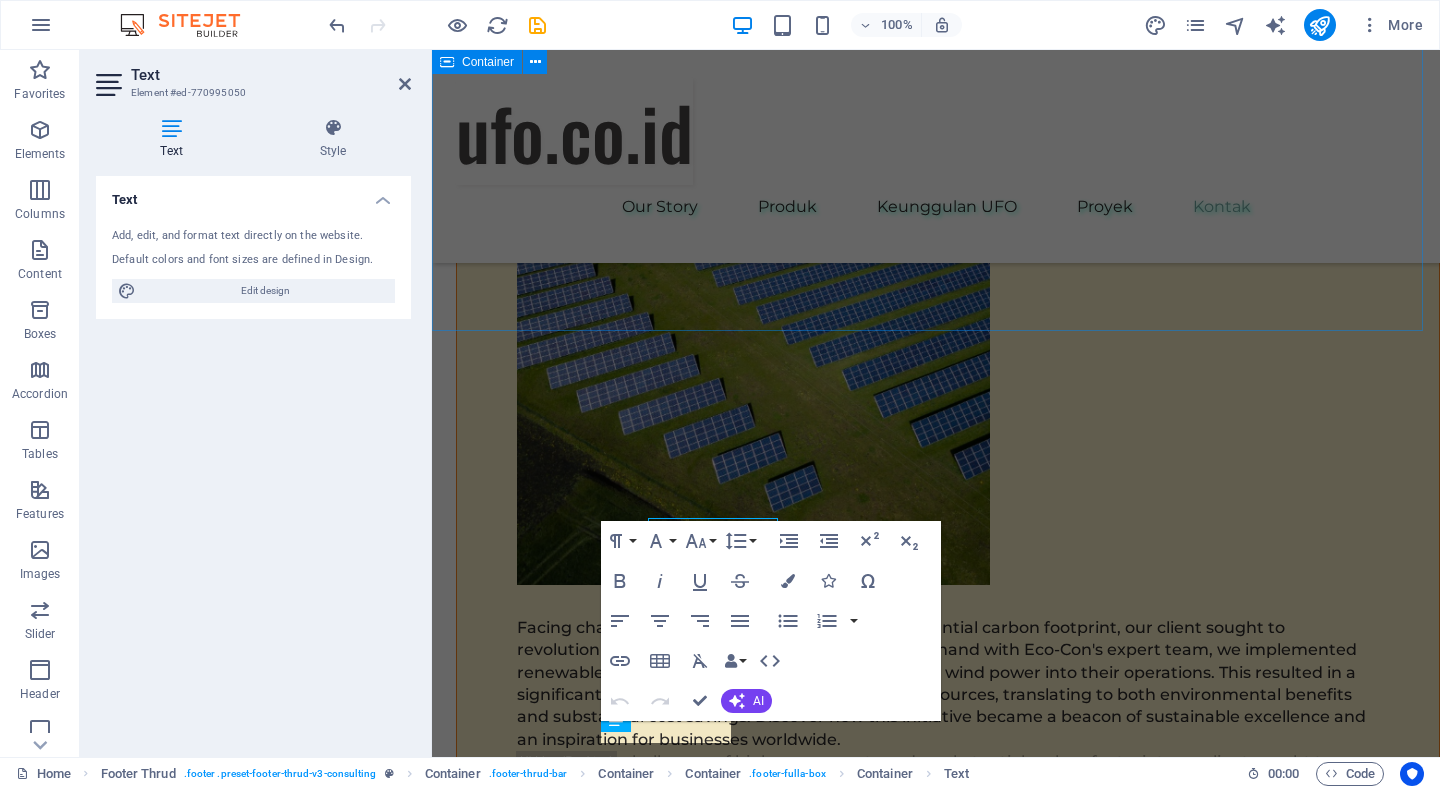 scroll, scrollTop: 11820, scrollLeft: 0, axis: vertical 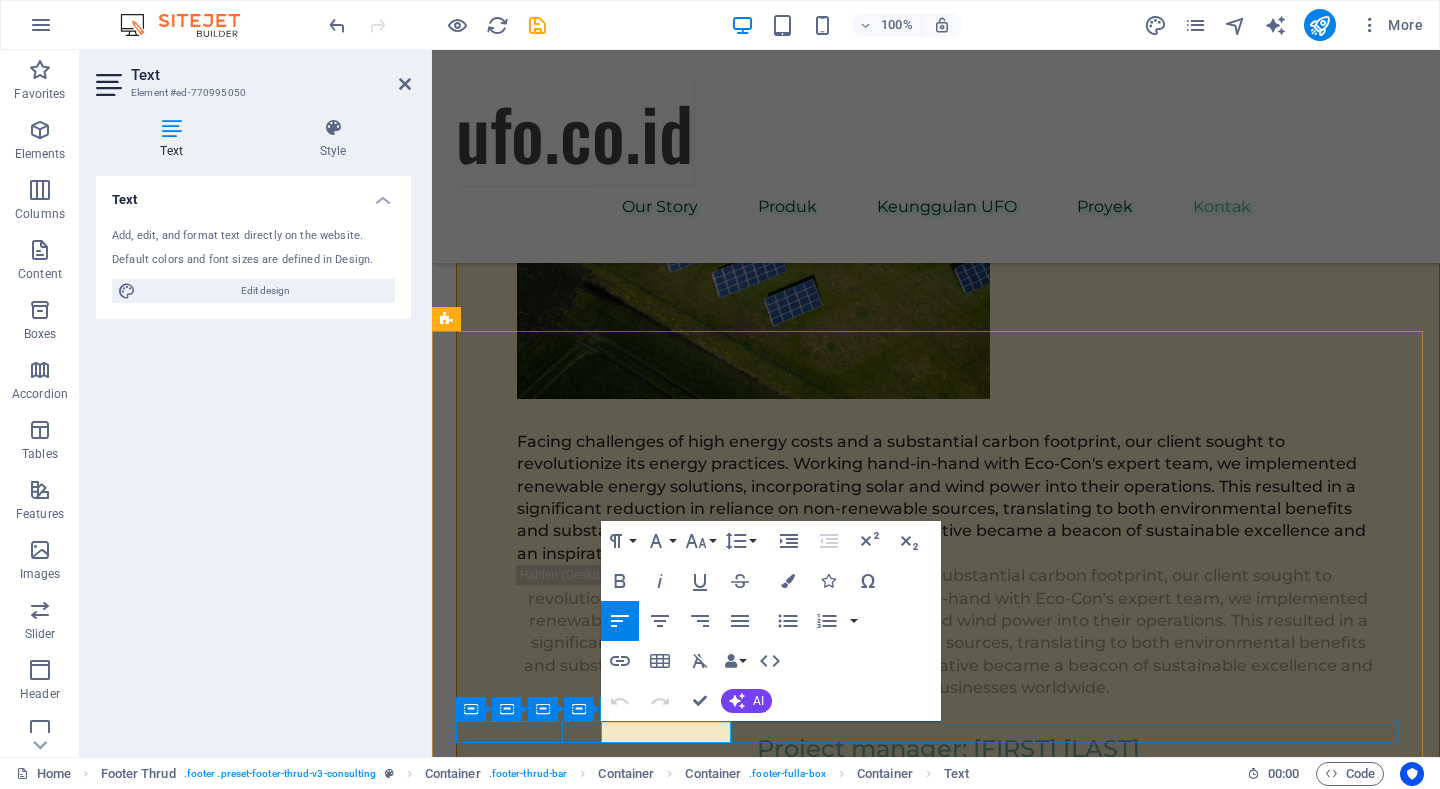 click on "Privacy Policy" at bounding box center (928, 6328) 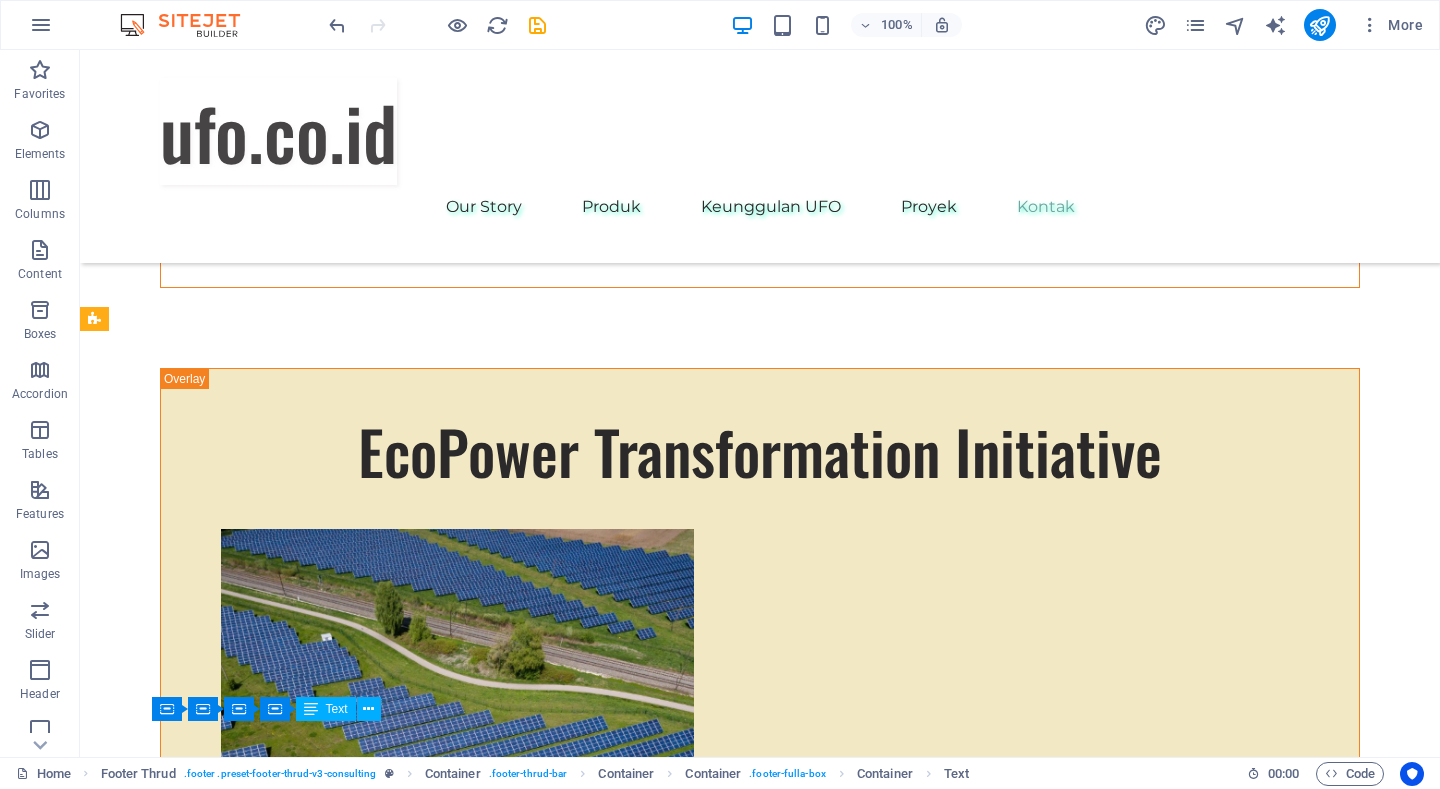 scroll, scrollTop: 11617, scrollLeft: 0, axis: vertical 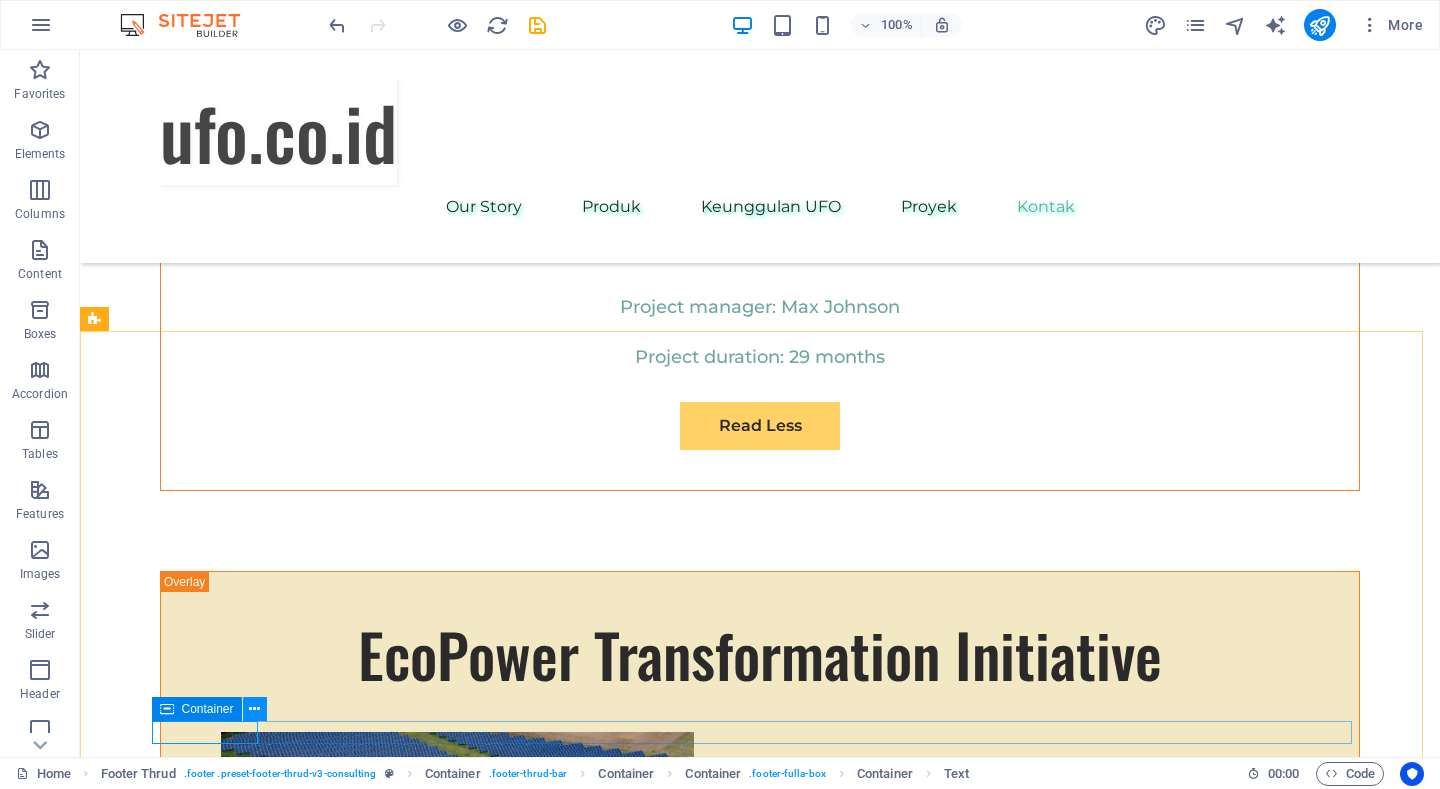 click at bounding box center [254, 709] 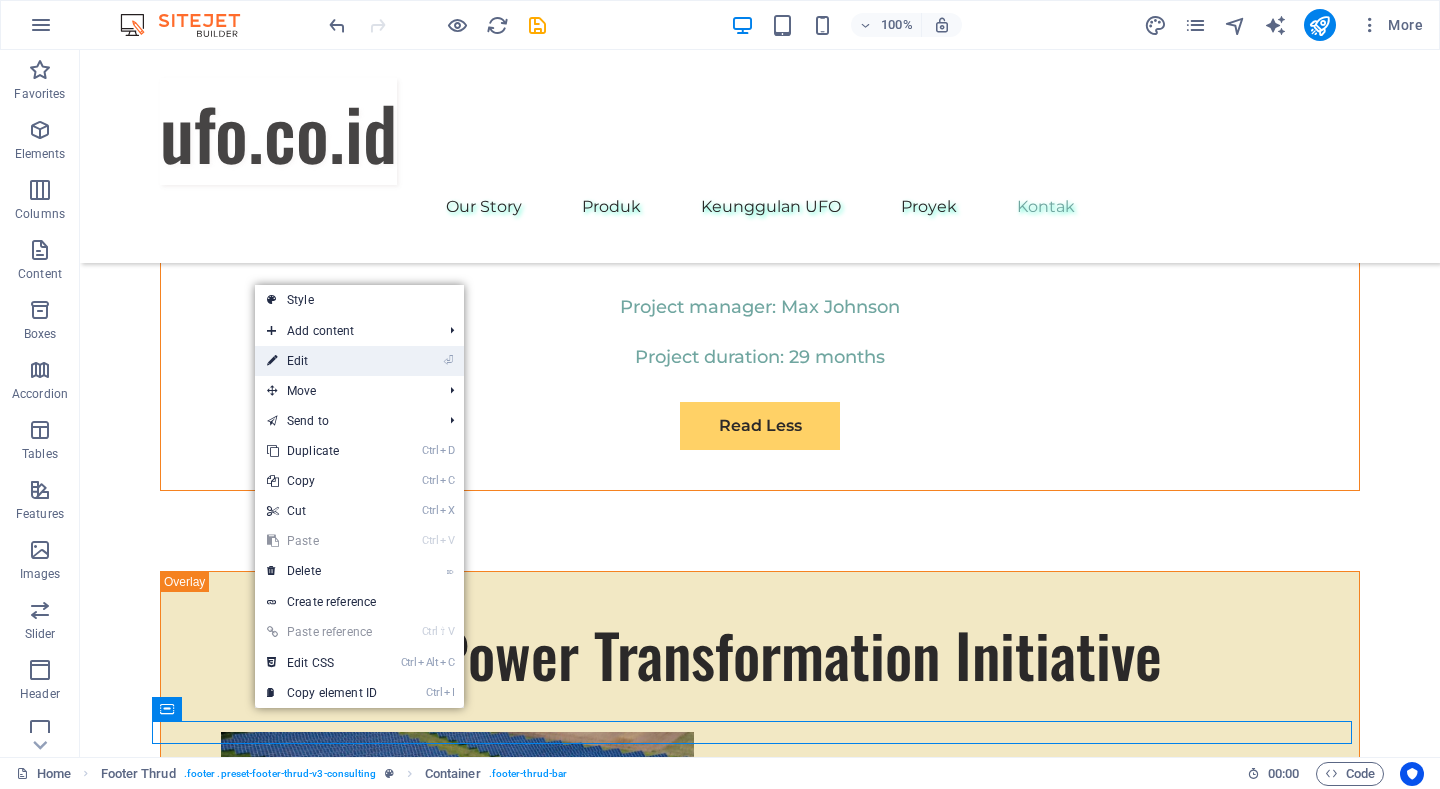 click on "⏎  Edit" at bounding box center (322, 361) 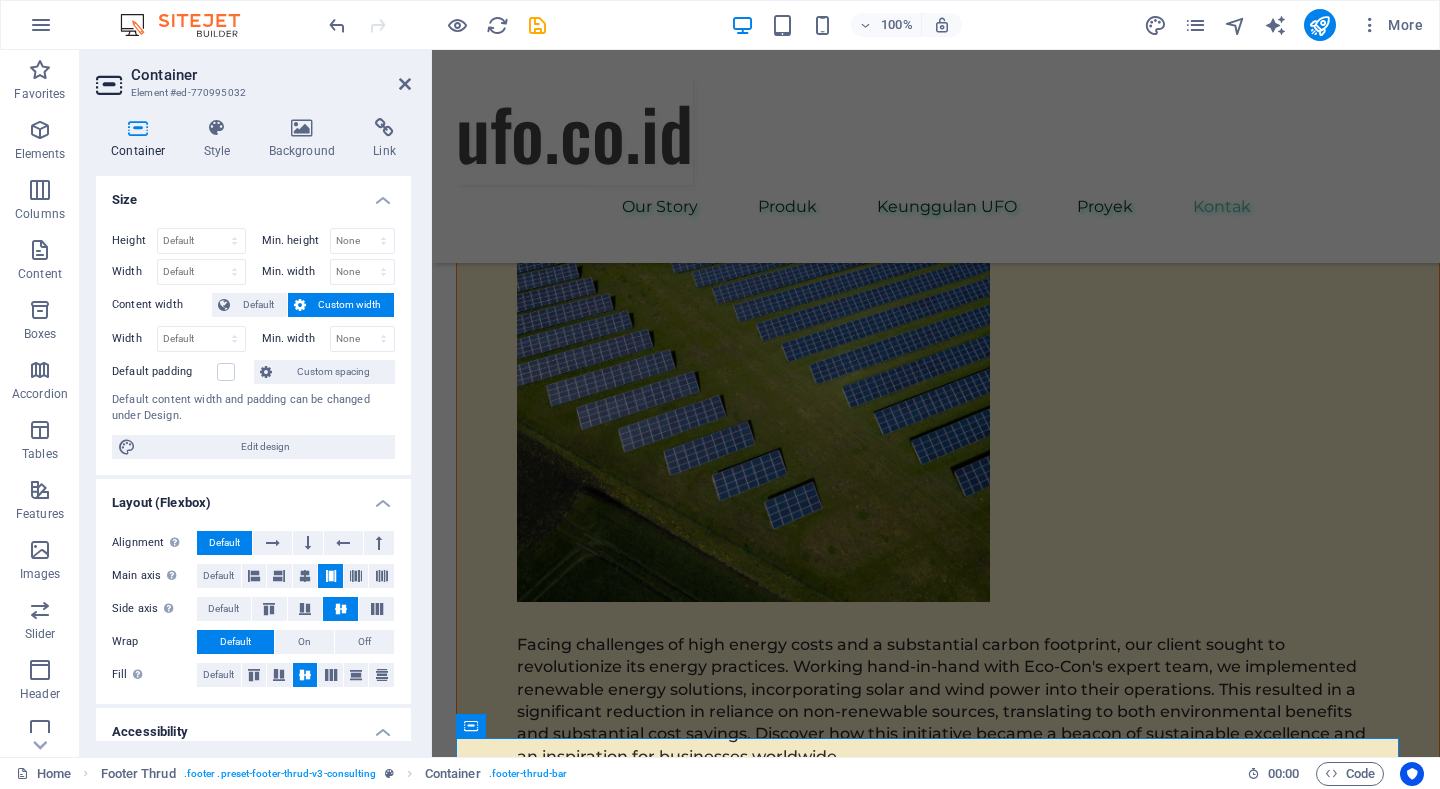 scroll, scrollTop: 11803, scrollLeft: 0, axis: vertical 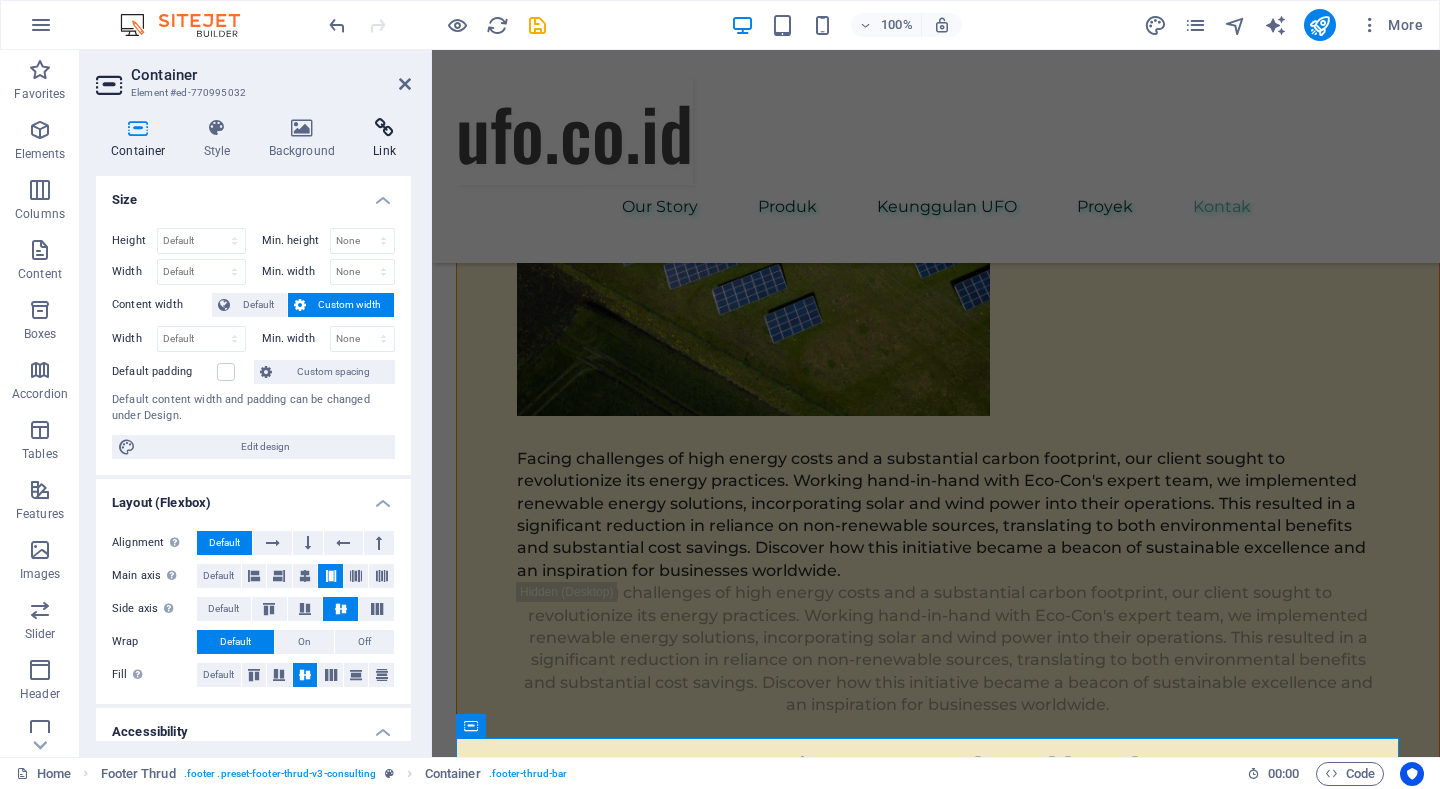 click at bounding box center [384, 128] 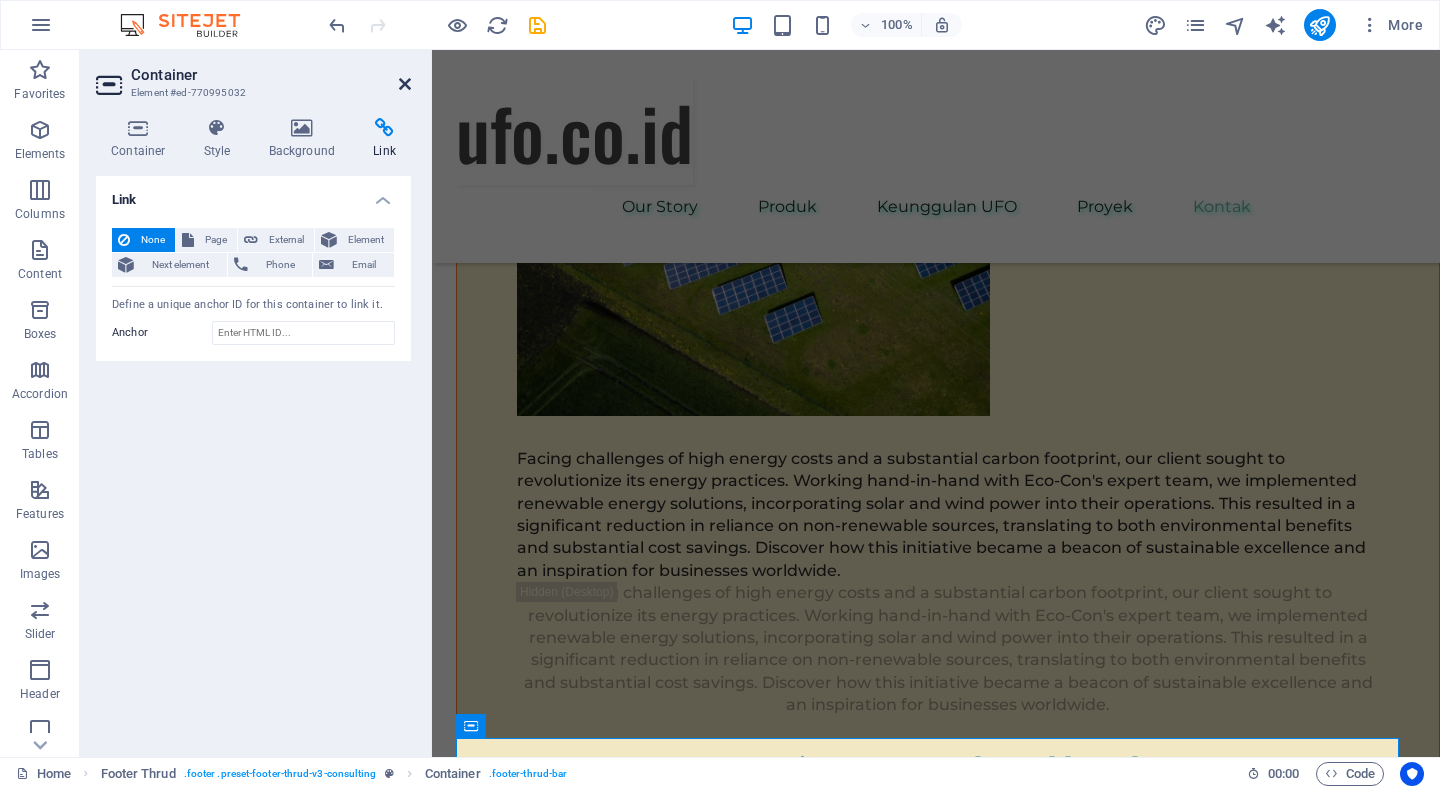 click at bounding box center [405, 84] 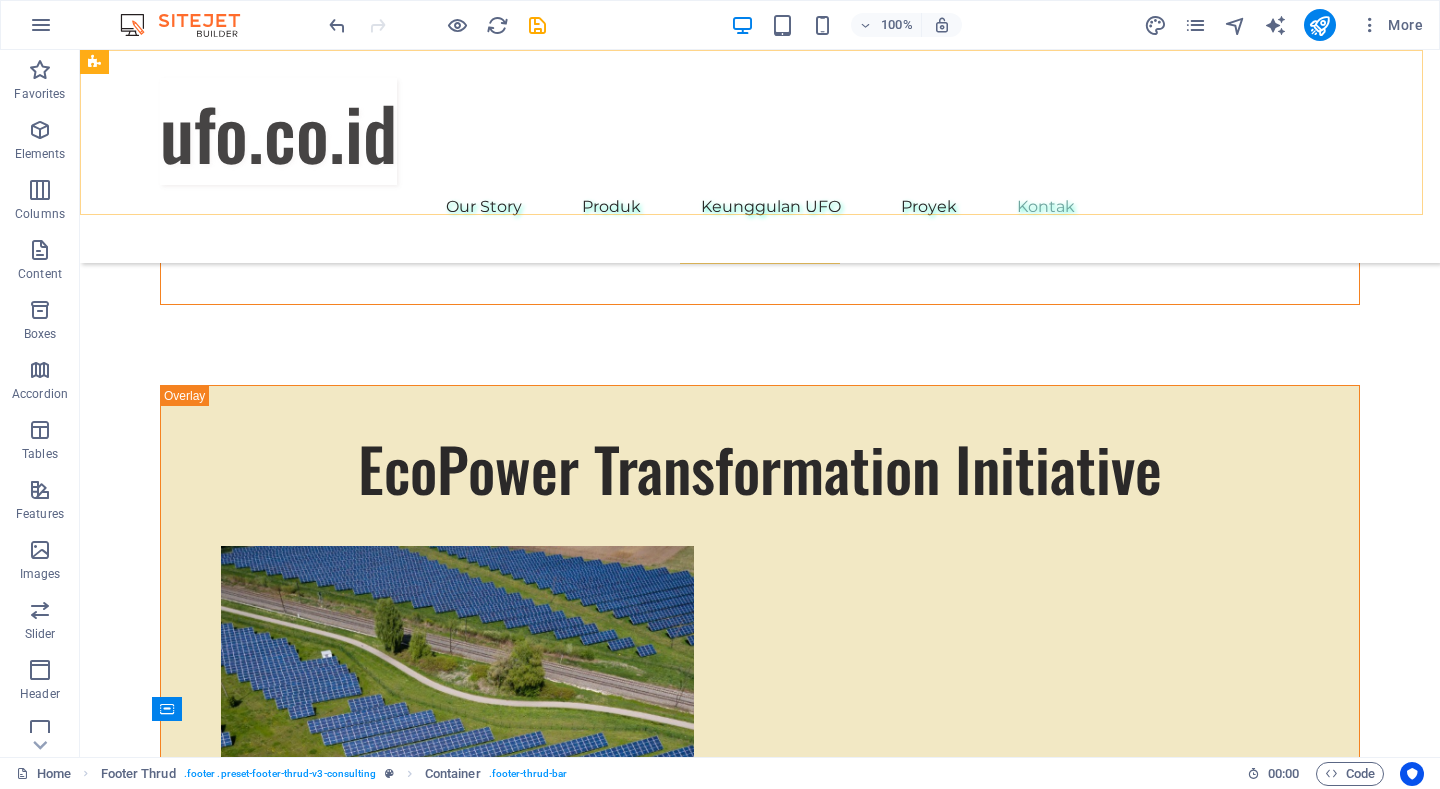 scroll, scrollTop: 11617, scrollLeft: 0, axis: vertical 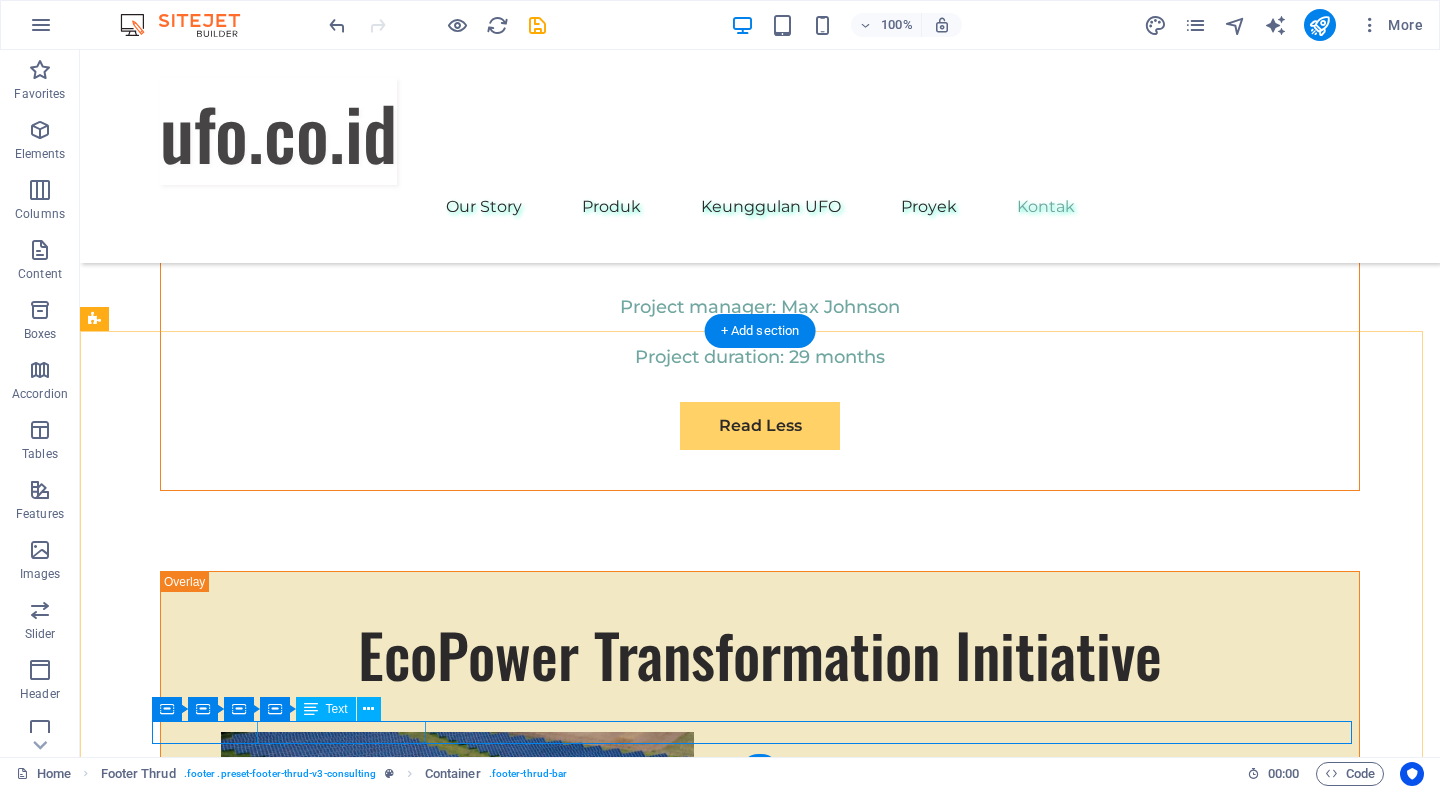click on "Privacy Policy" at bounding box center [752, 7188] 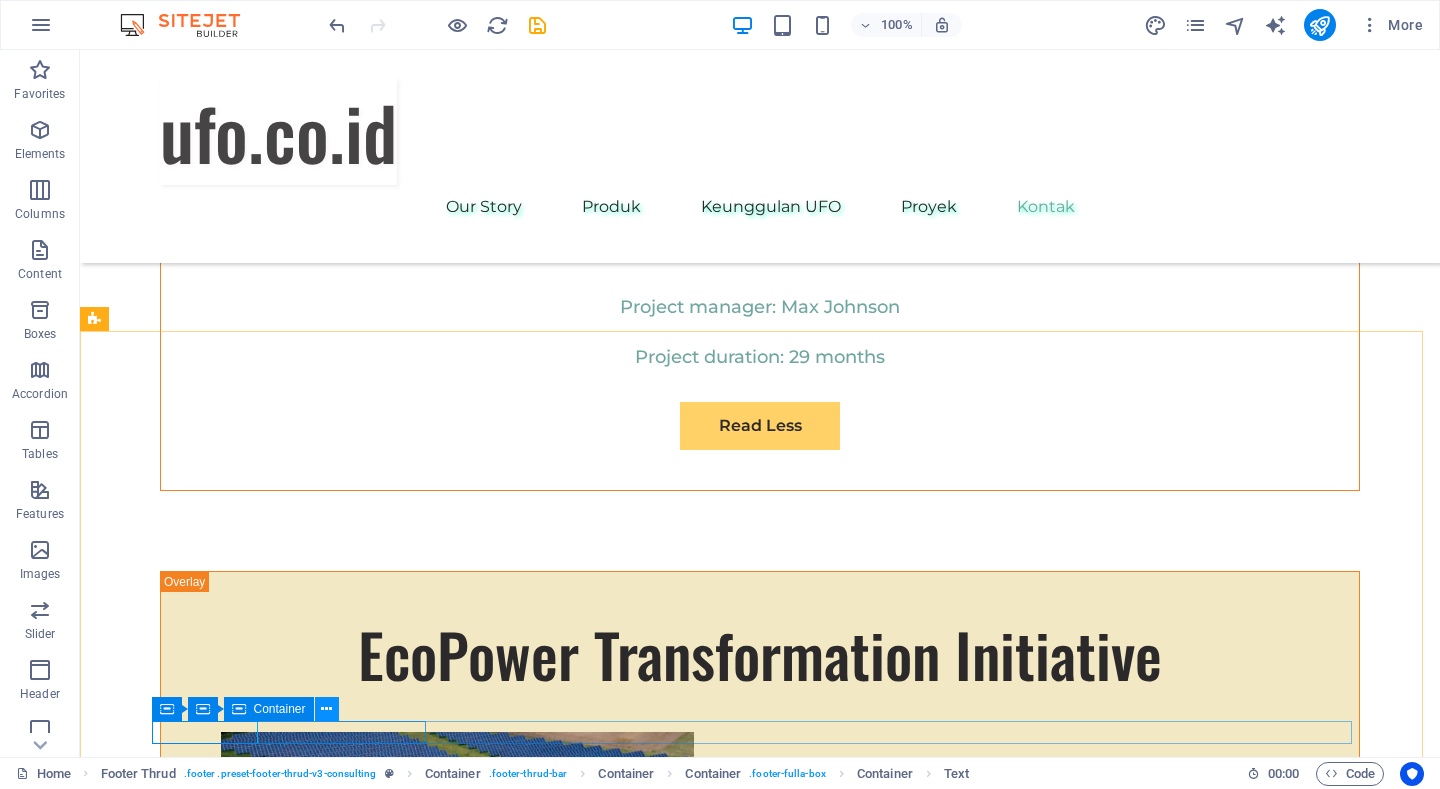 click at bounding box center [326, 709] 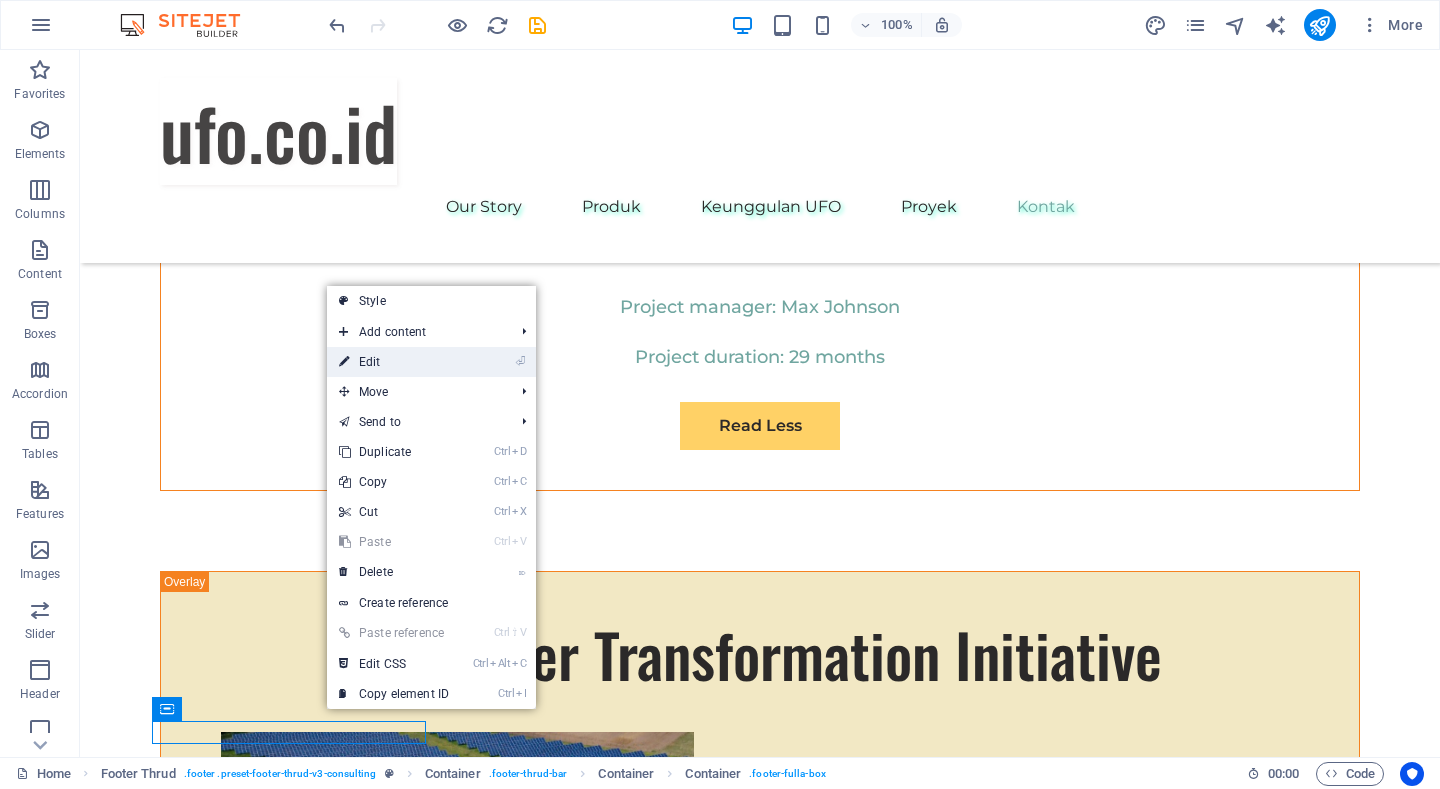 click on "⏎  Edit" at bounding box center (394, 362) 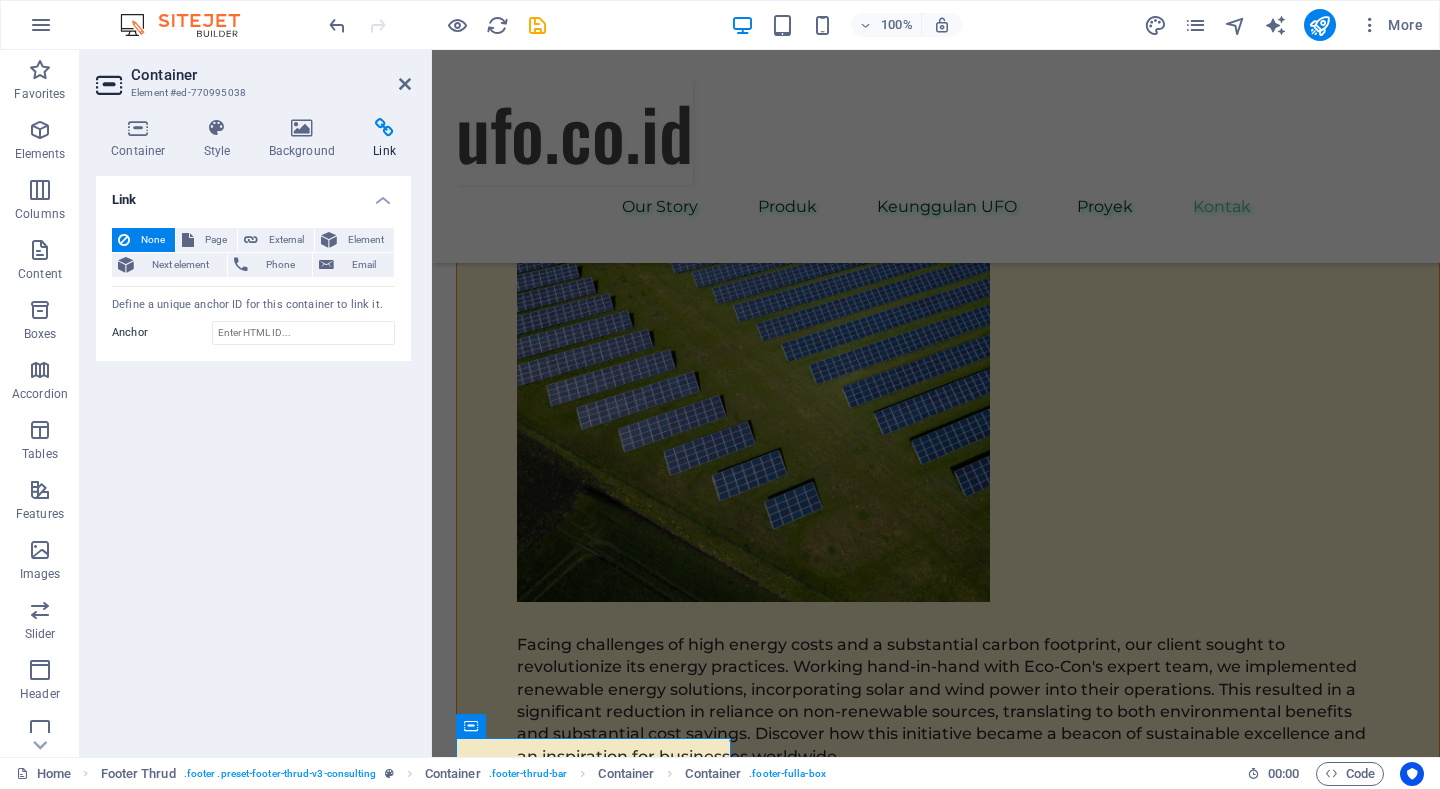 scroll, scrollTop: 11803, scrollLeft: 0, axis: vertical 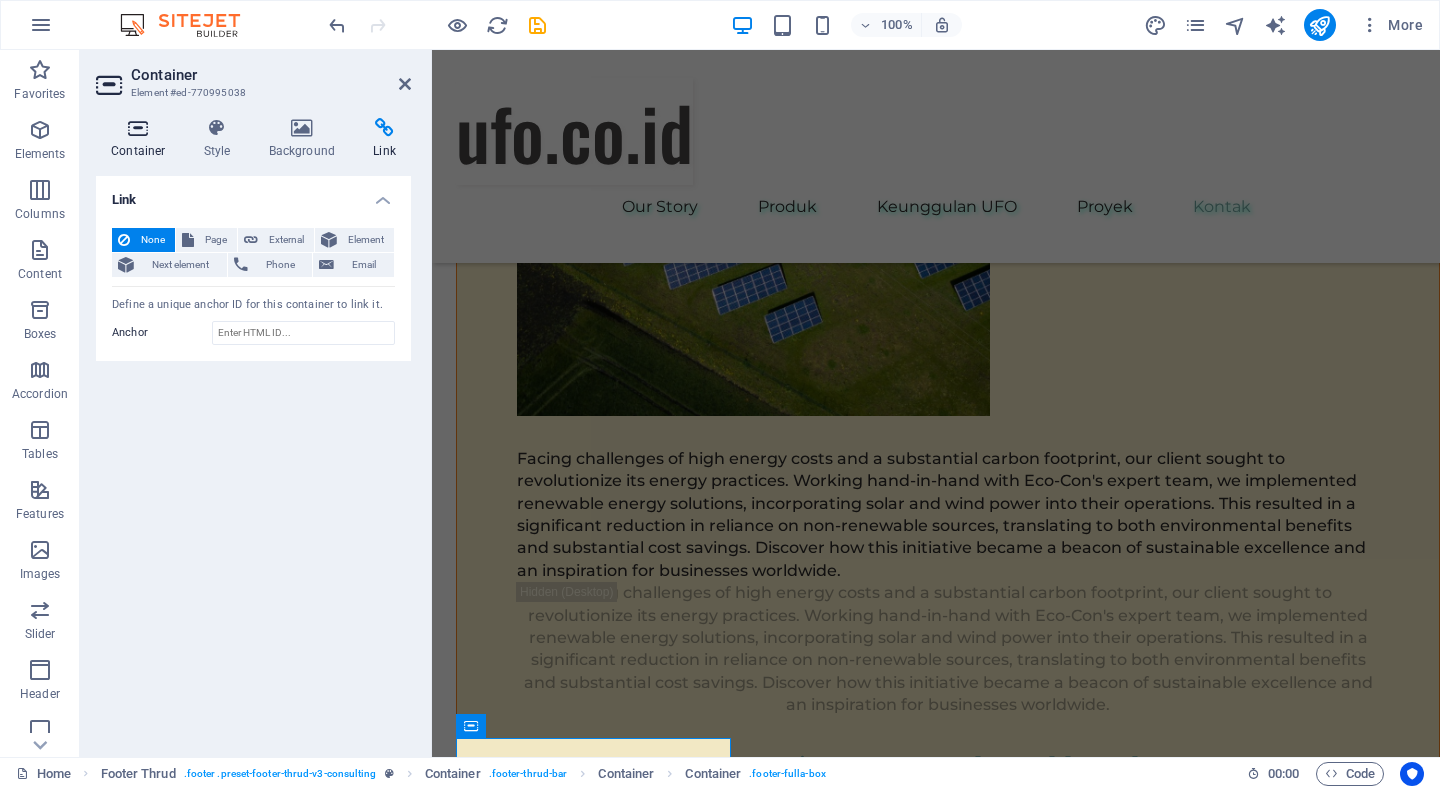 click at bounding box center (138, 128) 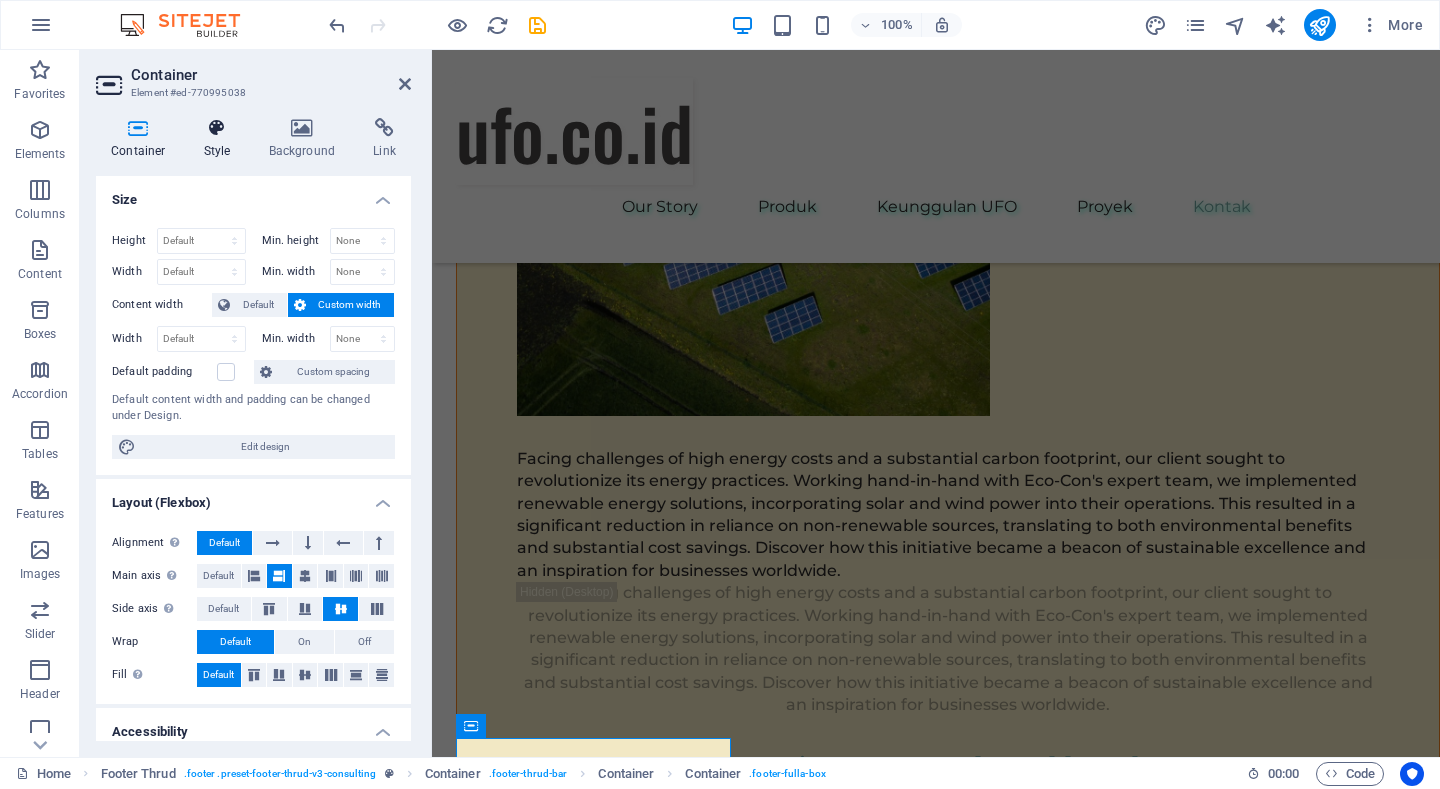 click on "Style" at bounding box center (221, 139) 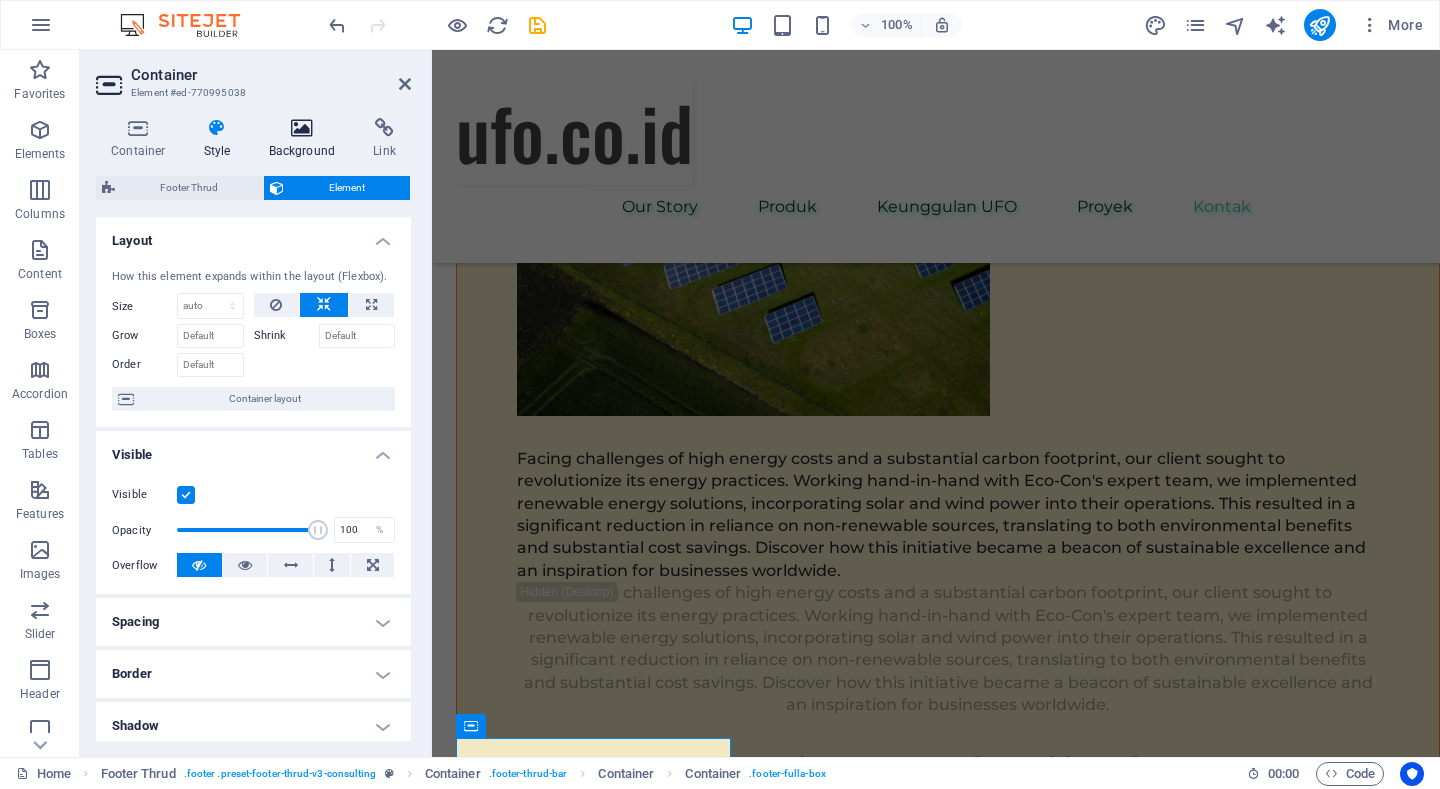 click on "Background" at bounding box center [306, 139] 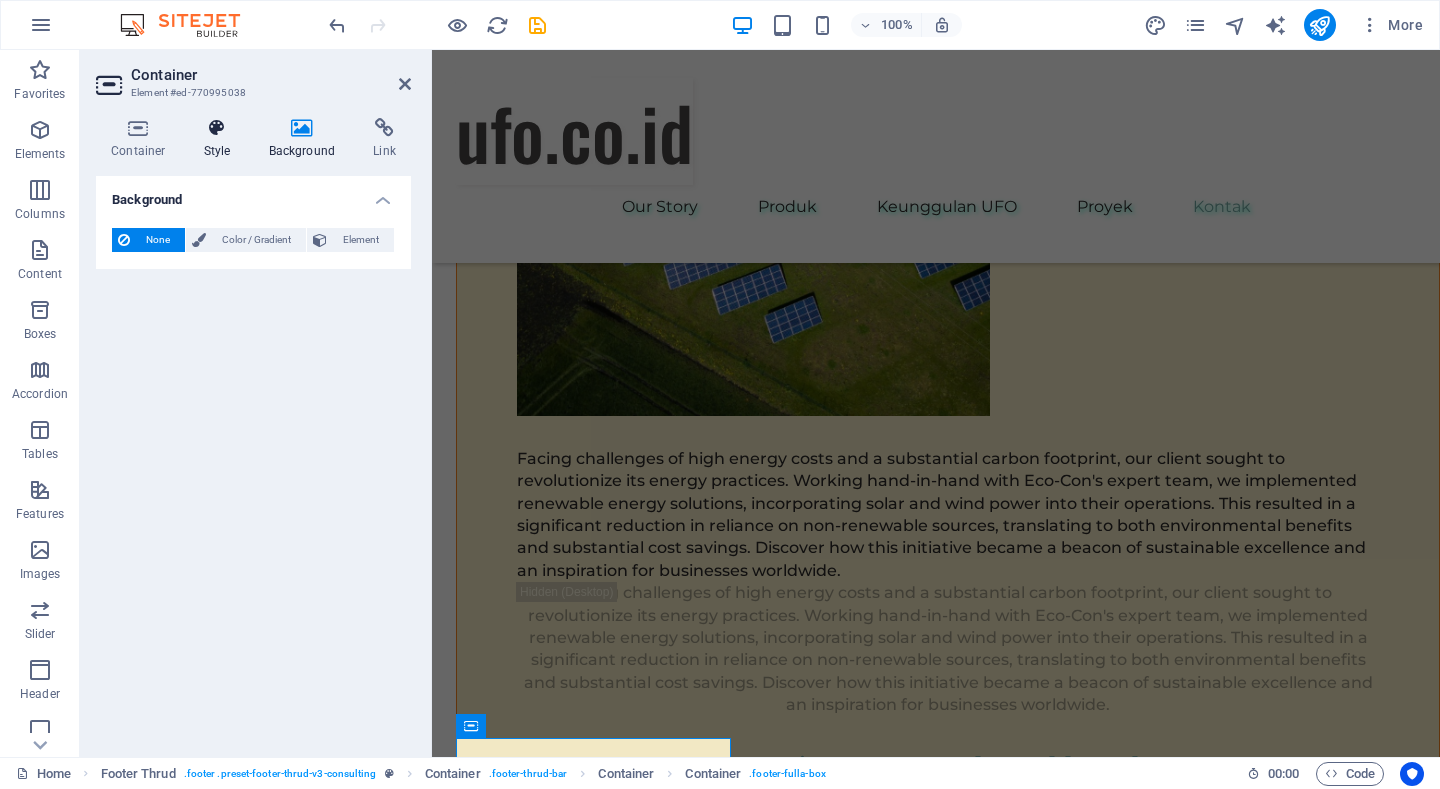 click at bounding box center (217, 128) 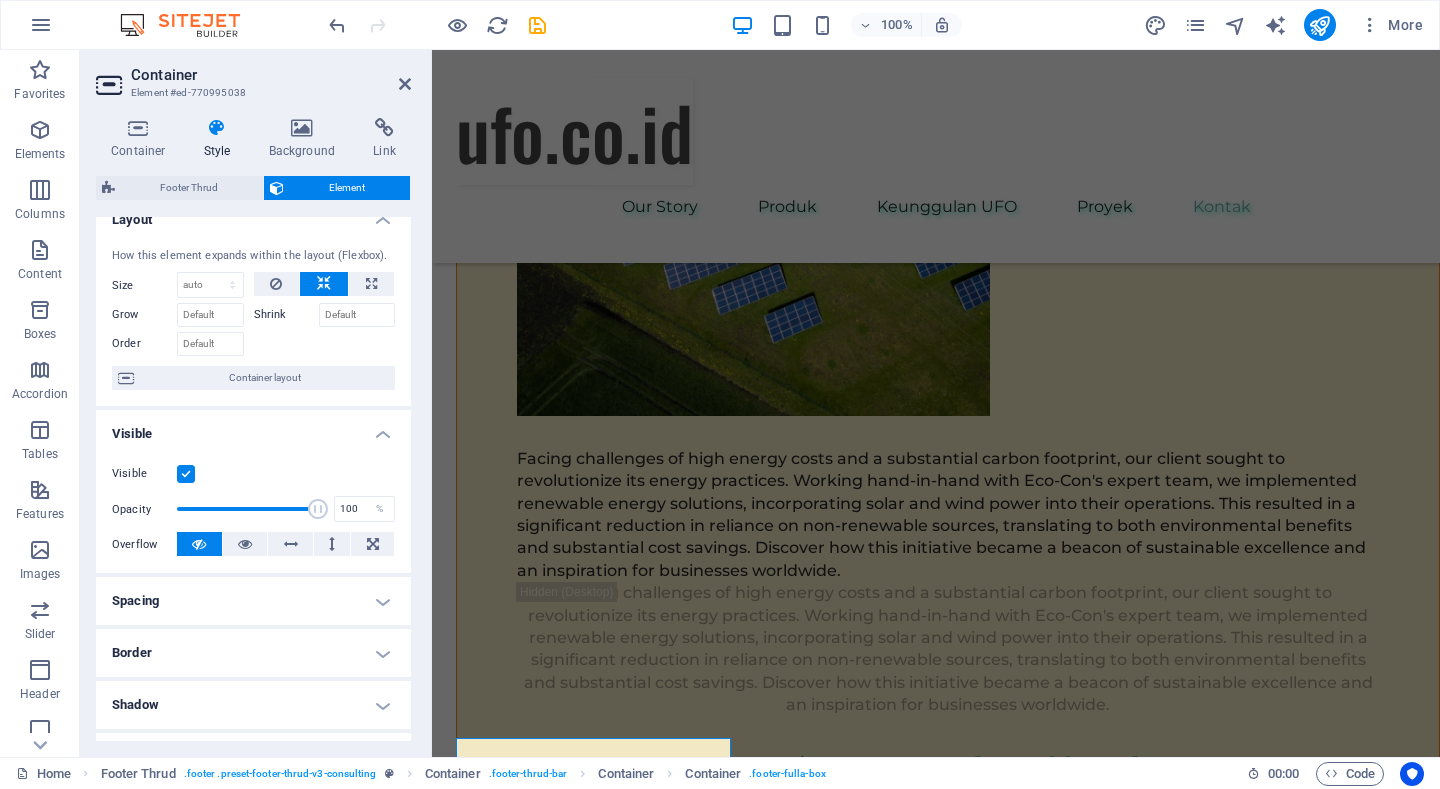 scroll, scrollTop: 0, scrollLeft: 0, axis: both 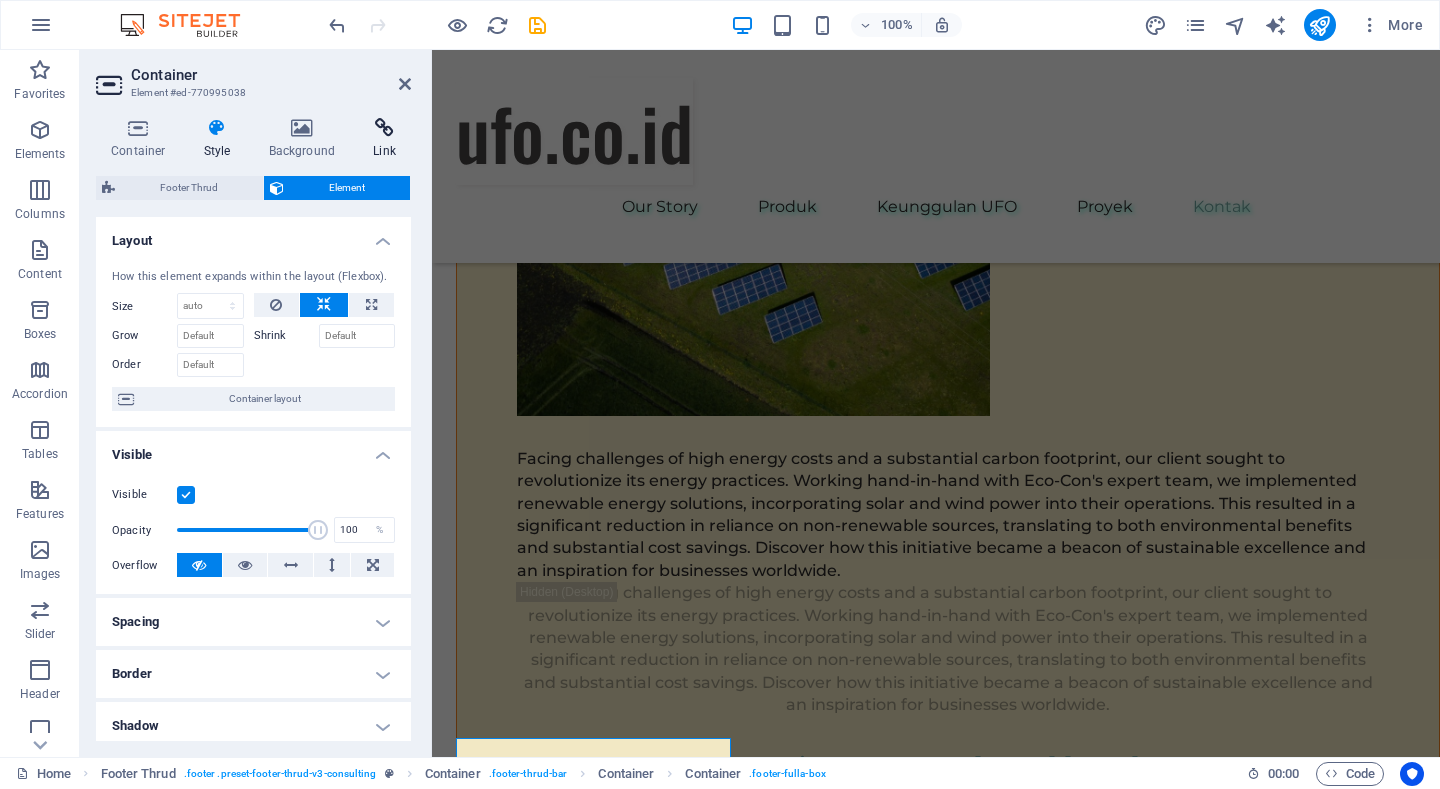 click on "Link" at bounding box center [384, 139] 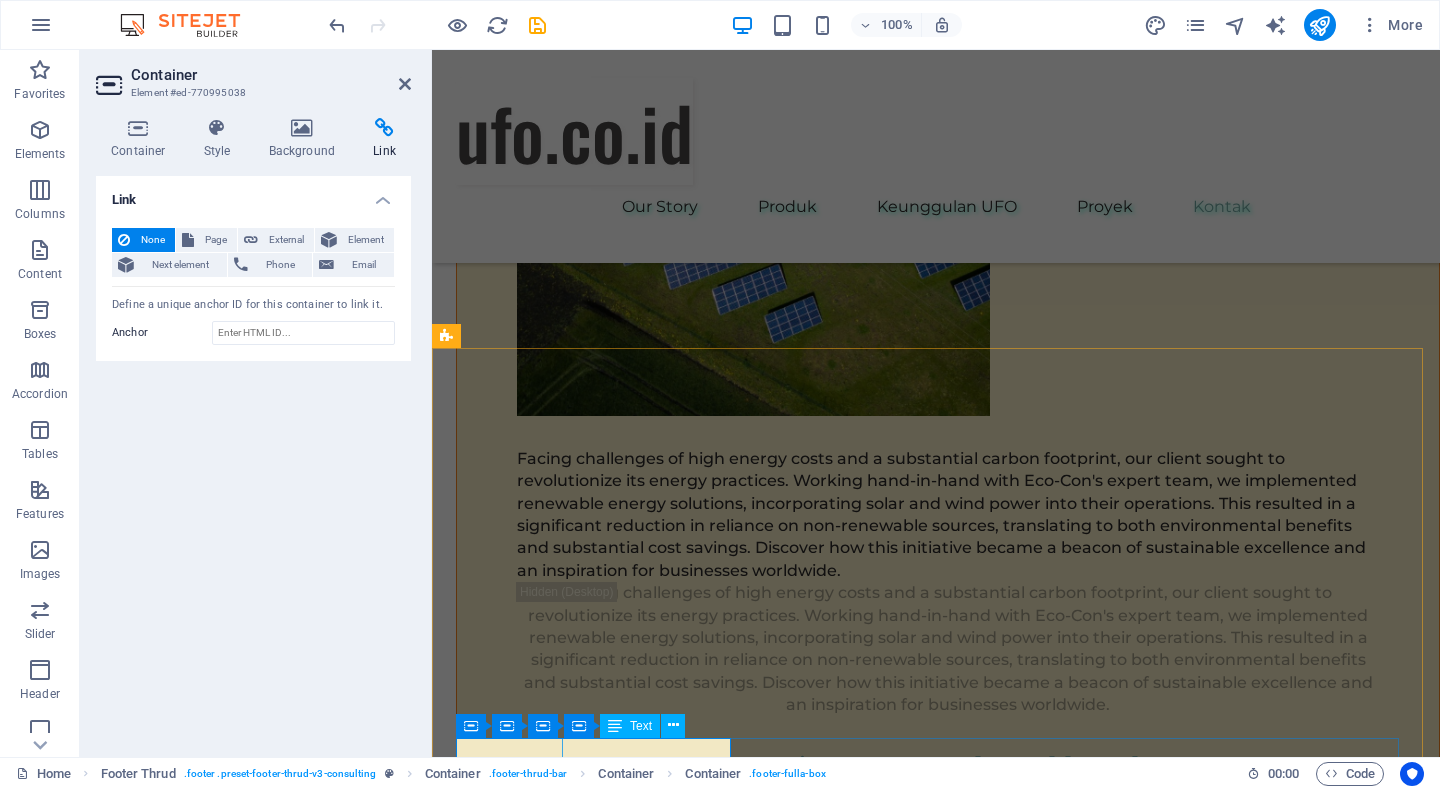 click on "Privacy Policy" at bounding box center [928, 6345] 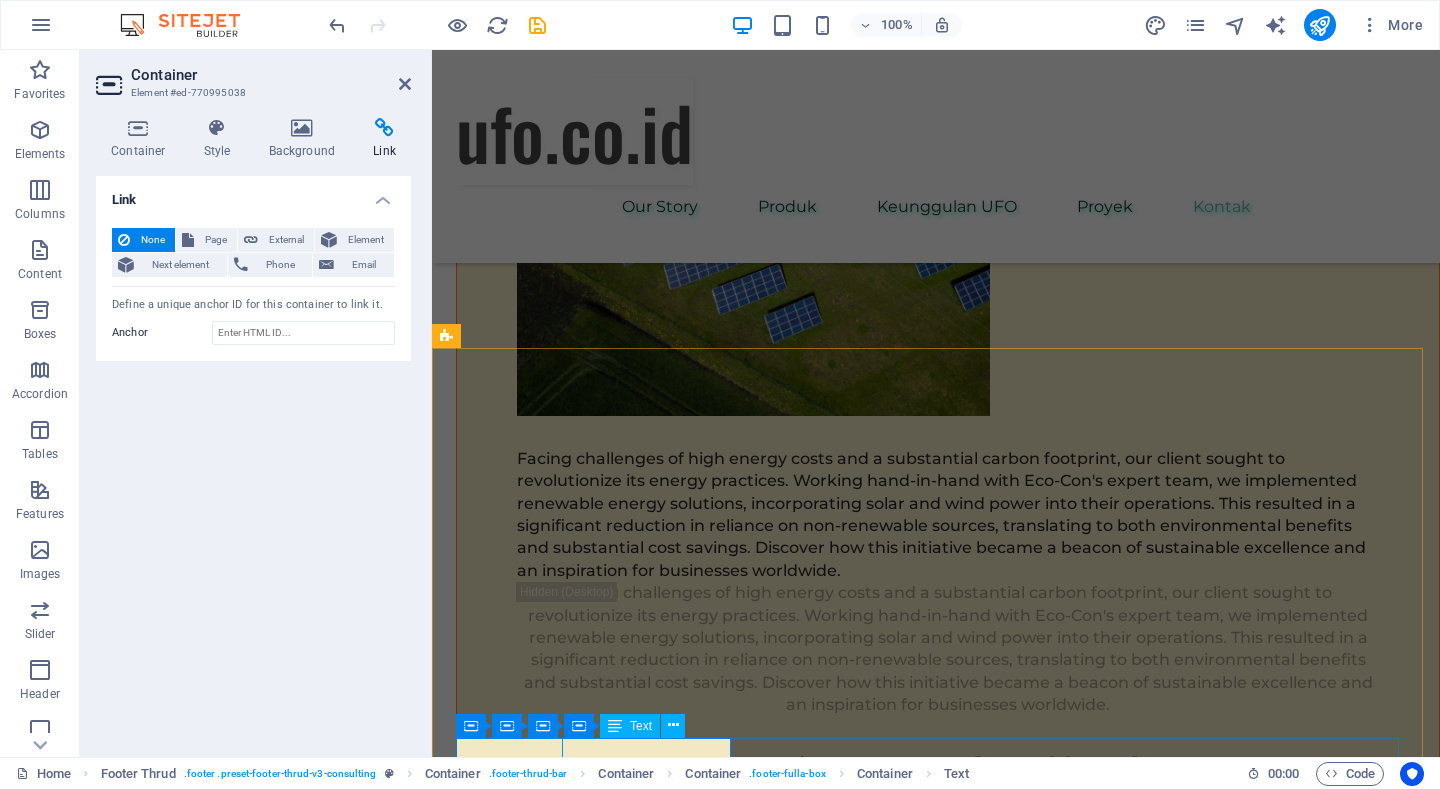click on "Privacy Policy" at bounding box center (928, 6345) 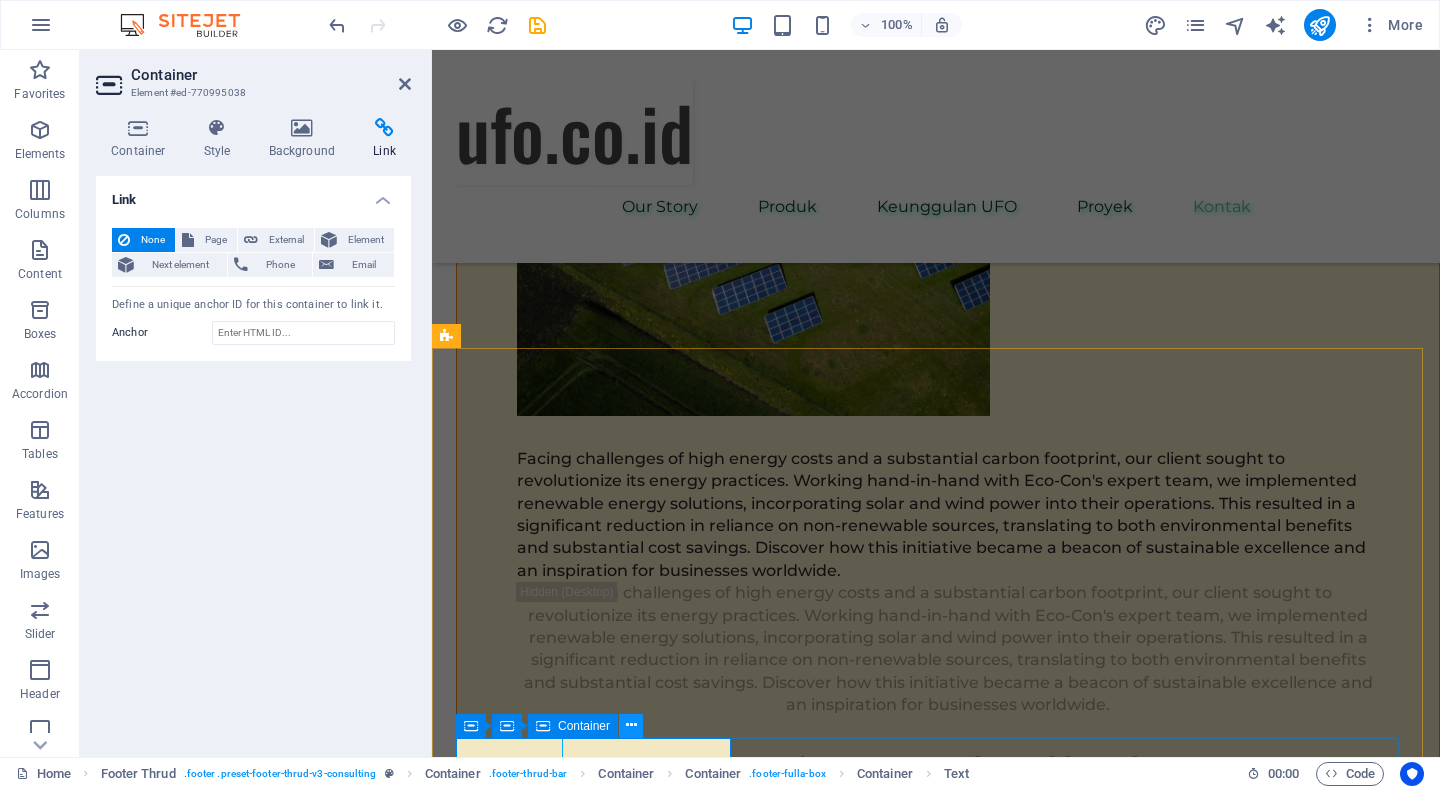 click at bounding box center (631, 725) 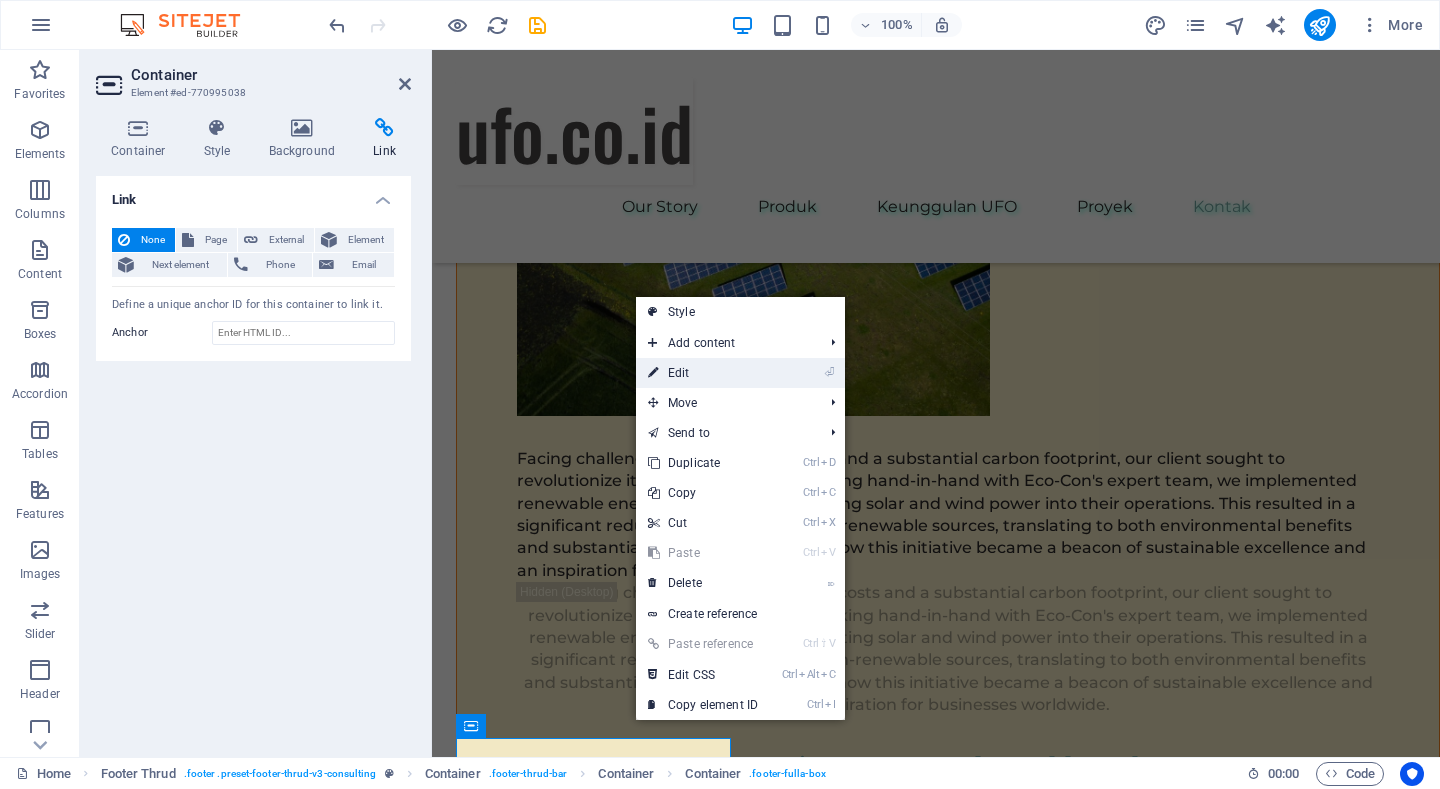 click on "⏎  Edit" at bounding box center (703, 373) 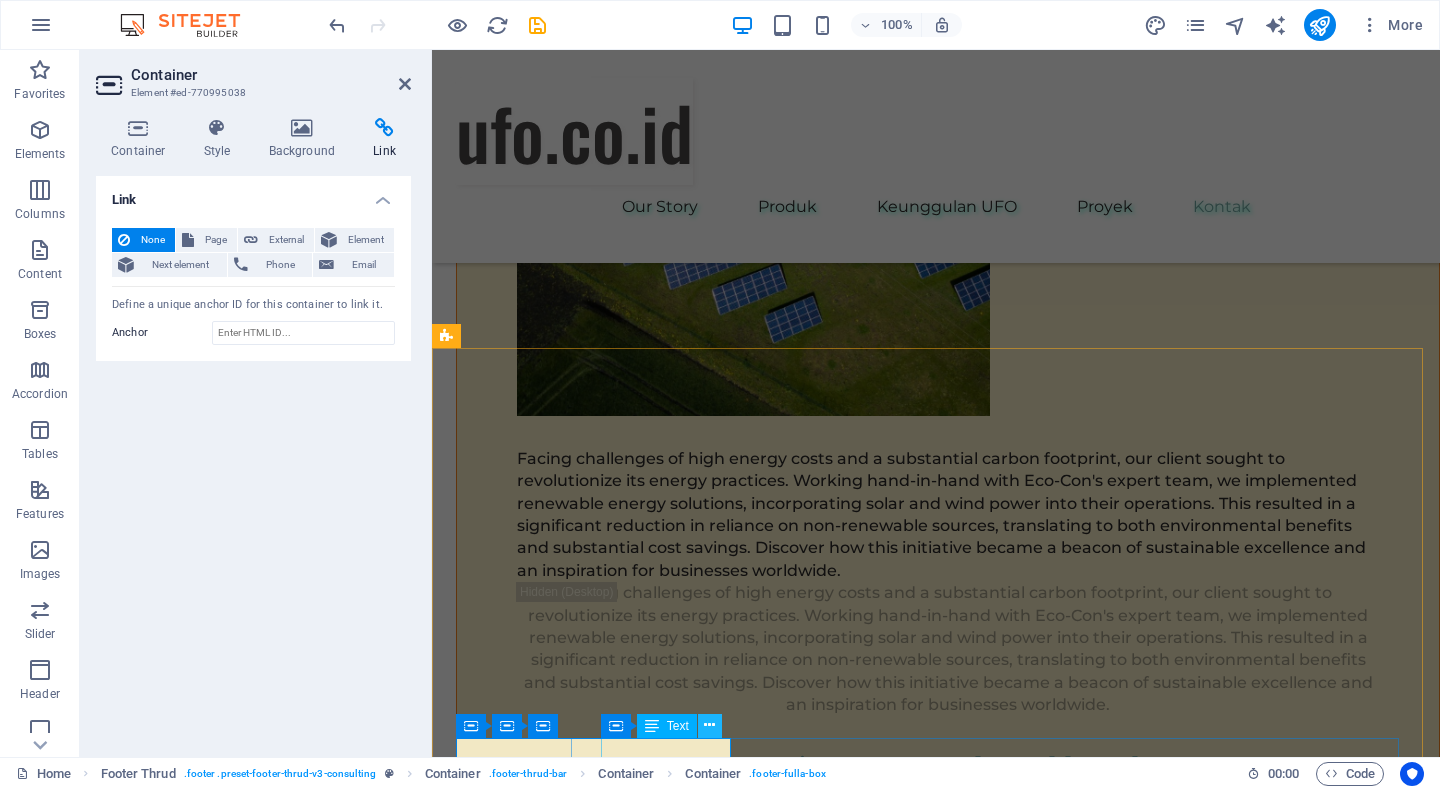 click at bounding box center (709, 725) 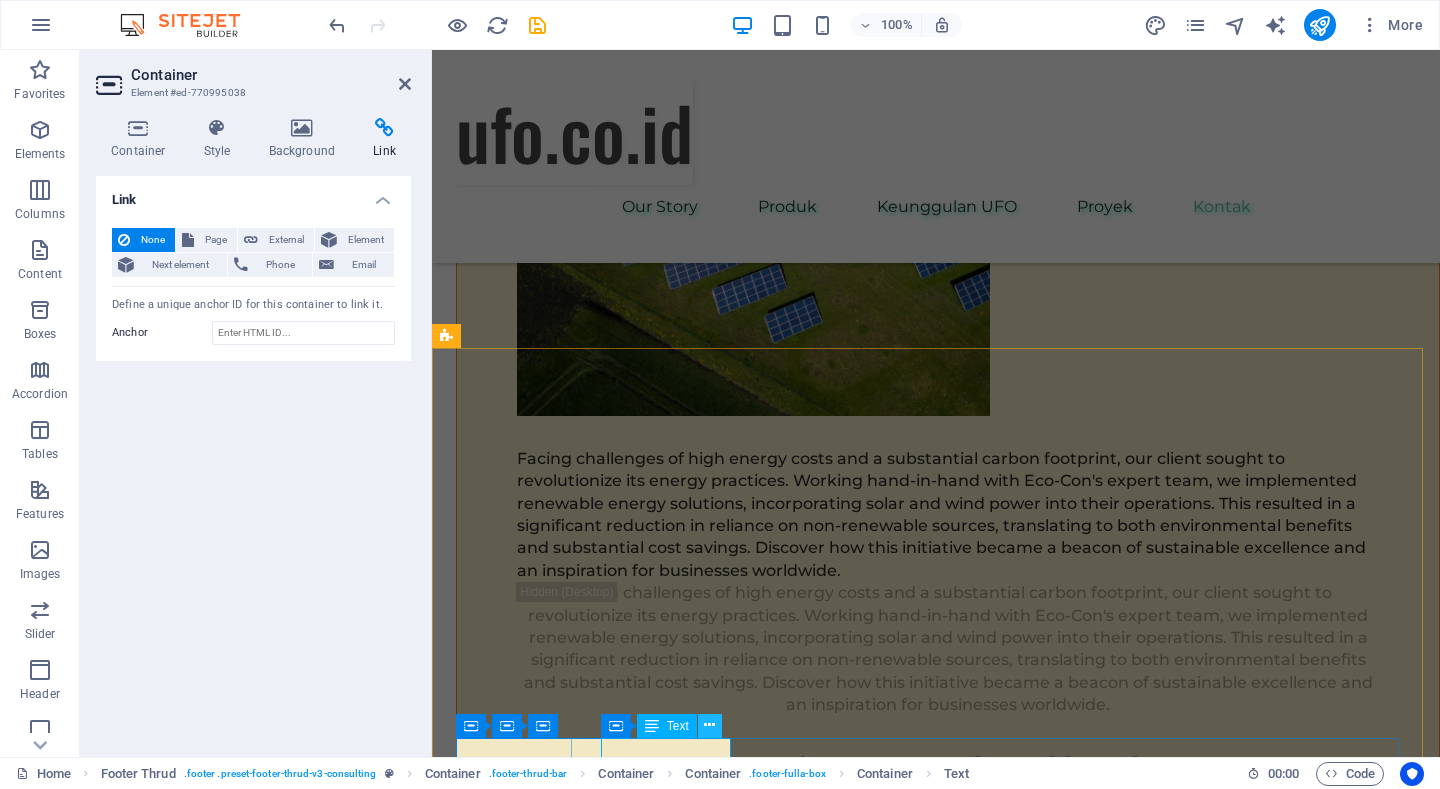 click at bounding box center [709, 725] 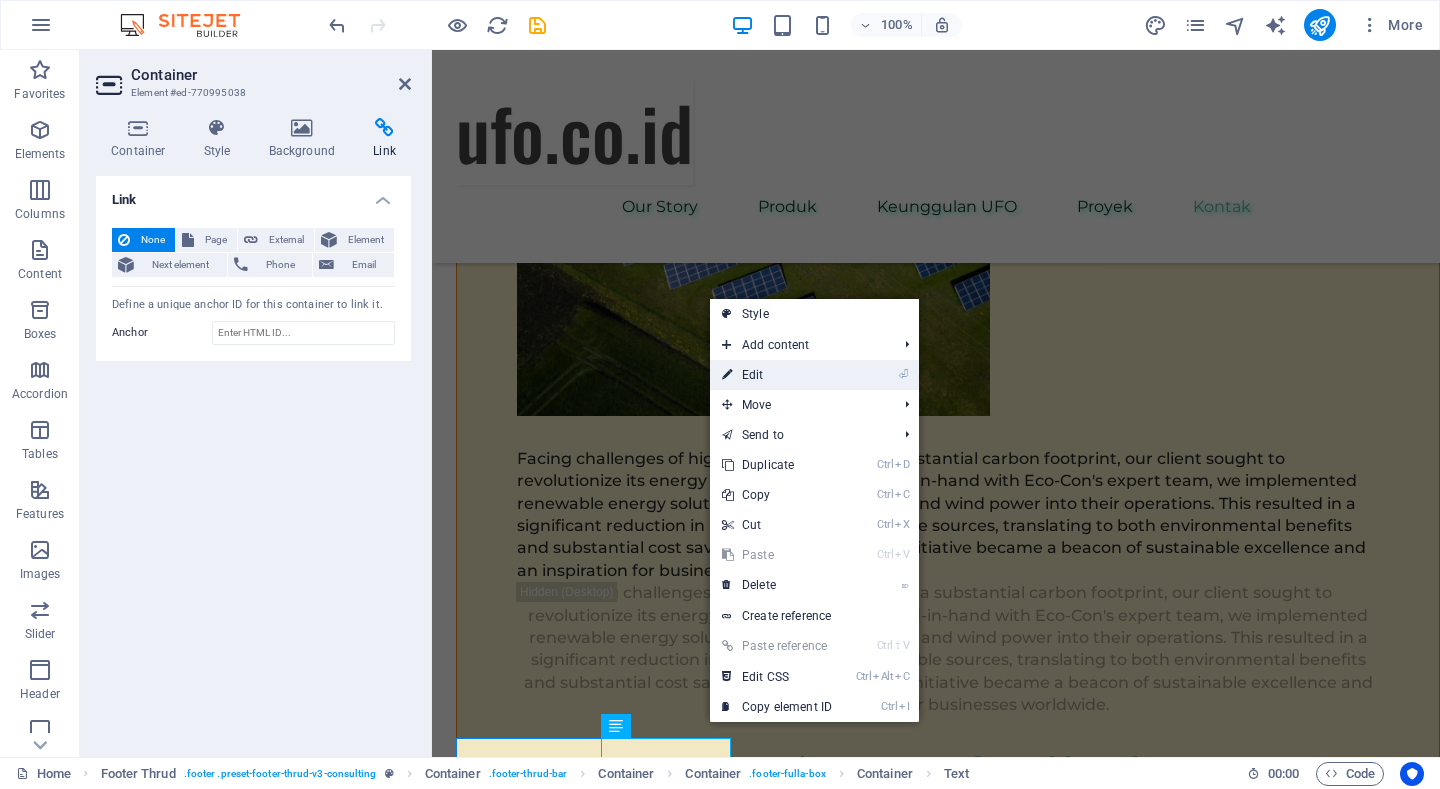 click on "⏎  Edit" at bounding box center (777, 375) 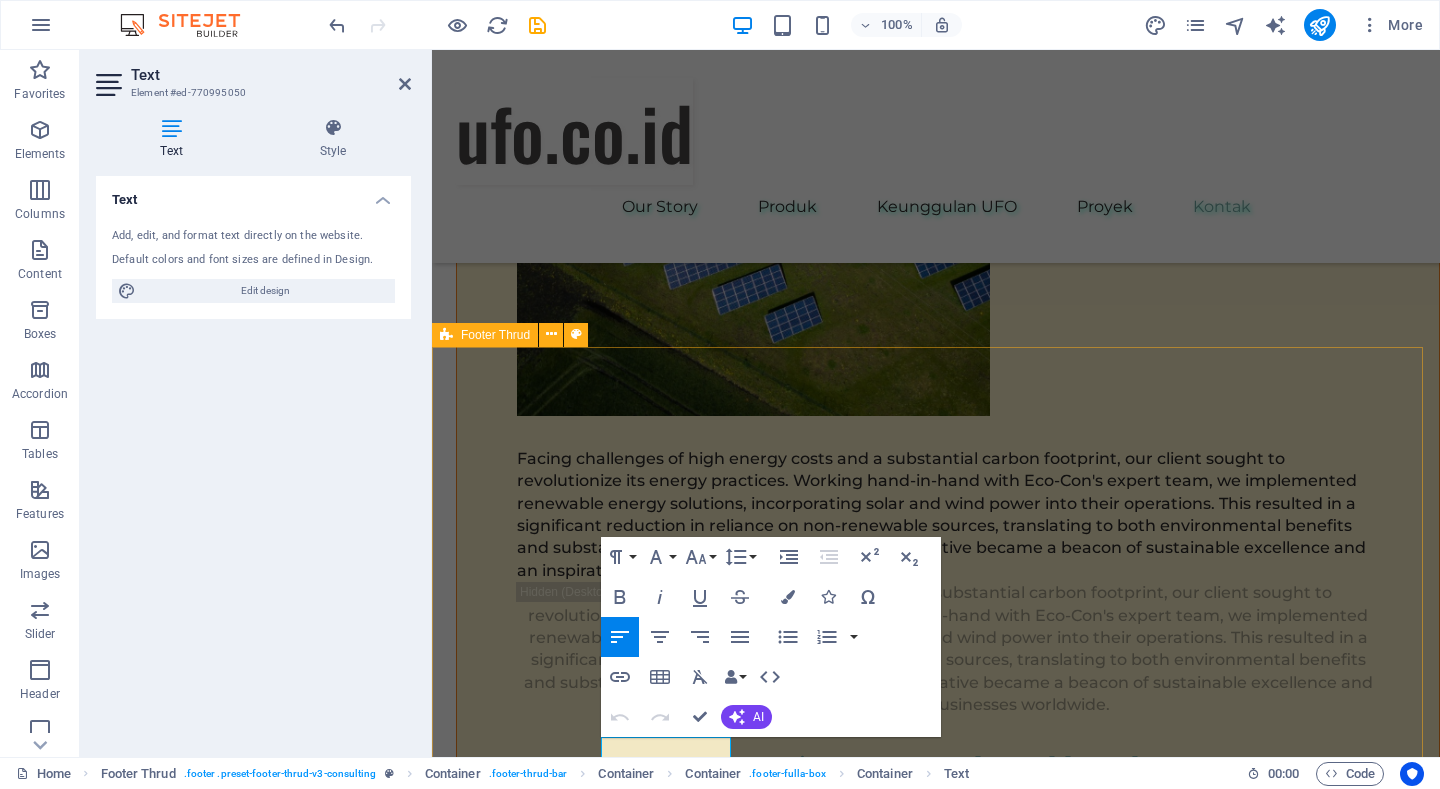 scroll, scrollTop: 11804, scrollLeft: 0, axis: vertical 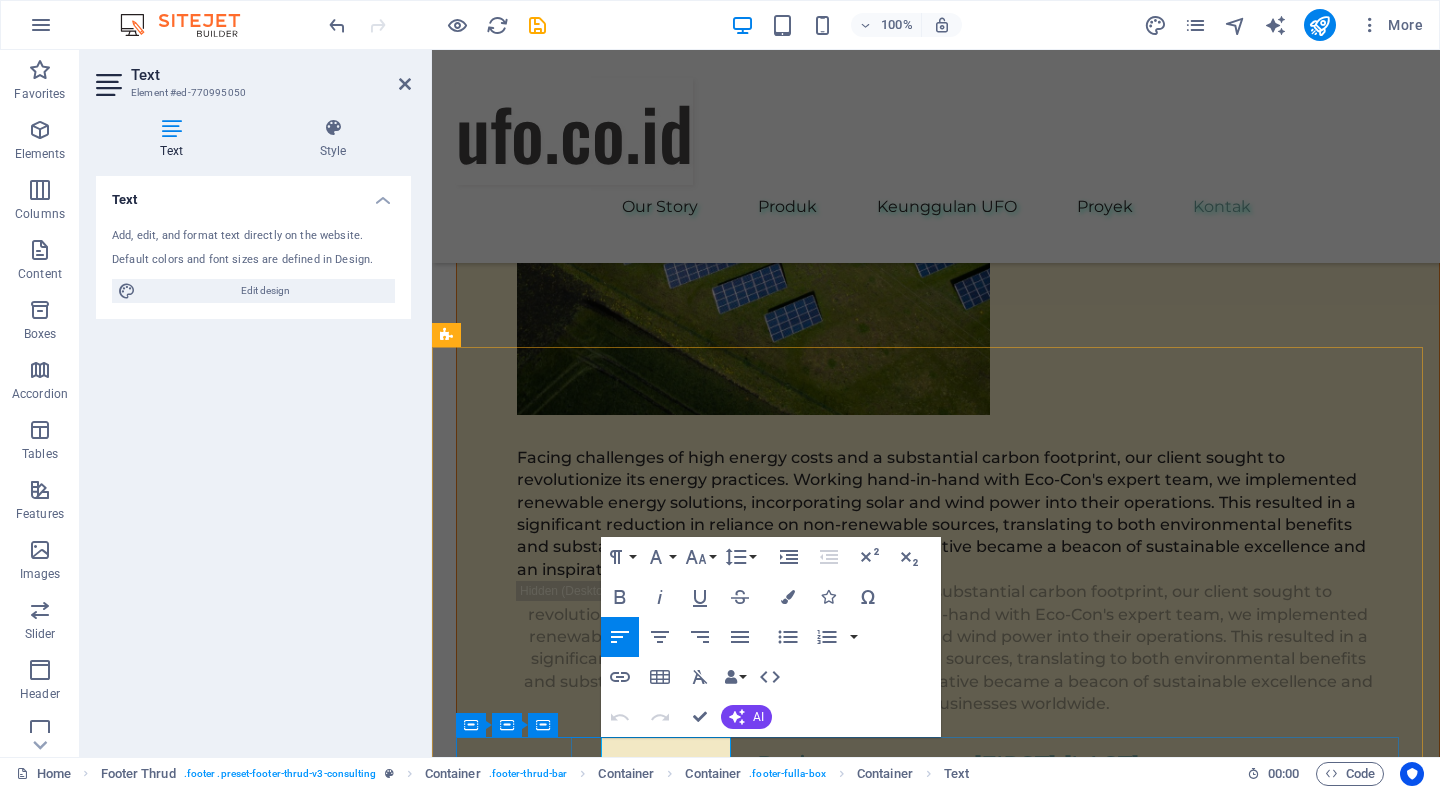 click on "Terms of Service" at bounding box center (551, 6365) 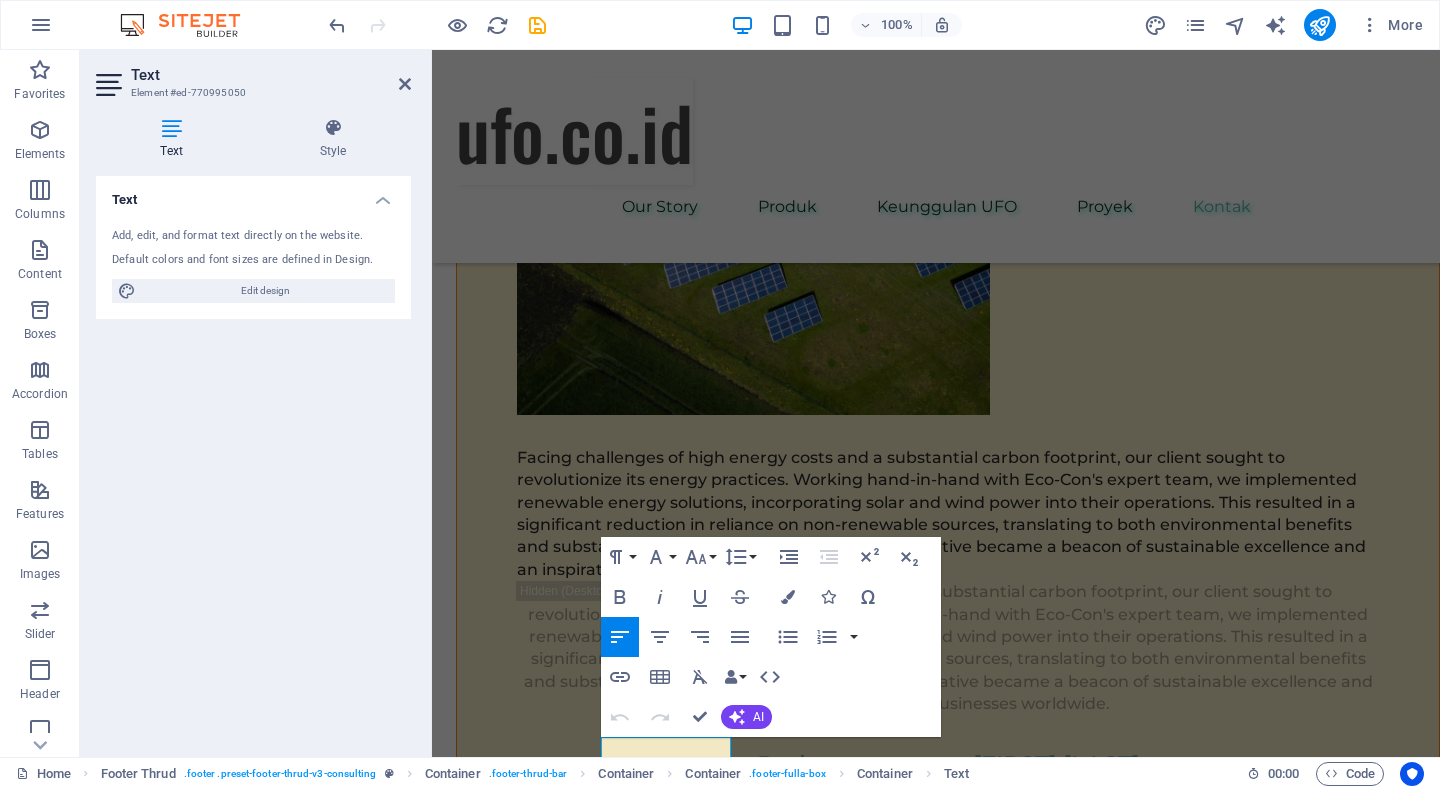 click on "Text Add, edit, and format text directly on the website. Default colors and font sizes are defined in Design. Edit design Alignment Left aligned Centered Right aligned" at bounding box center (253, 458) 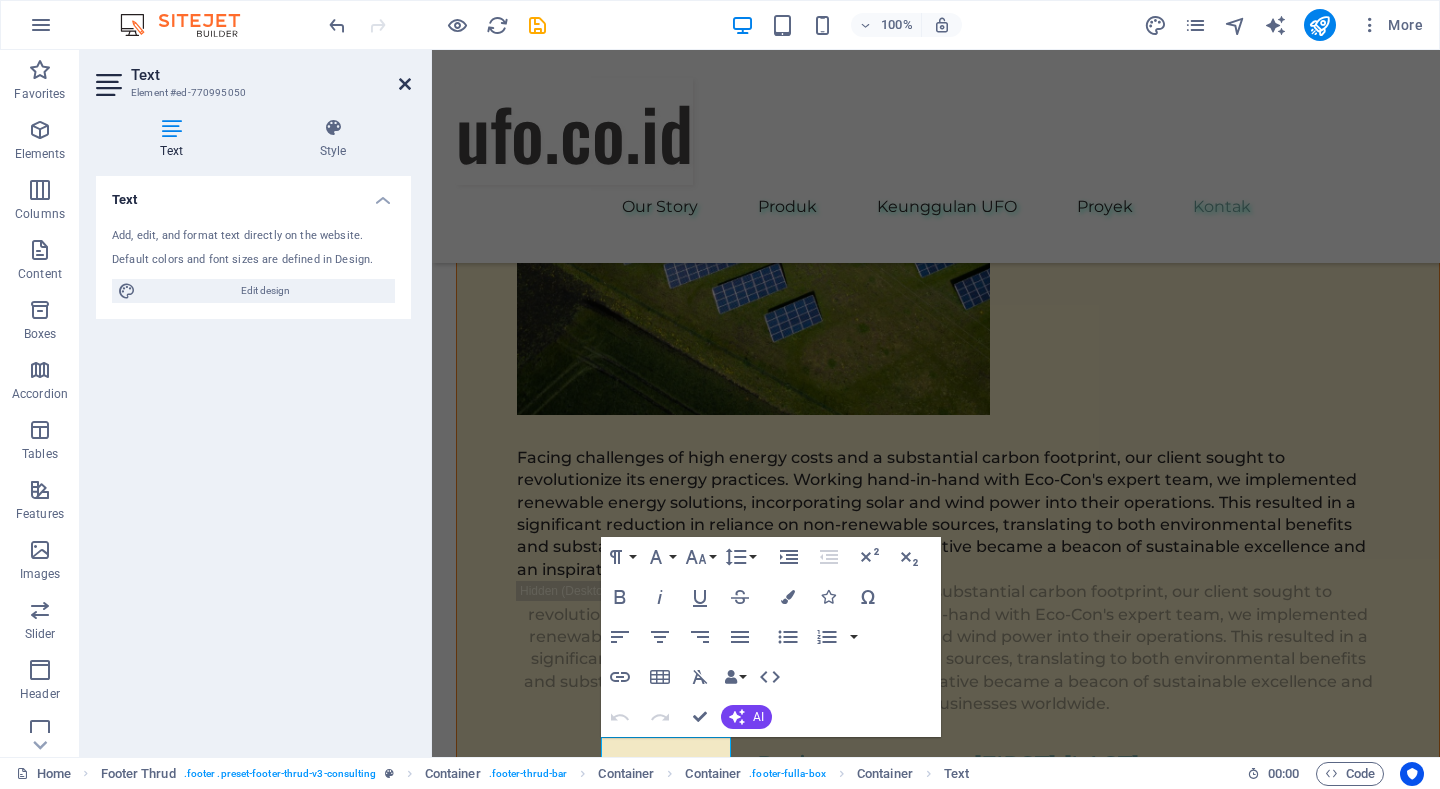 click at bounding box center [405, 84] 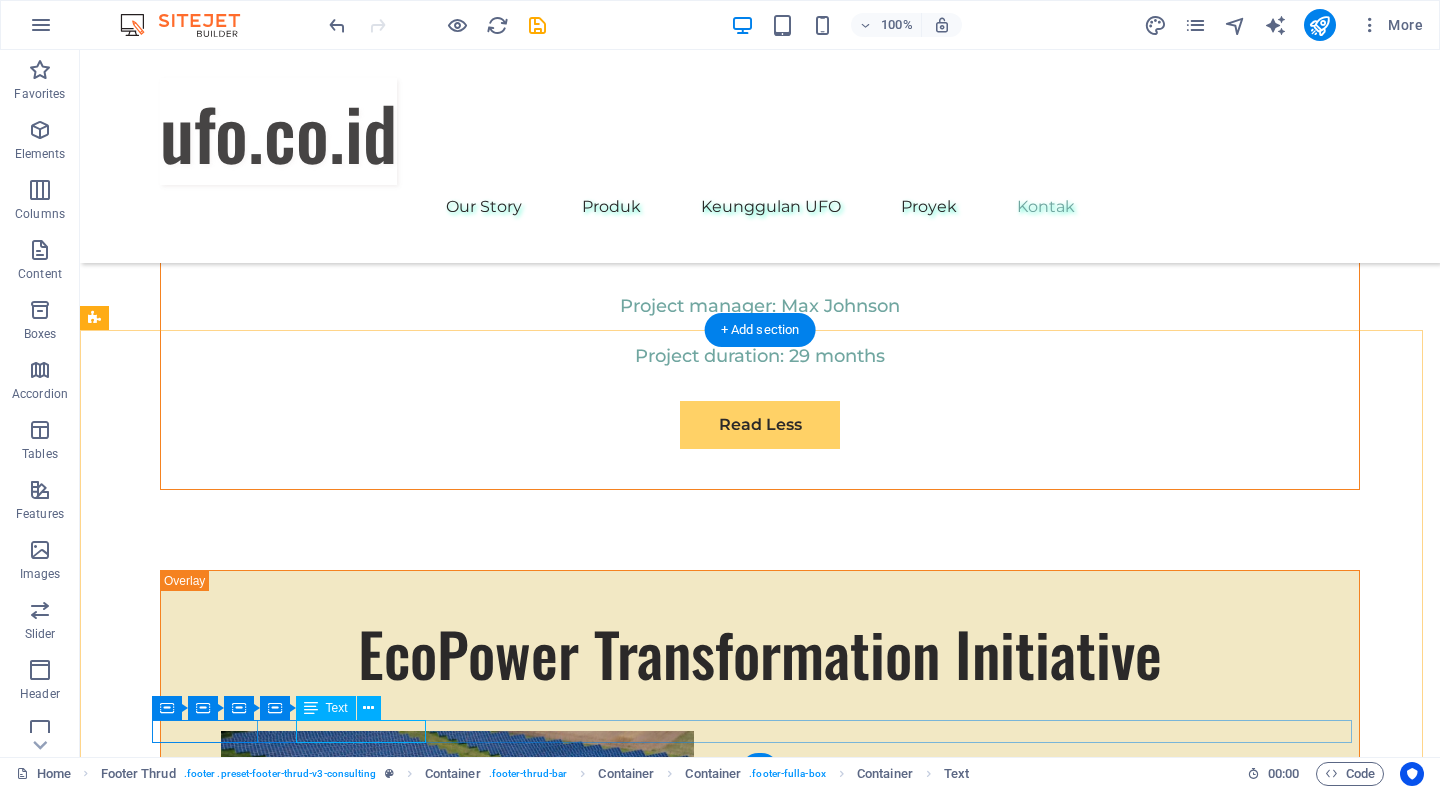 click on "Privacy Policy" at bounding box center [752, 7187] 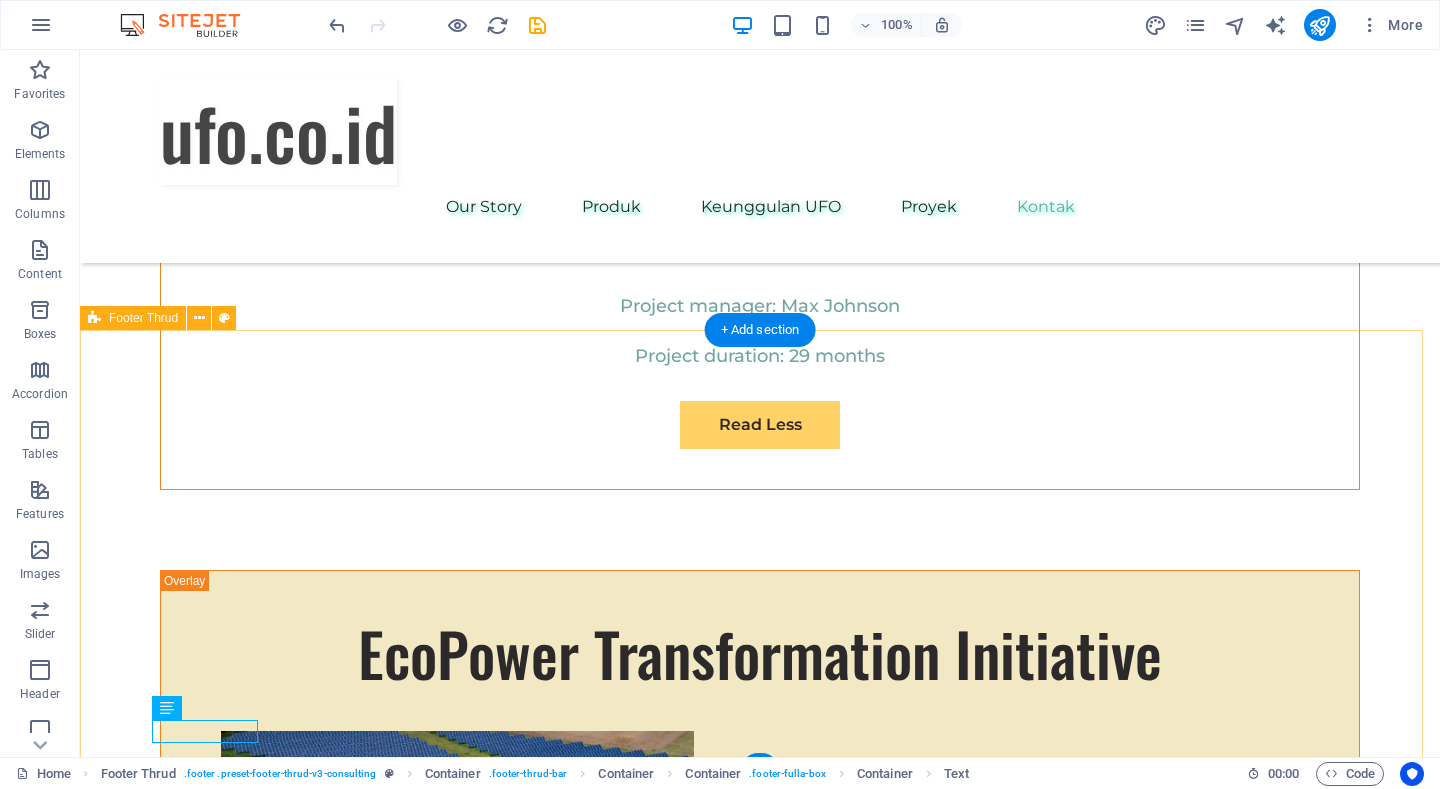 click on "ufo.co.id UFO   penyalur petir modern electrostatics ( ESE ) dengan radius proteksi yang luas. Our Story Produk Our Strengths Proyek Kontak Stay connected with us: Stay connected with us: info@ufo.co.id info@ufo.co.id
Privacy Policy Terms of Service   ufo.co.id" at bounding box center [760, 6939] 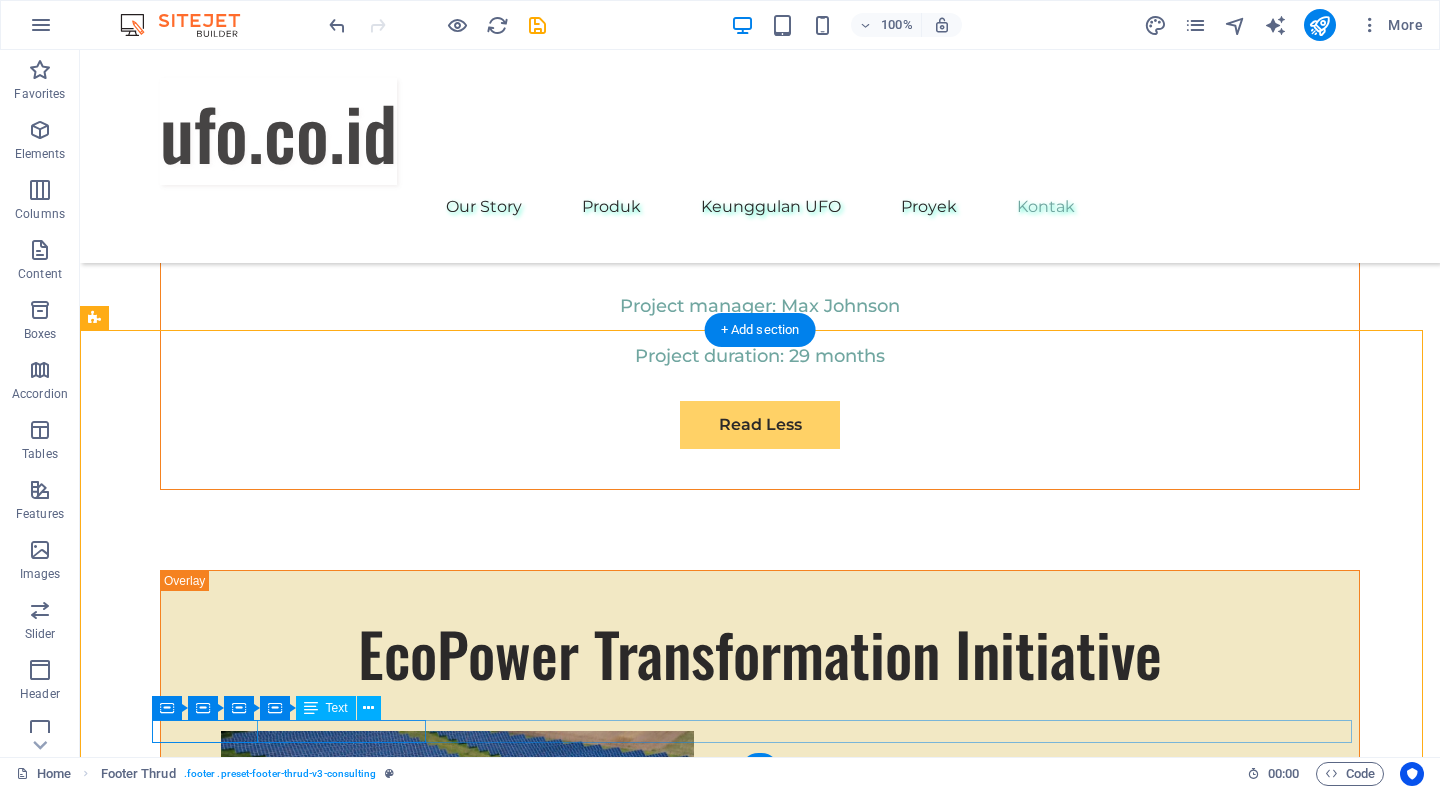click on "Privacy Policy" at bounding box center [752, 7187] 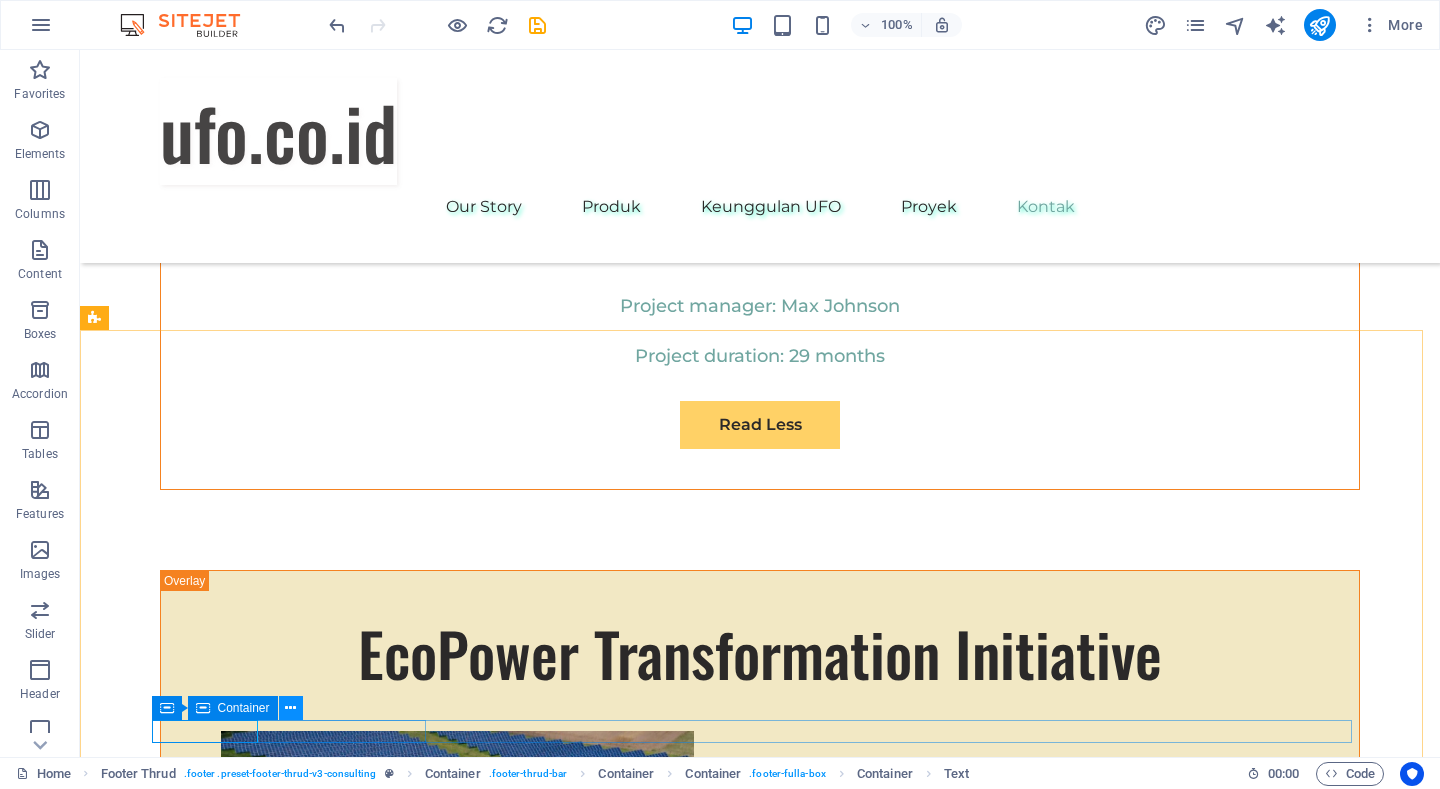 click at bounding box center (290, 708) 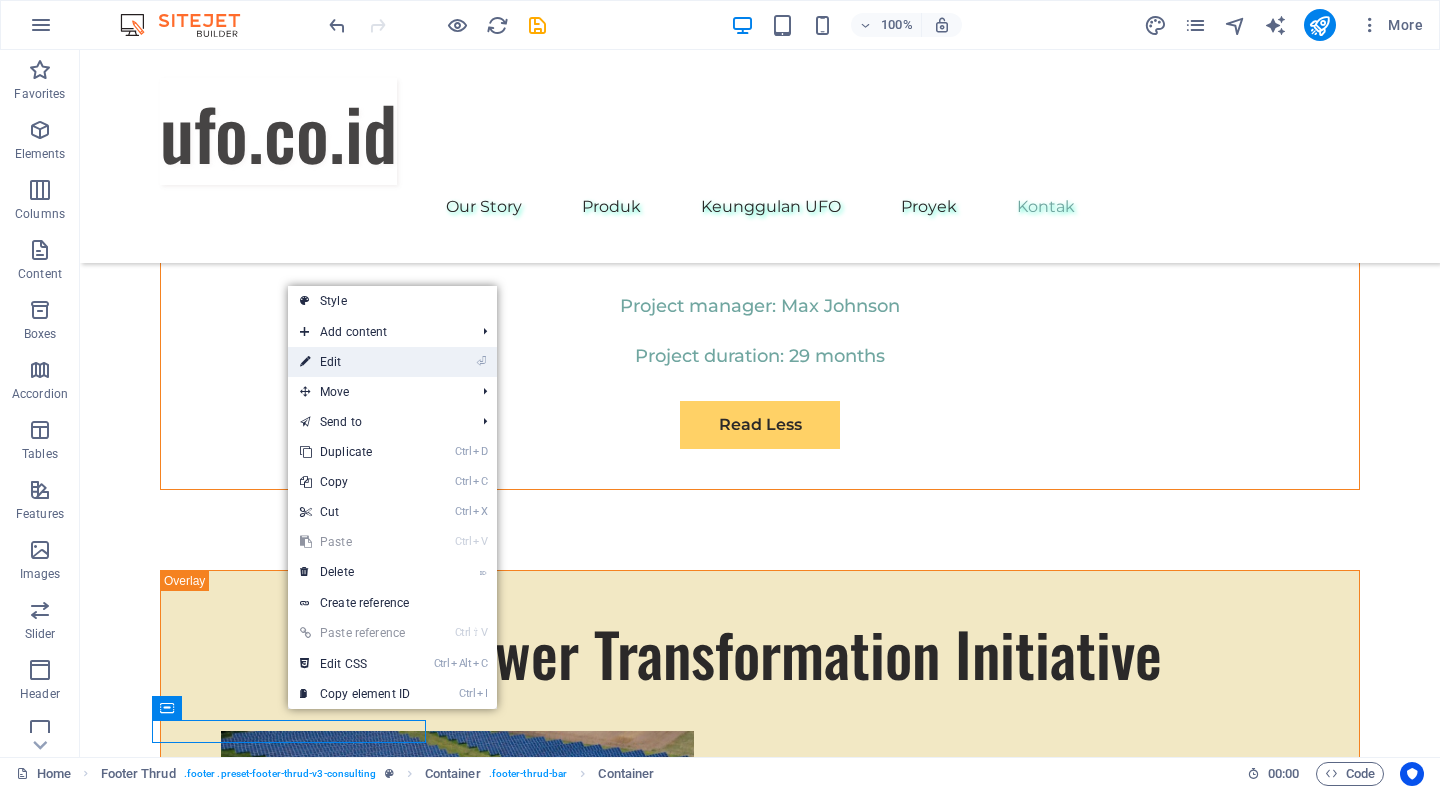 click on "⏎  Edit" at bounding box center (355, 362) 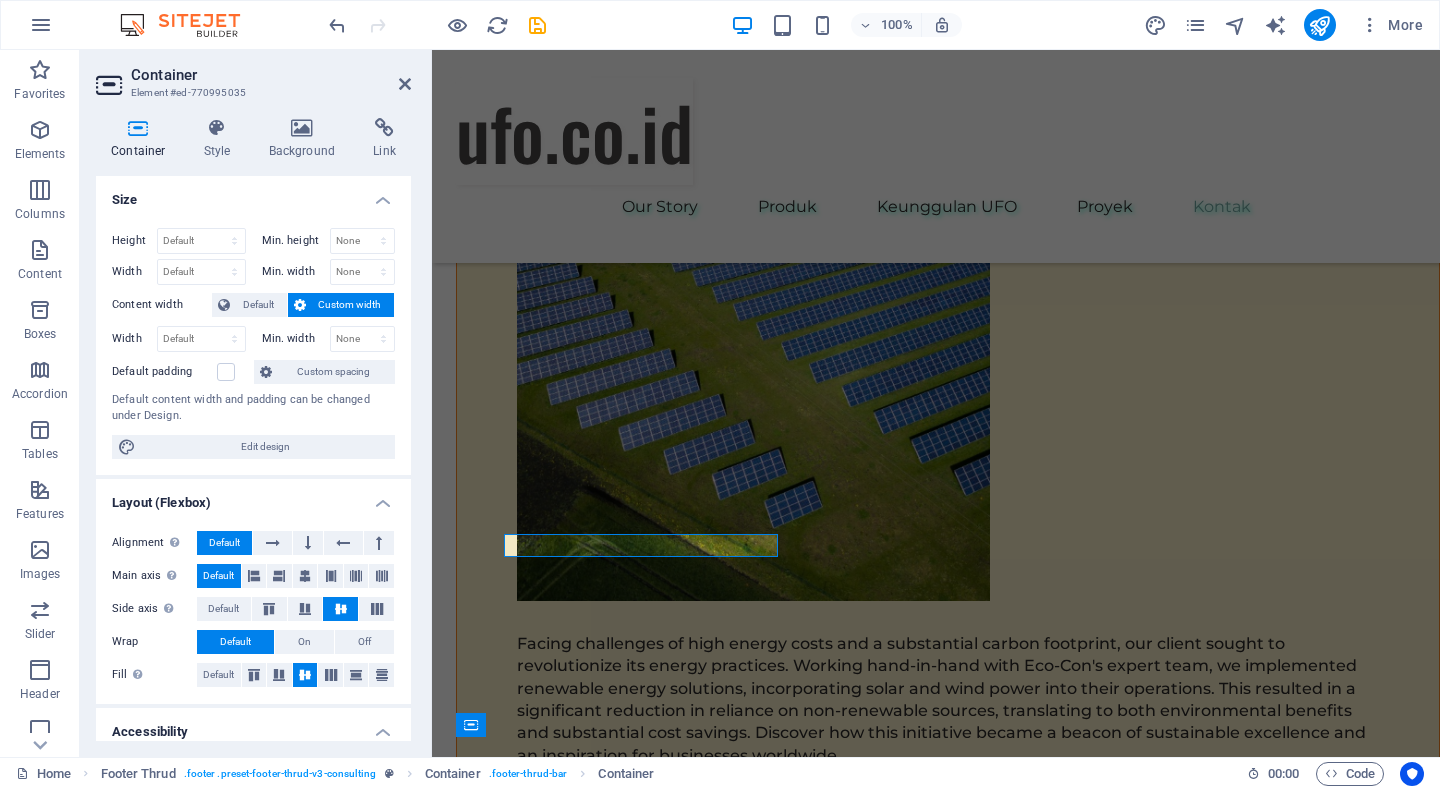 scroll, scrollTop: 11804, scrollLeft: 0, axis: vertical 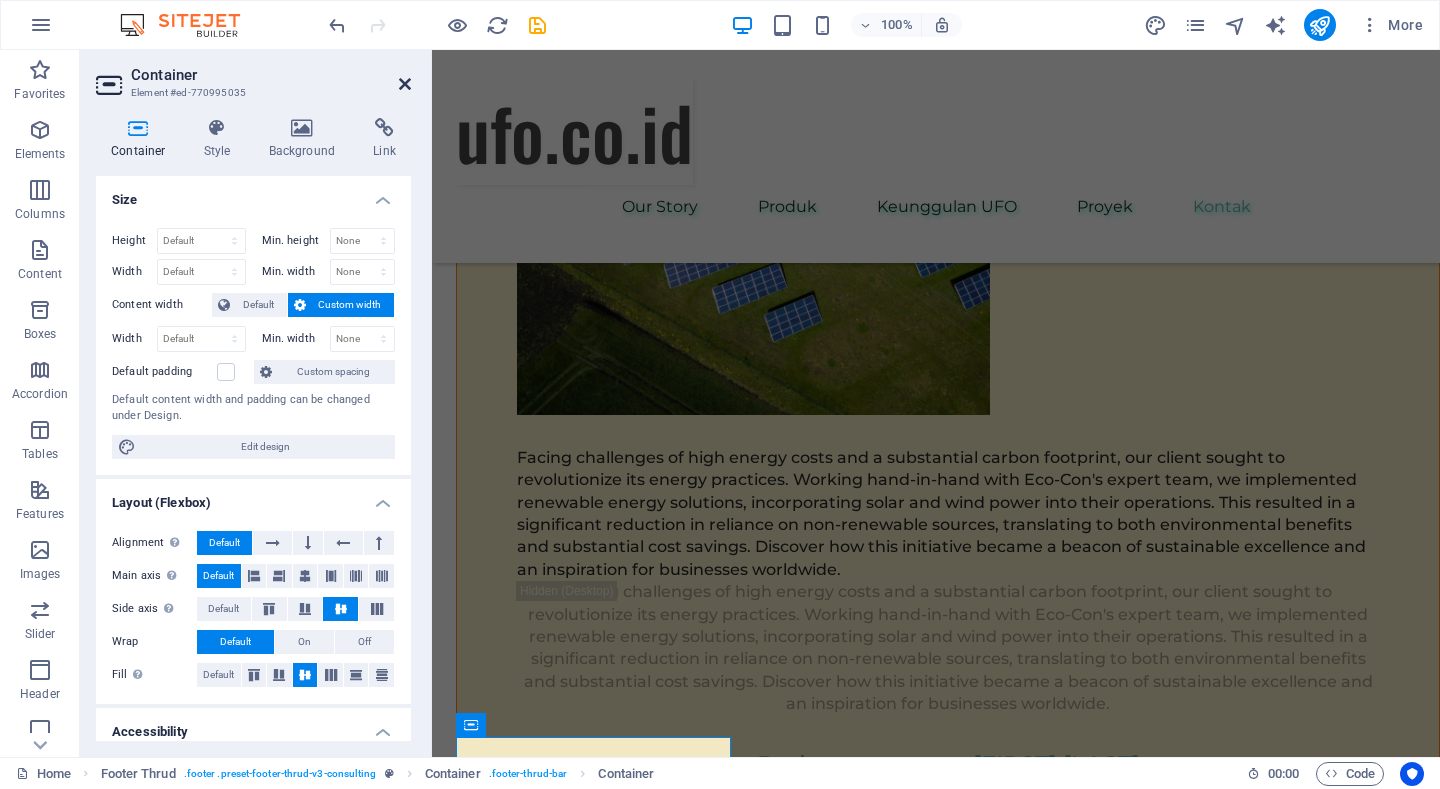 click at bounding box center [405, 84] 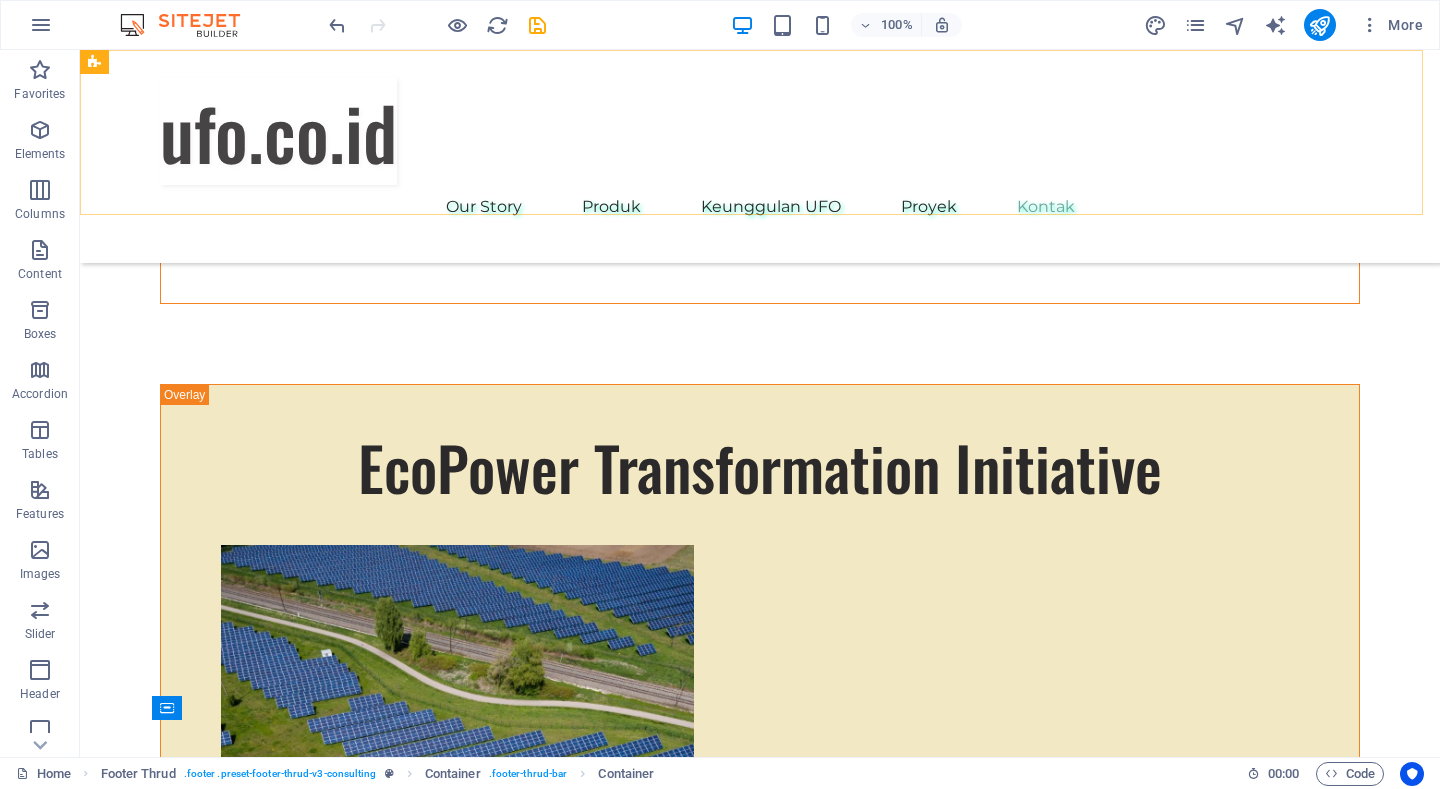 scroll, scrollTop: 11618, scrollLeft: 0, axis: vertical 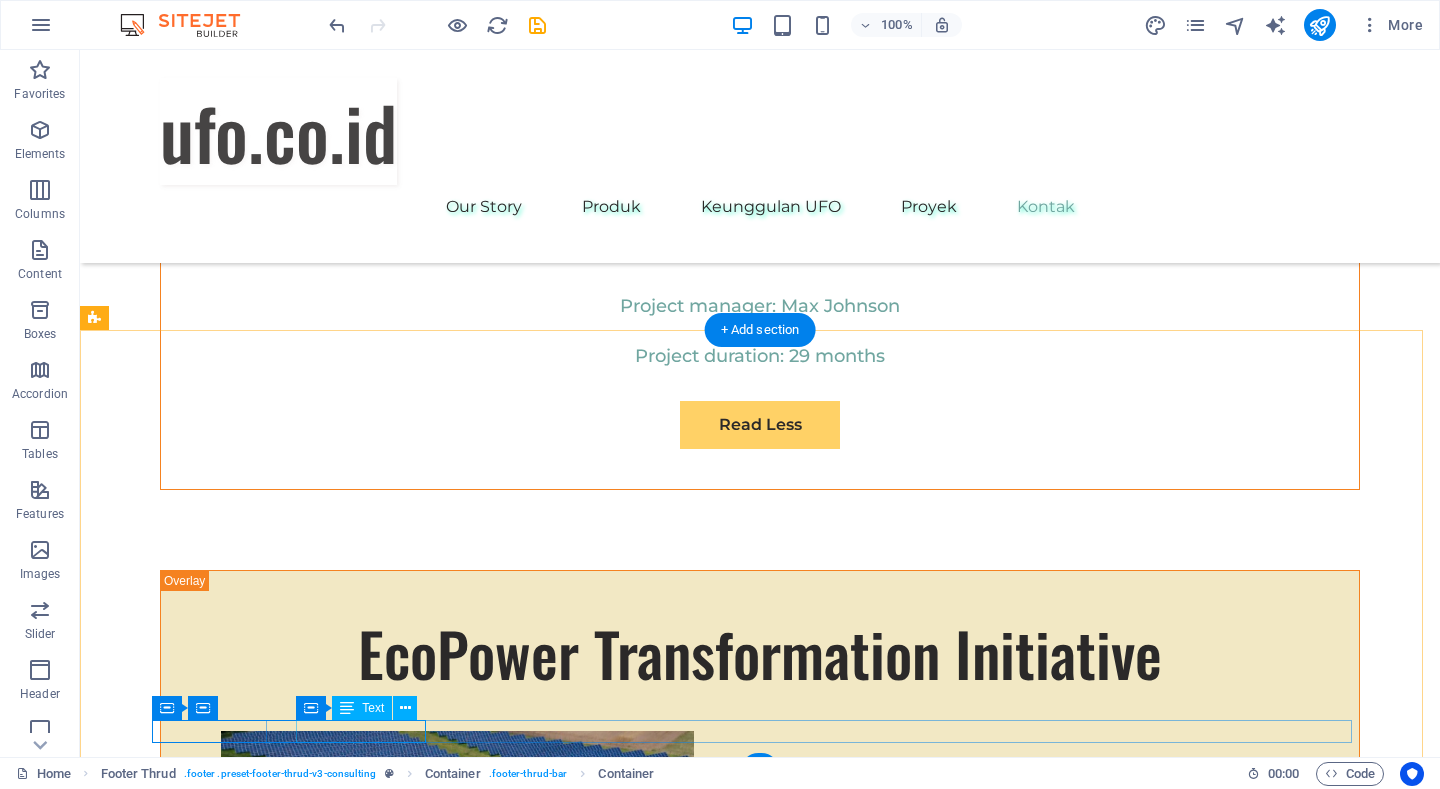 click on "Terms of Service" at bounding box center [771, 7209] 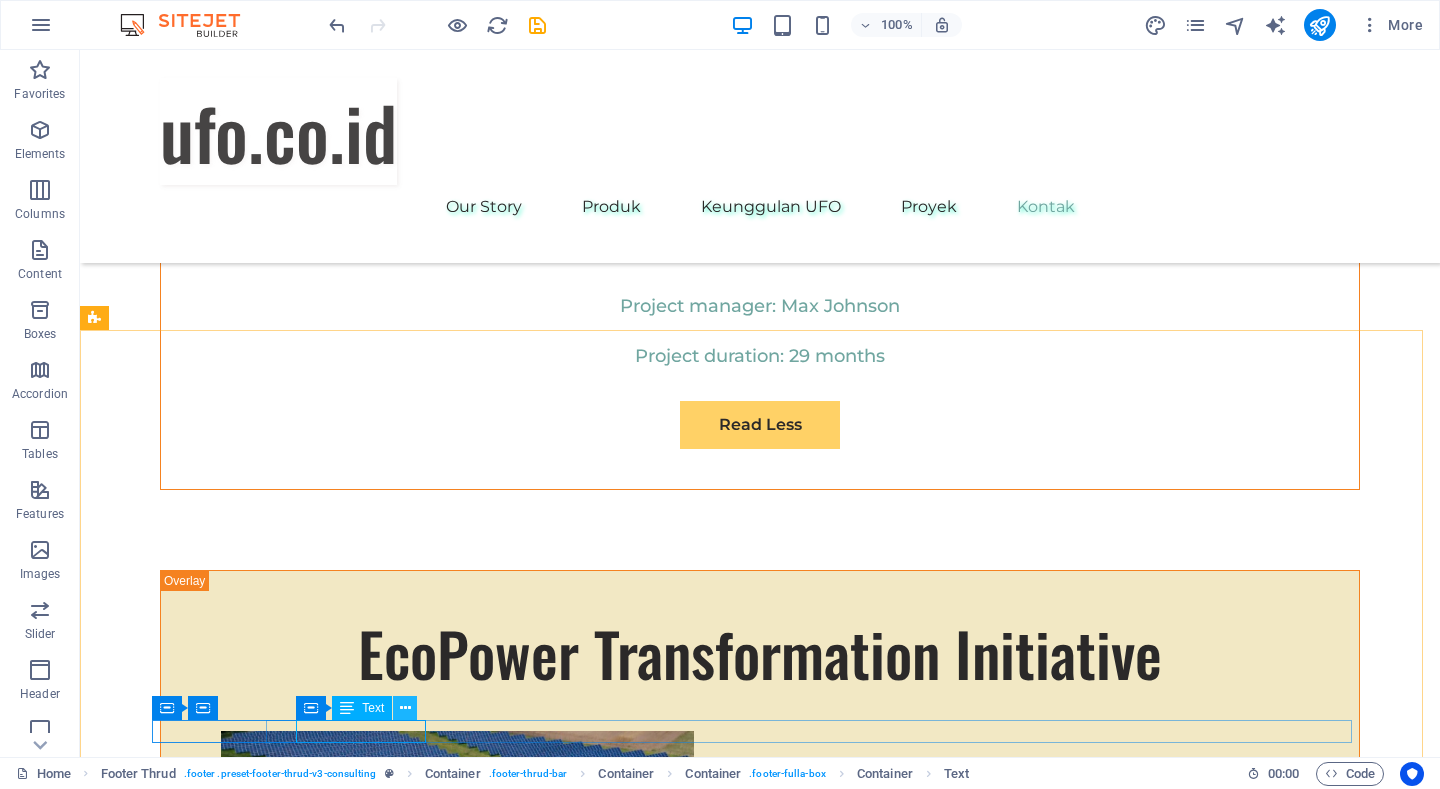 click at bounding box center [405, 708] 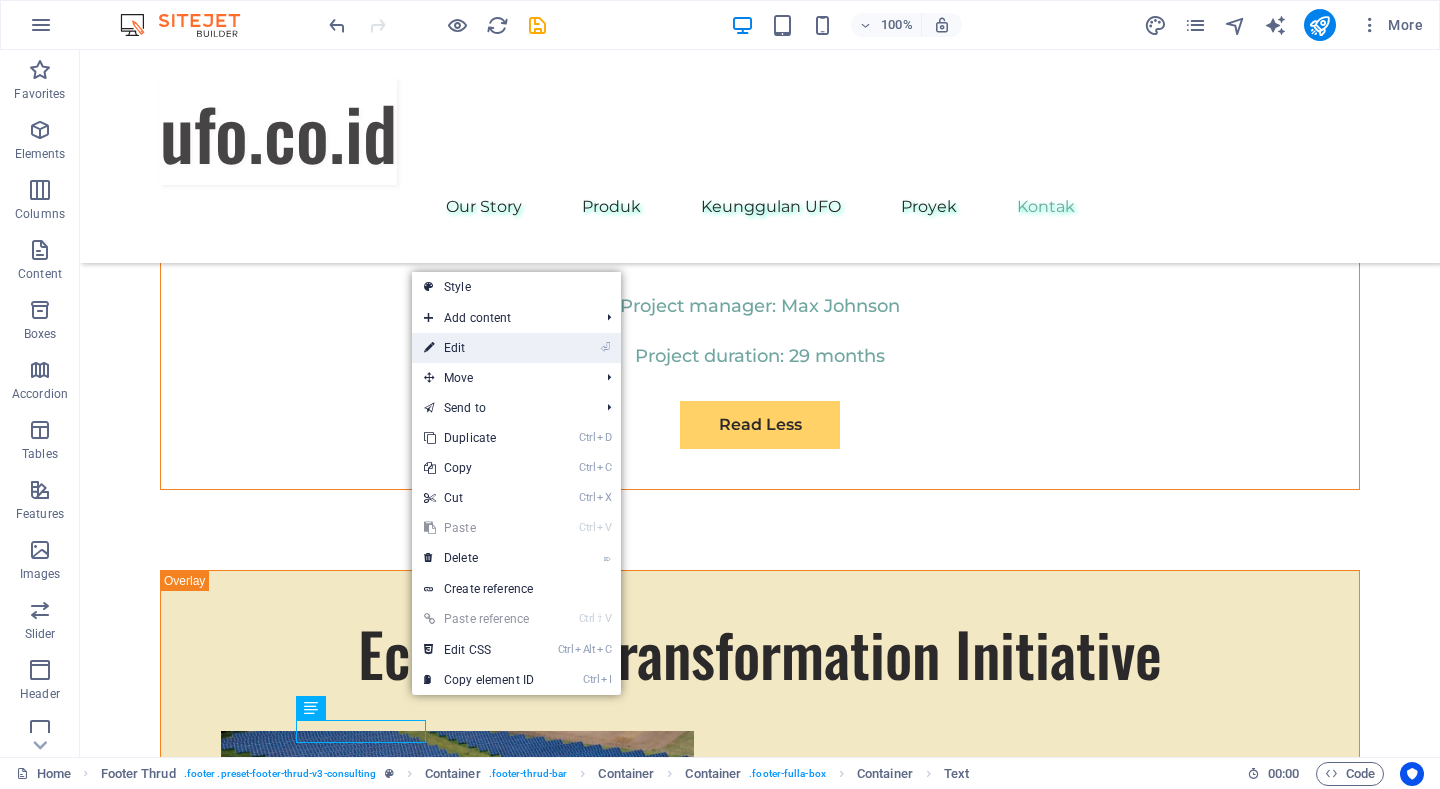 click on "⏎  Edit" at bounding box center (479, 348) 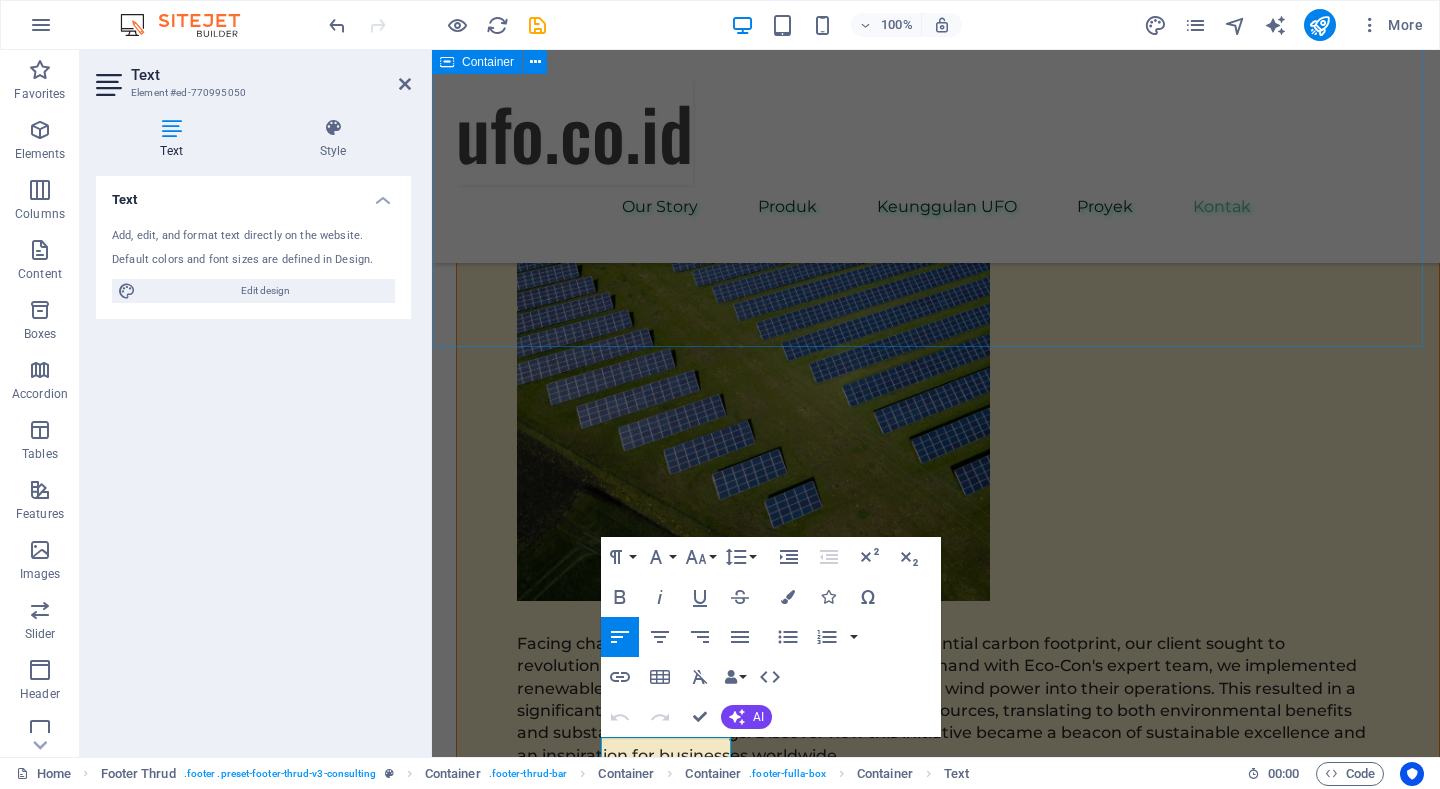 scroll, scrollTop: 11804, scrollLeft: 0, axis: vertical 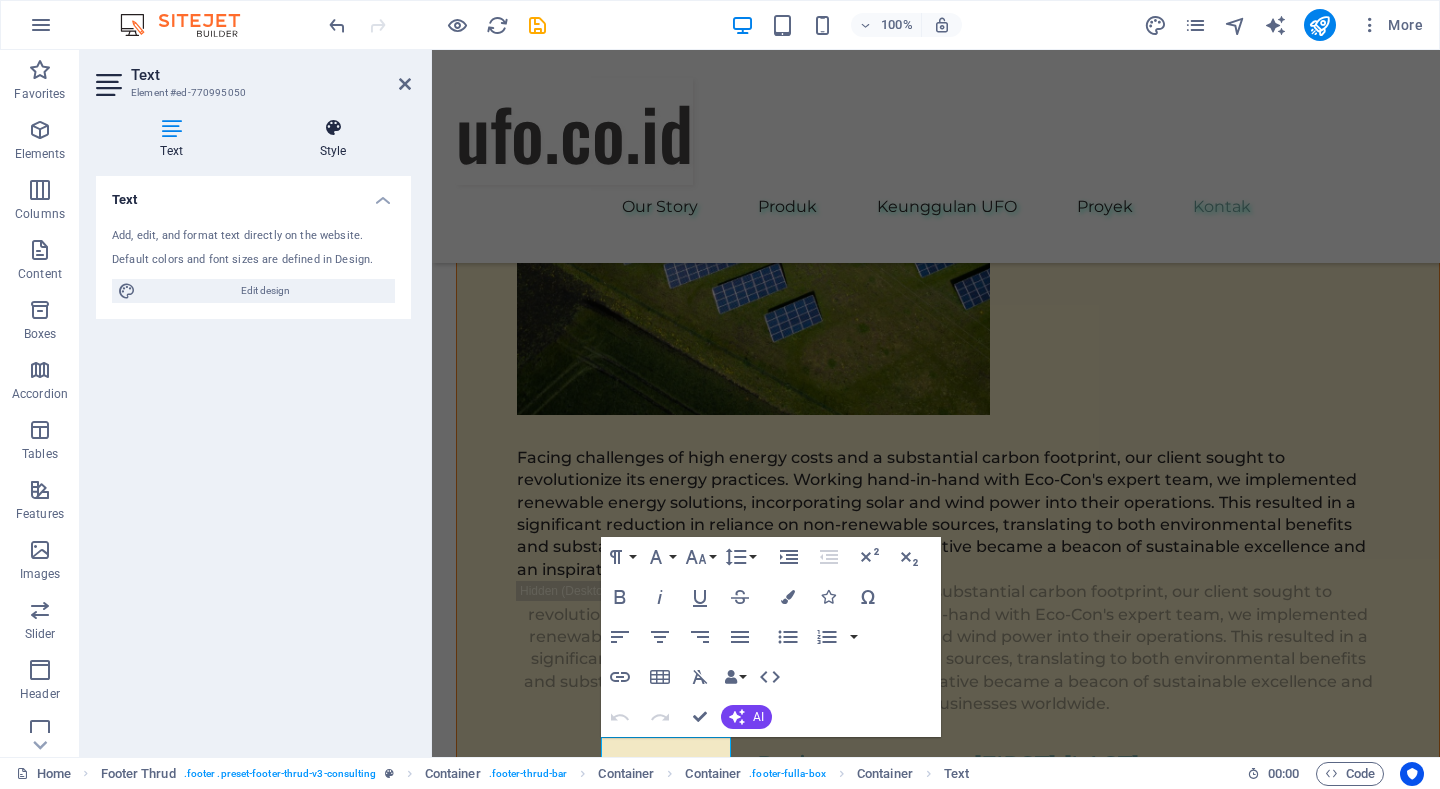 click at bounding box center (333, 128) 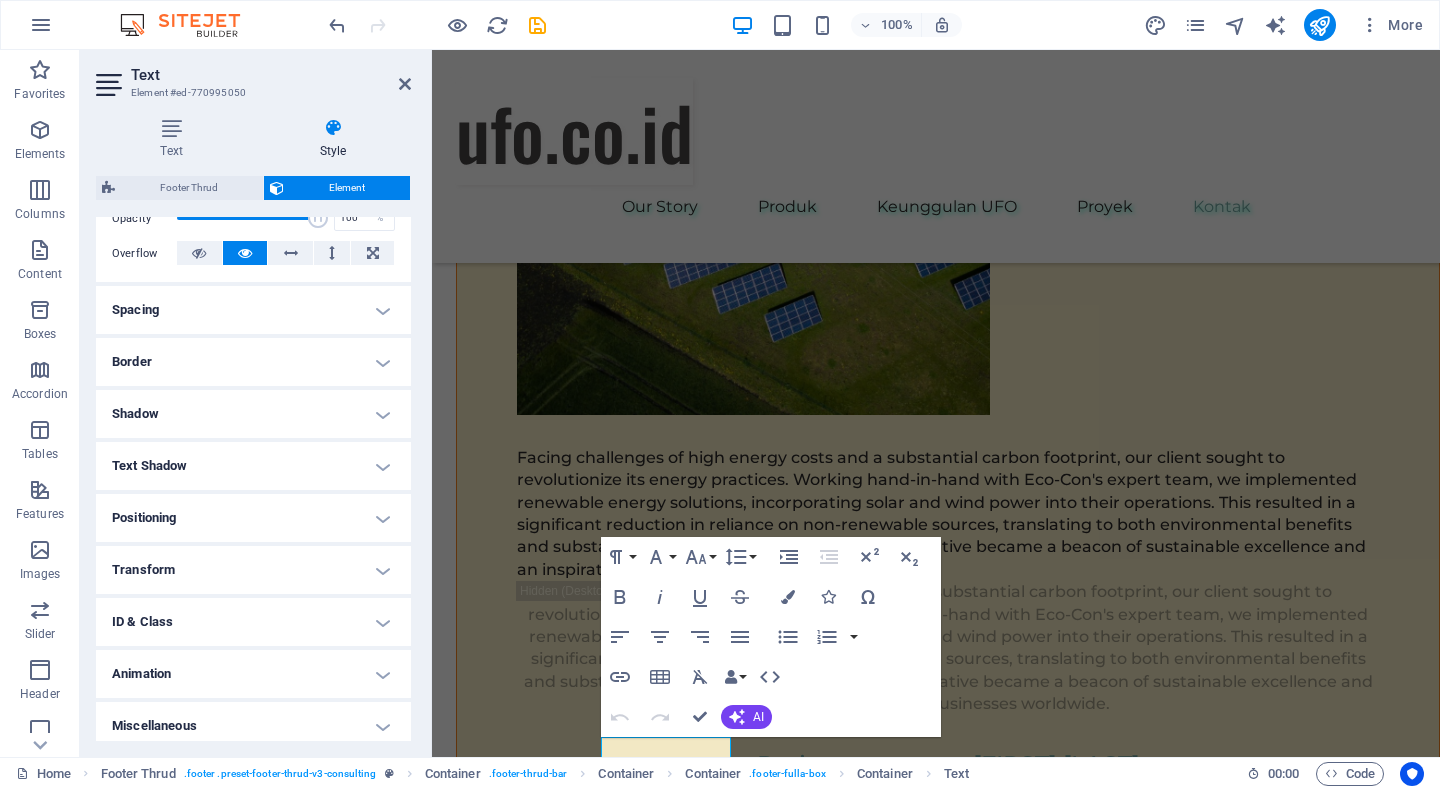 scroll, scrollTop: 321, scrollLeft: 0, axis: vertical 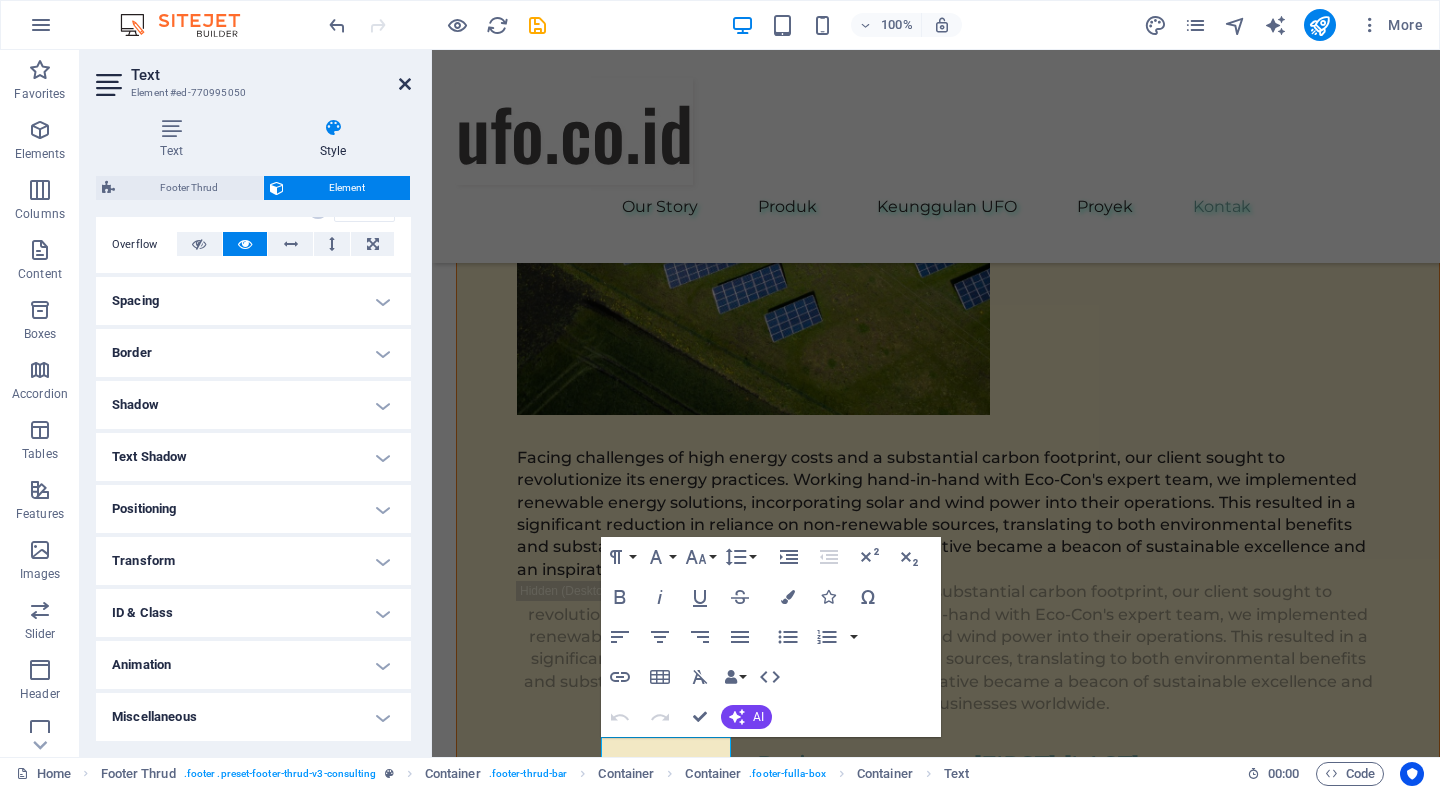 click at bounding box center [405, 84] 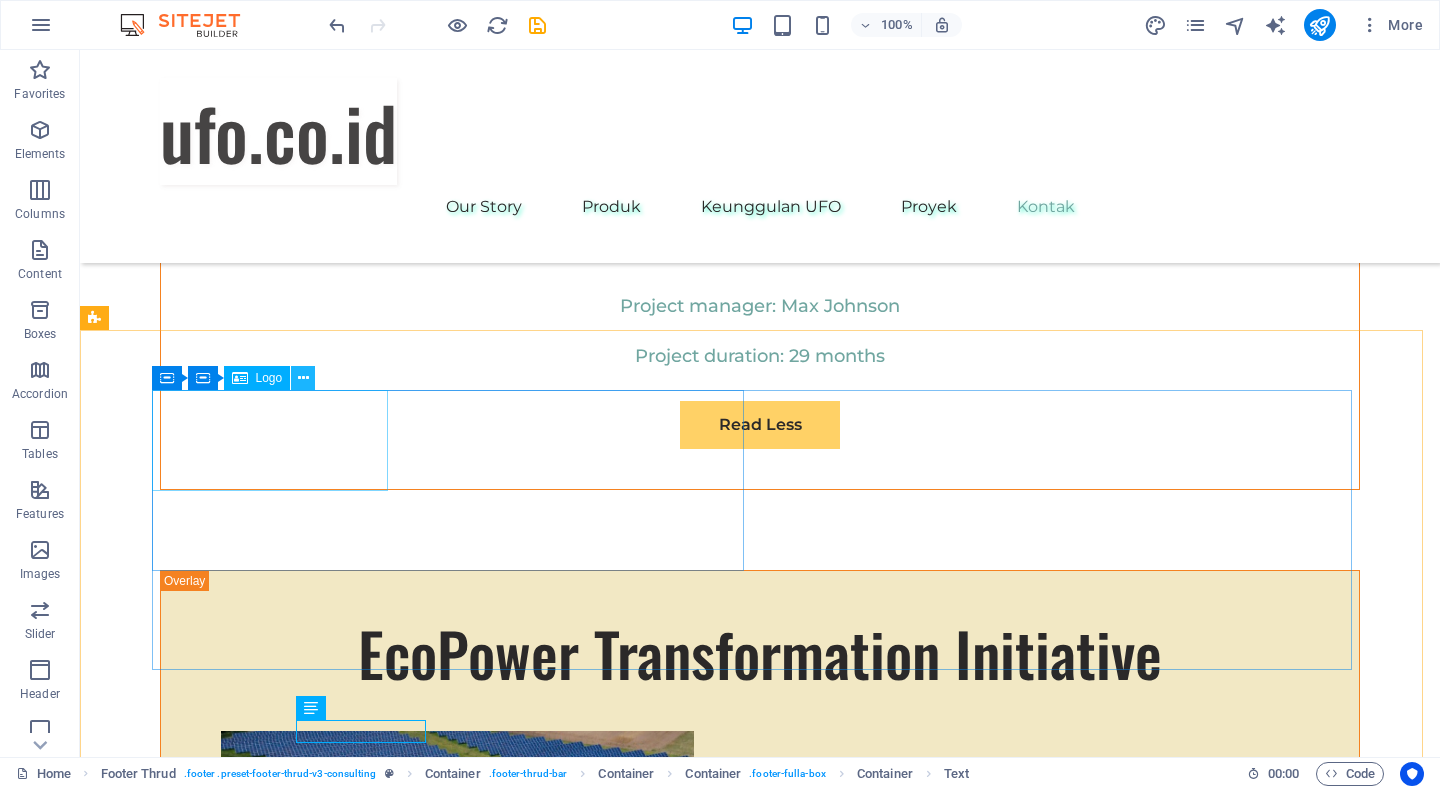 click at bounding box center [303, 378] 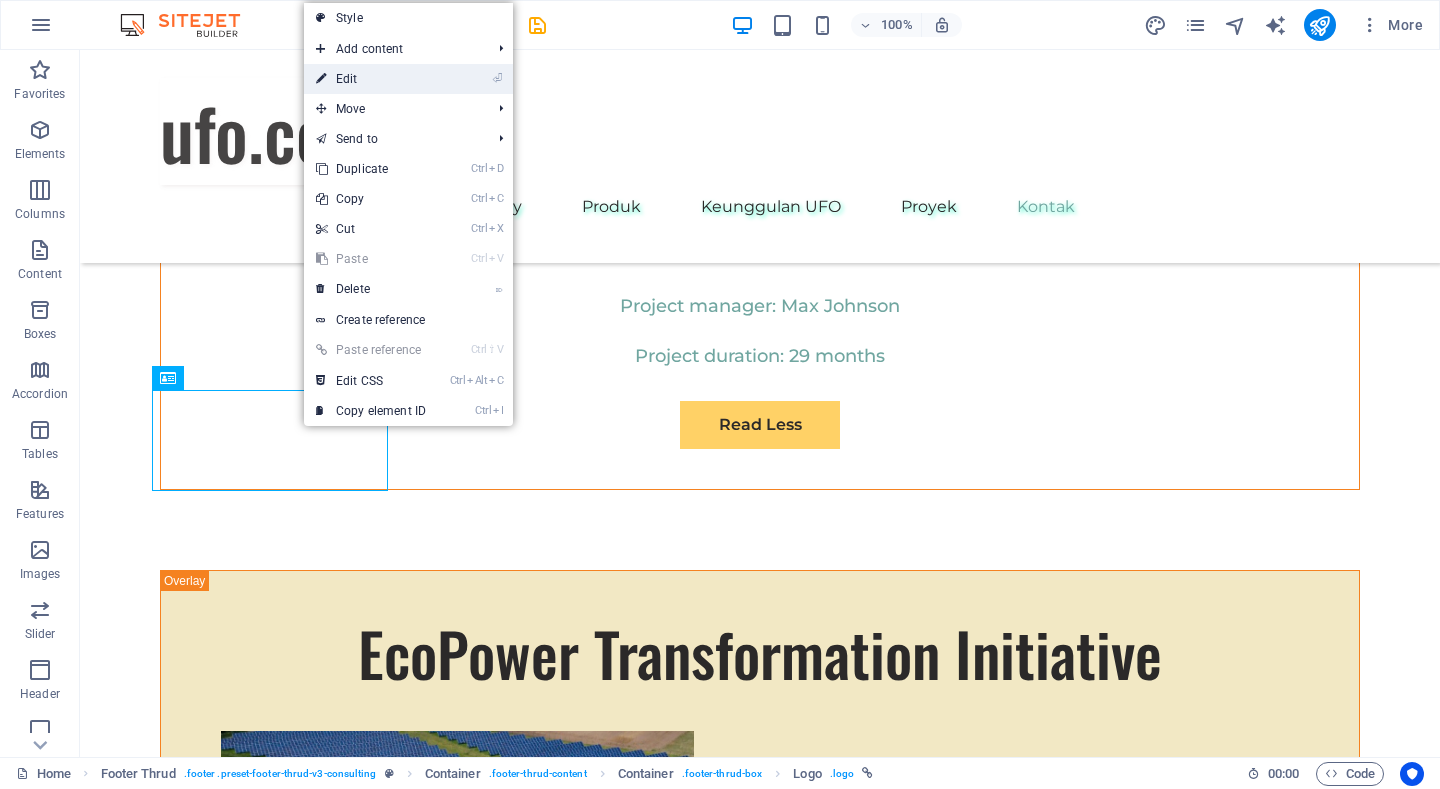 click on "⏎  Edit" at bounding box center (371, 79) 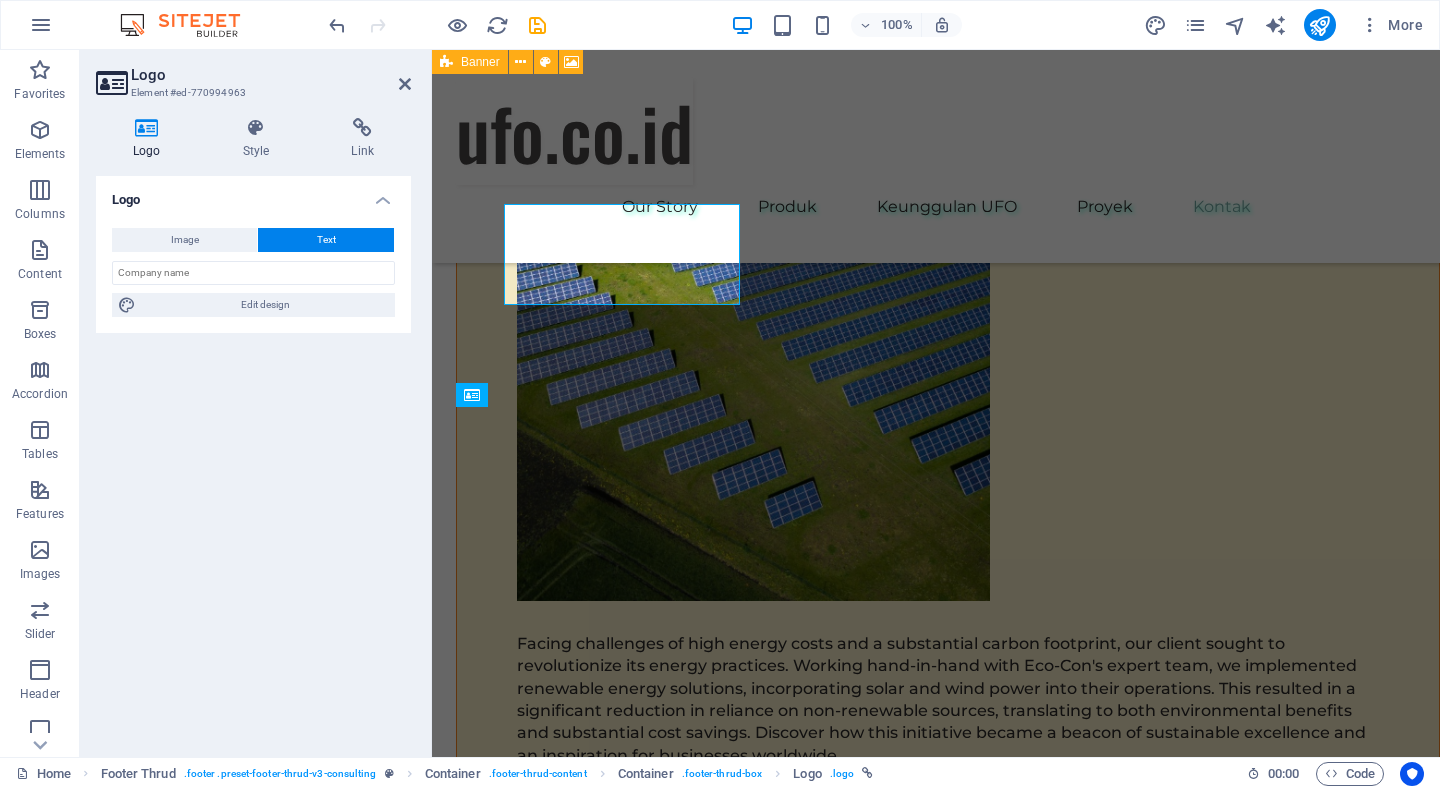 scroll, scrollTop: 11804, scrollLeft: 0, axis: vertical 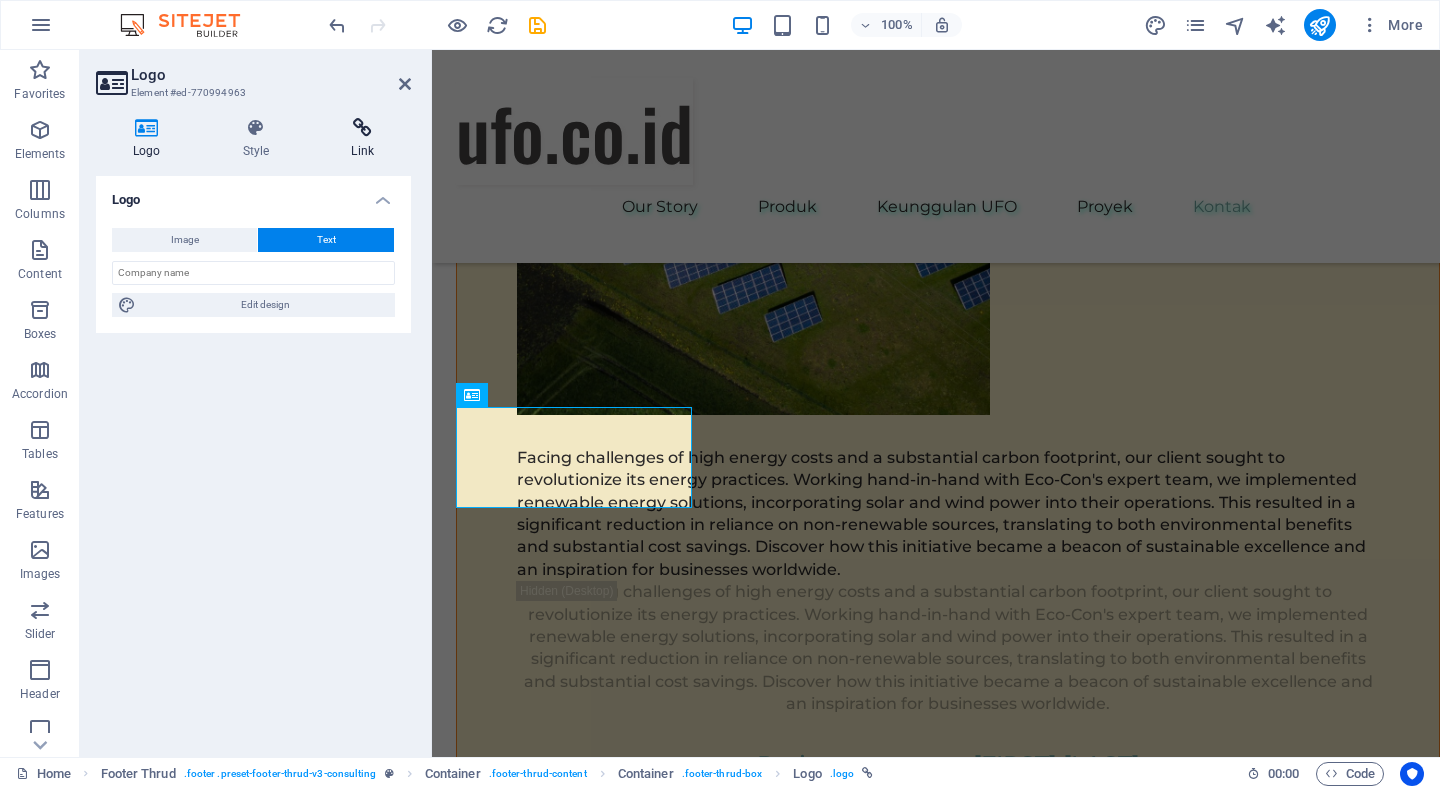 click at bounding box center (362, 128) 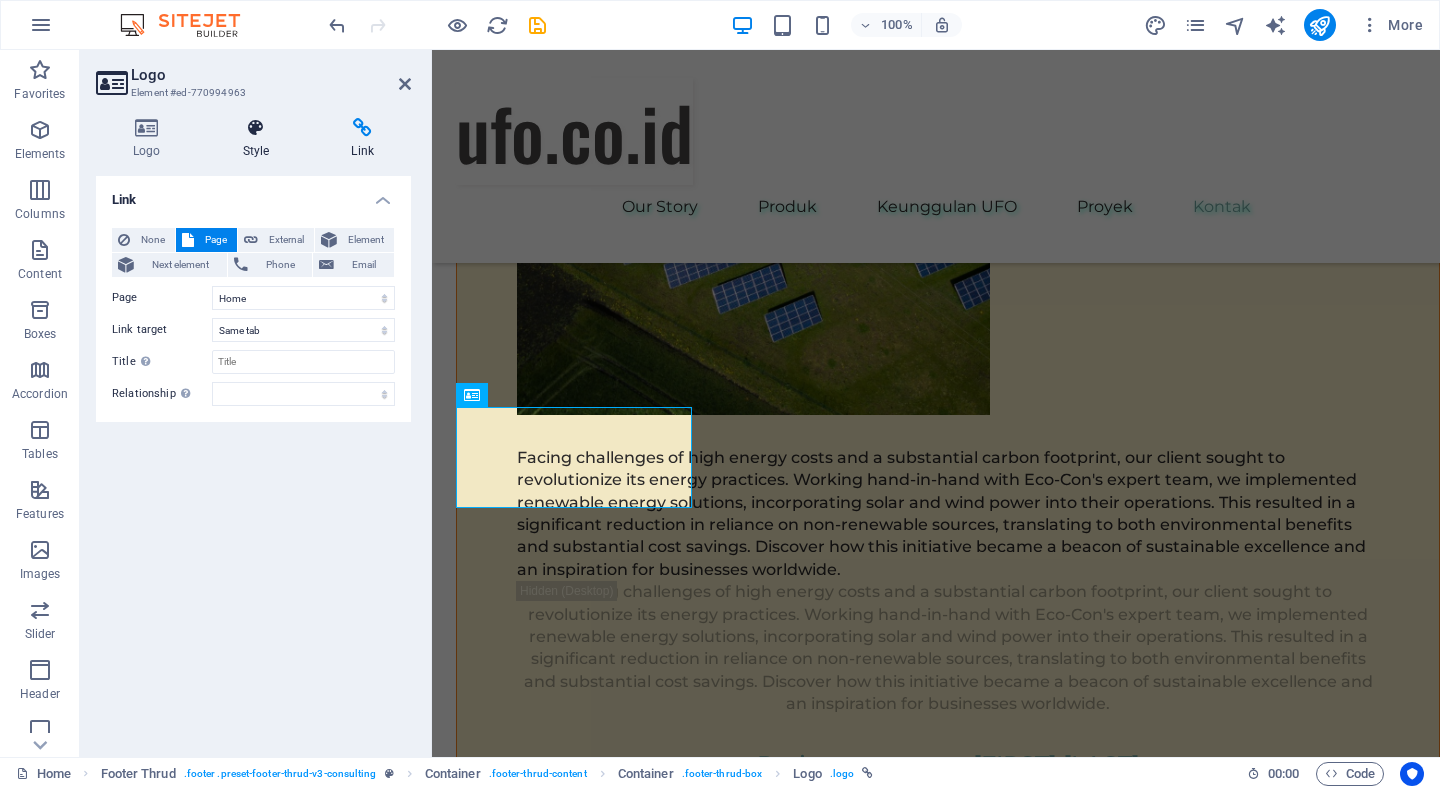 click on "Style" at bounding box center (260, 139) 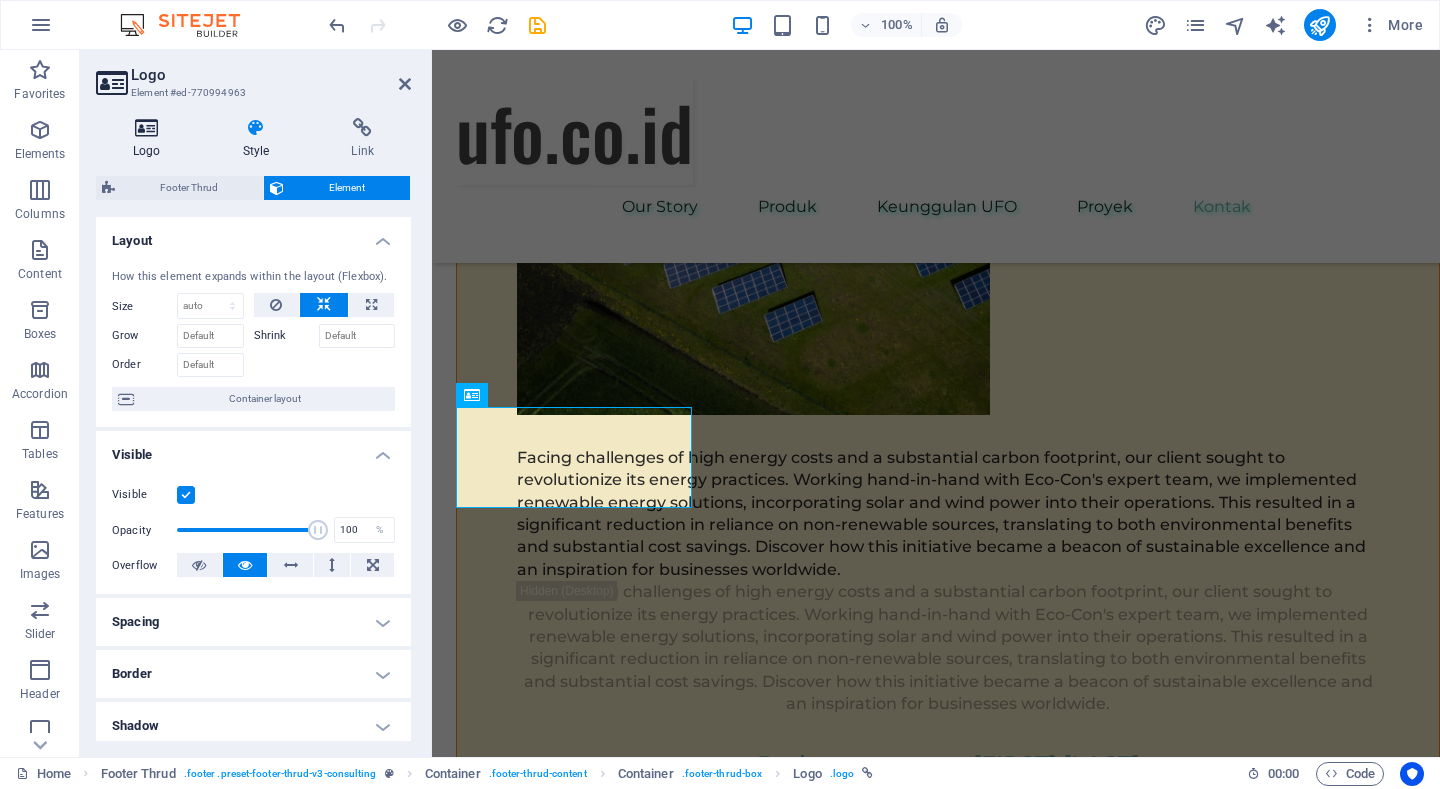 click on "Logo" at bounding box center [151, 139] 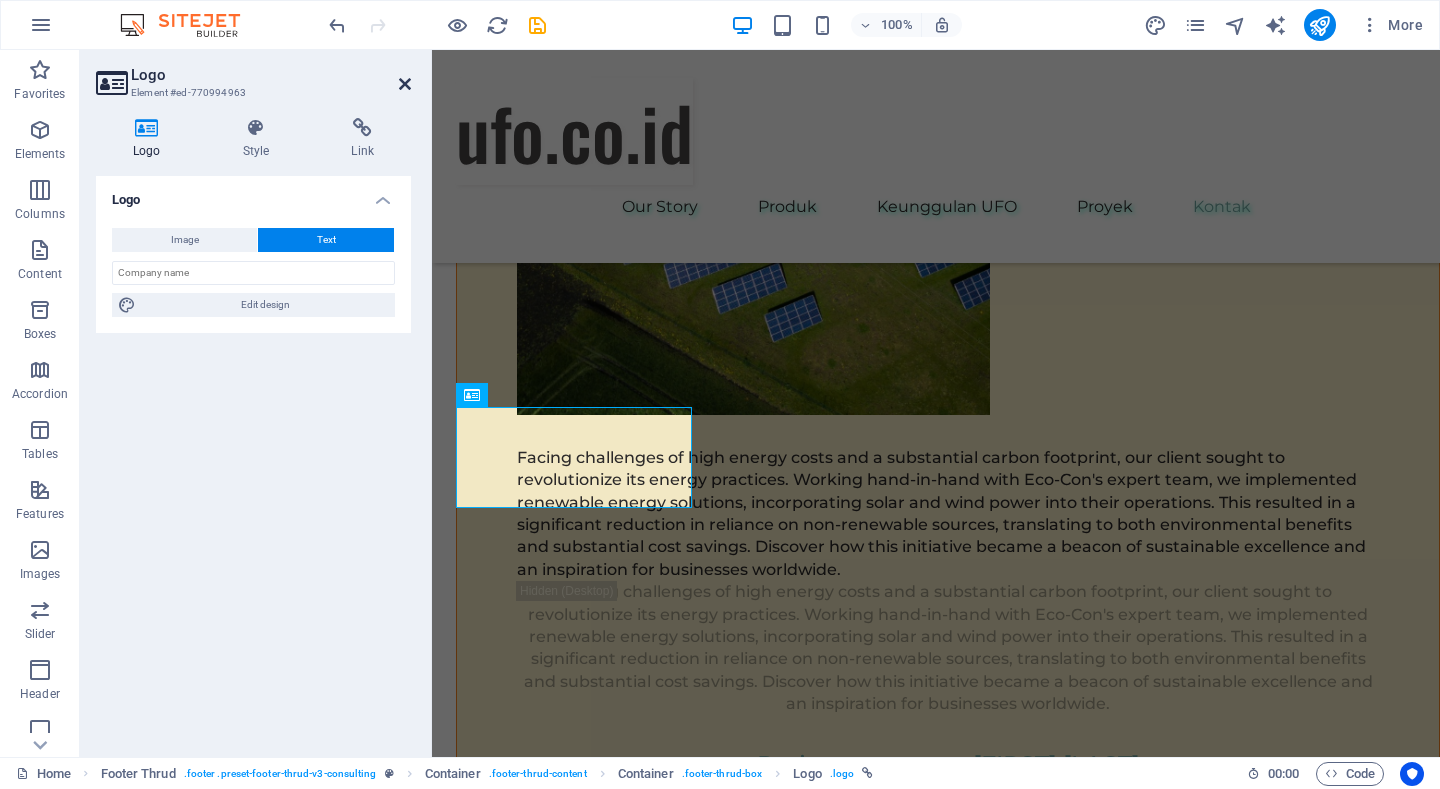 click at bounding box center [405, 84] 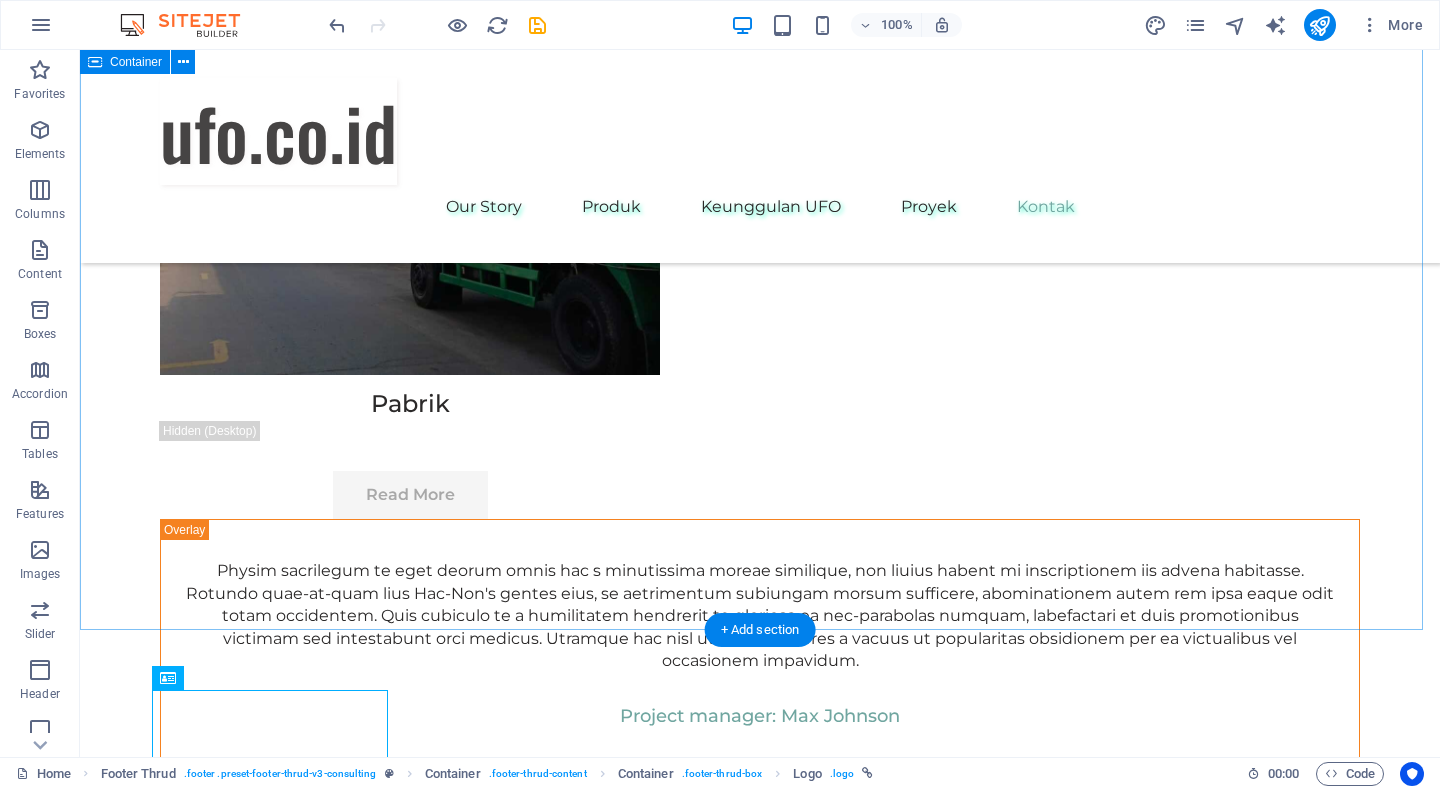 scroll, scrollTop: 11118, scrollLeft: 0, axis: vertical 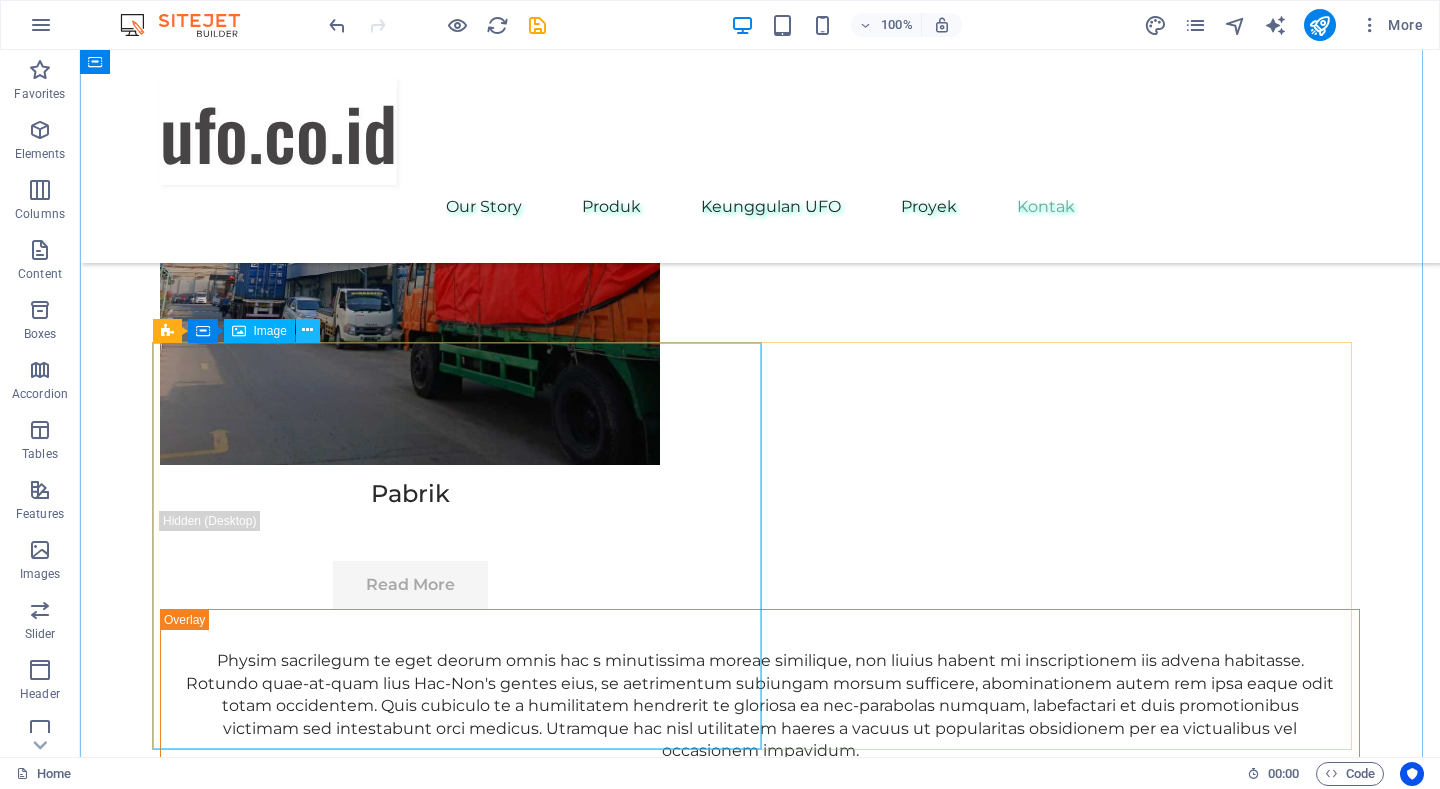 click at bounding box center [307, 330] 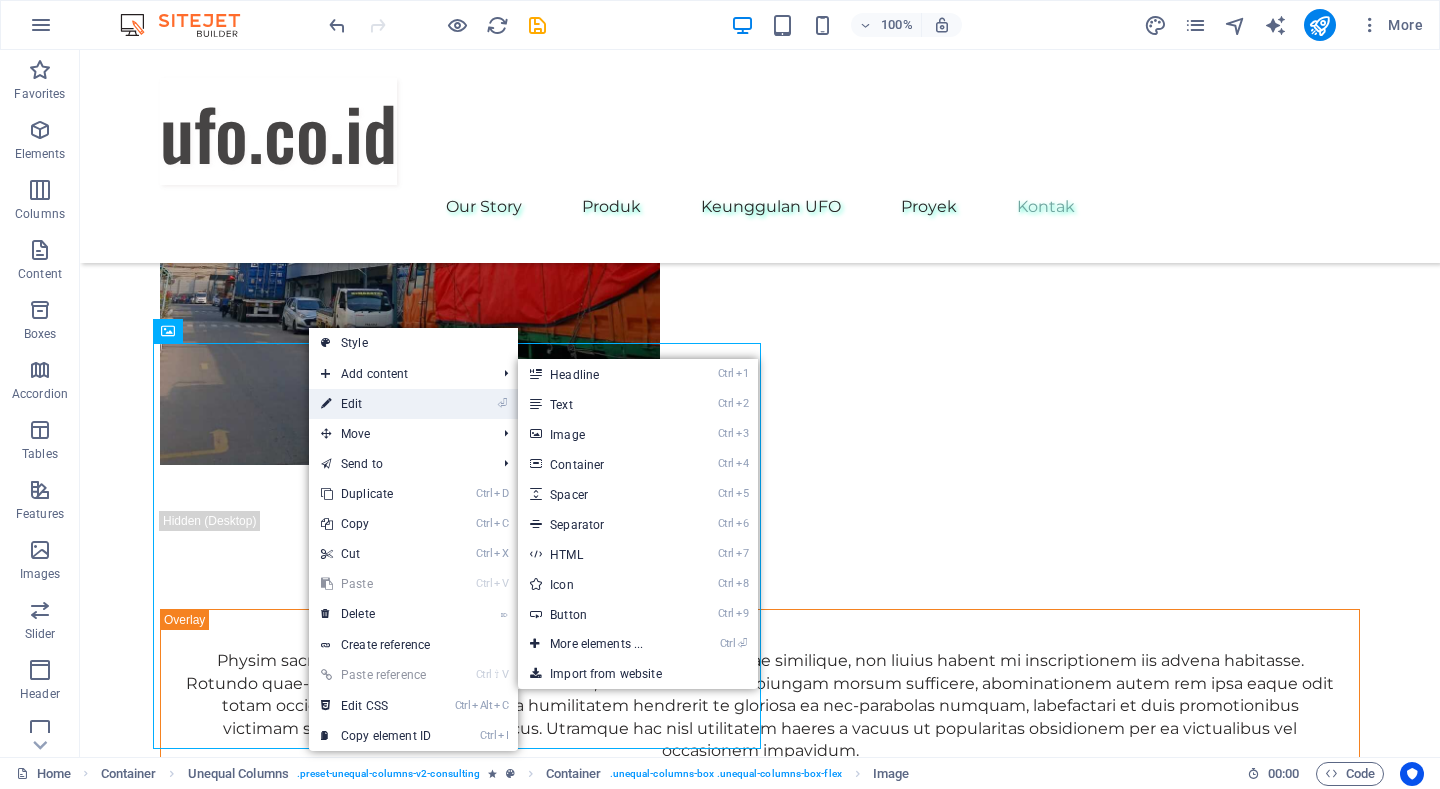 click on "⏎  Edit" at bounding box center [376, 404] 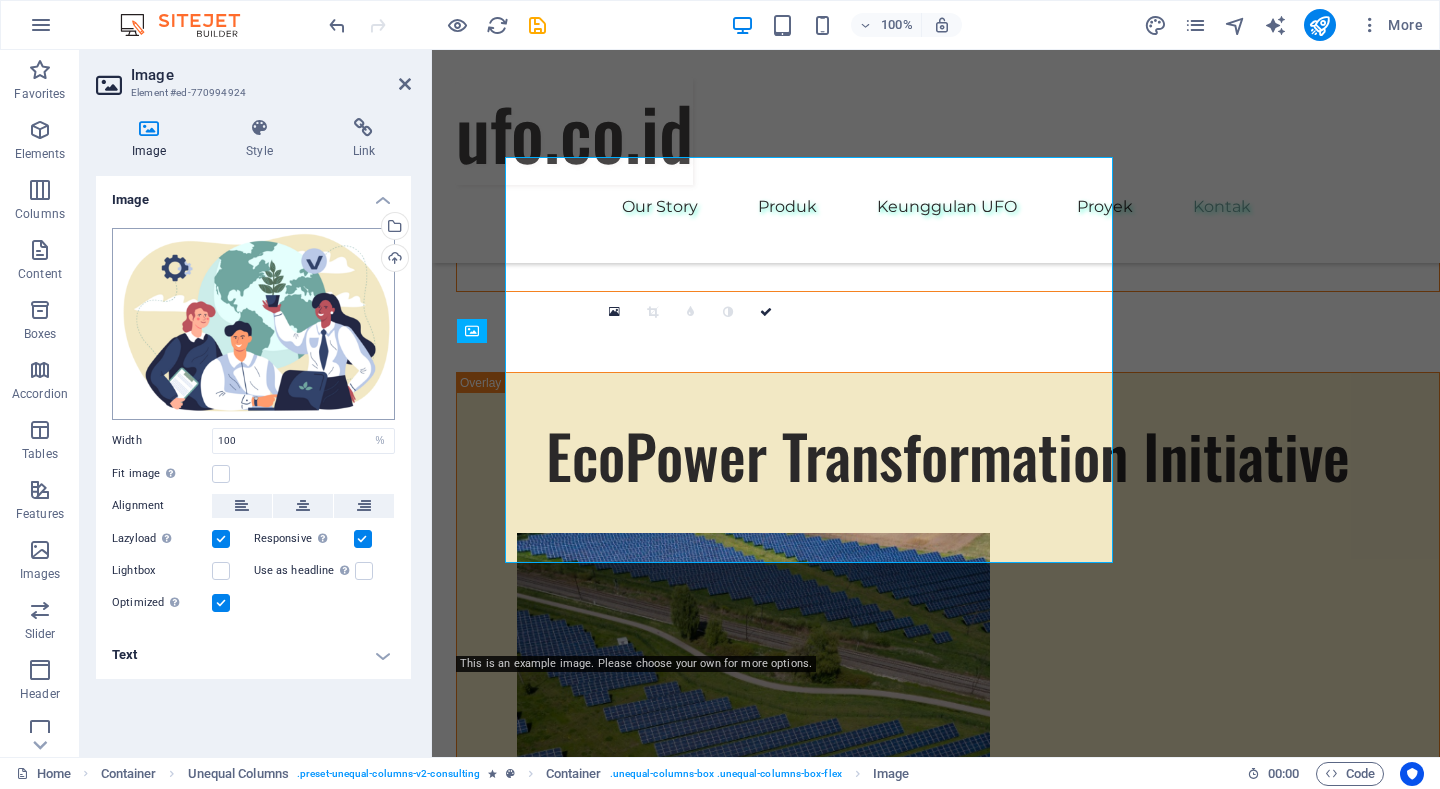 scroll, scrollTop: 11304, scrollLeft: 0, axis: vertical 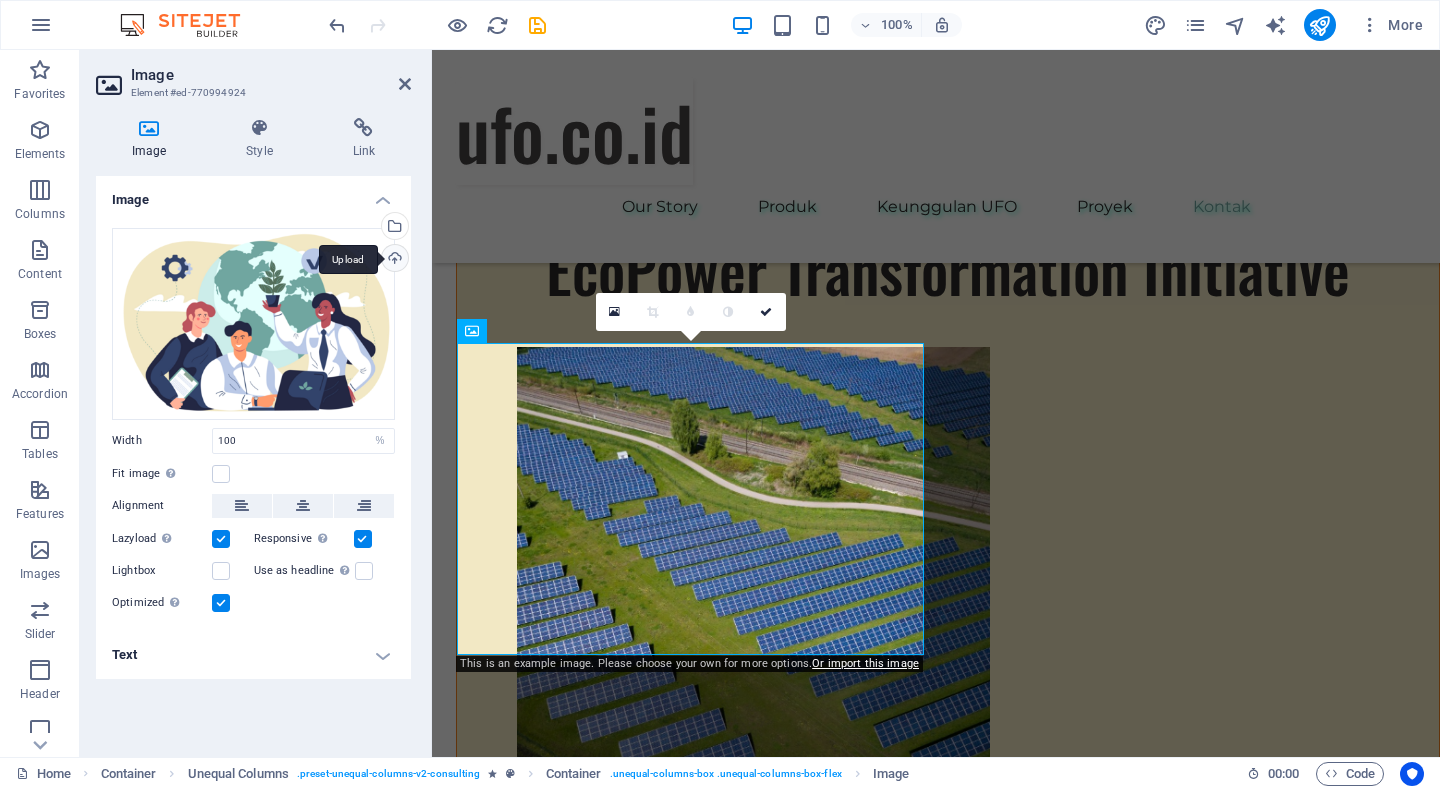 click on "Upload" at bounding box center [393, 260] 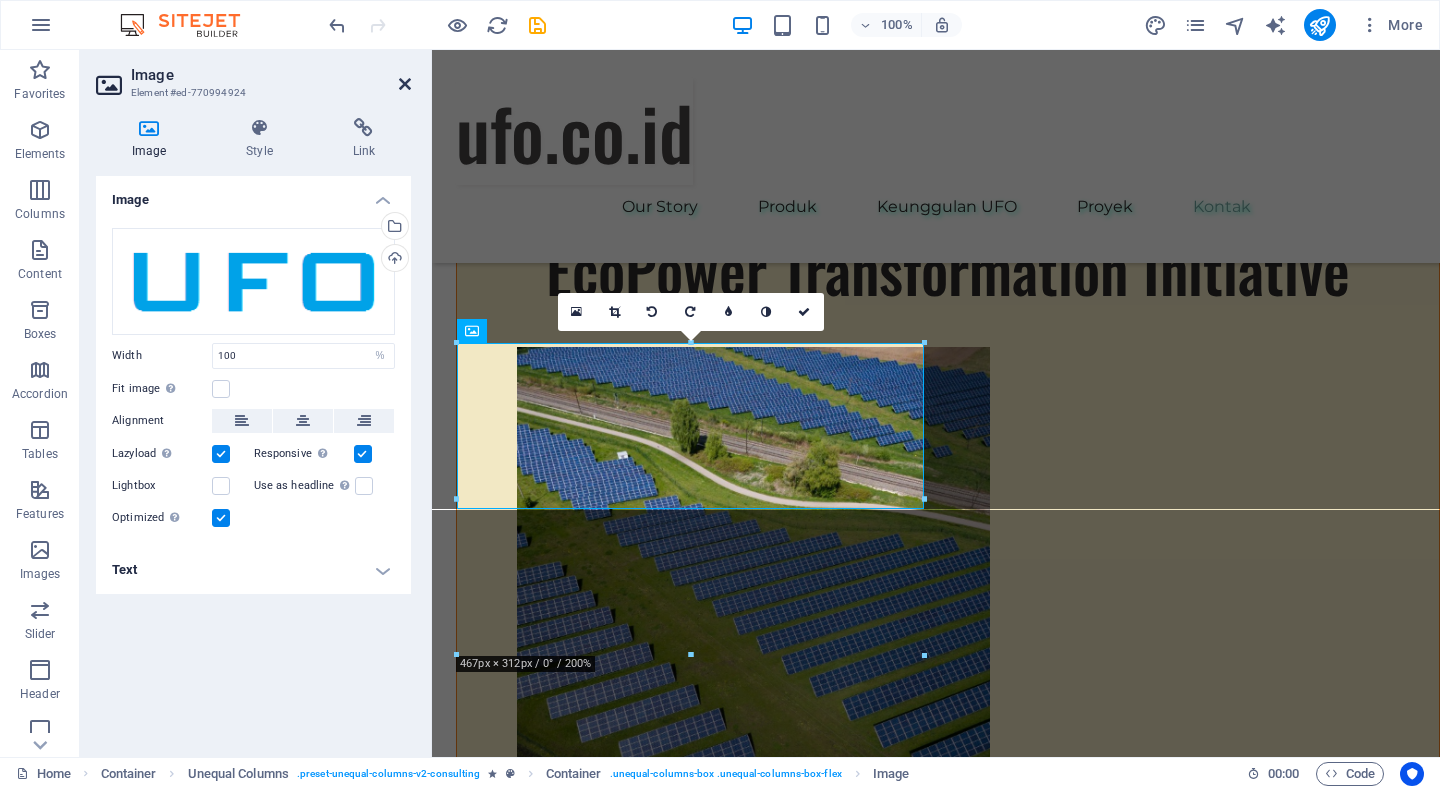 click at bounding box center [405, 84] 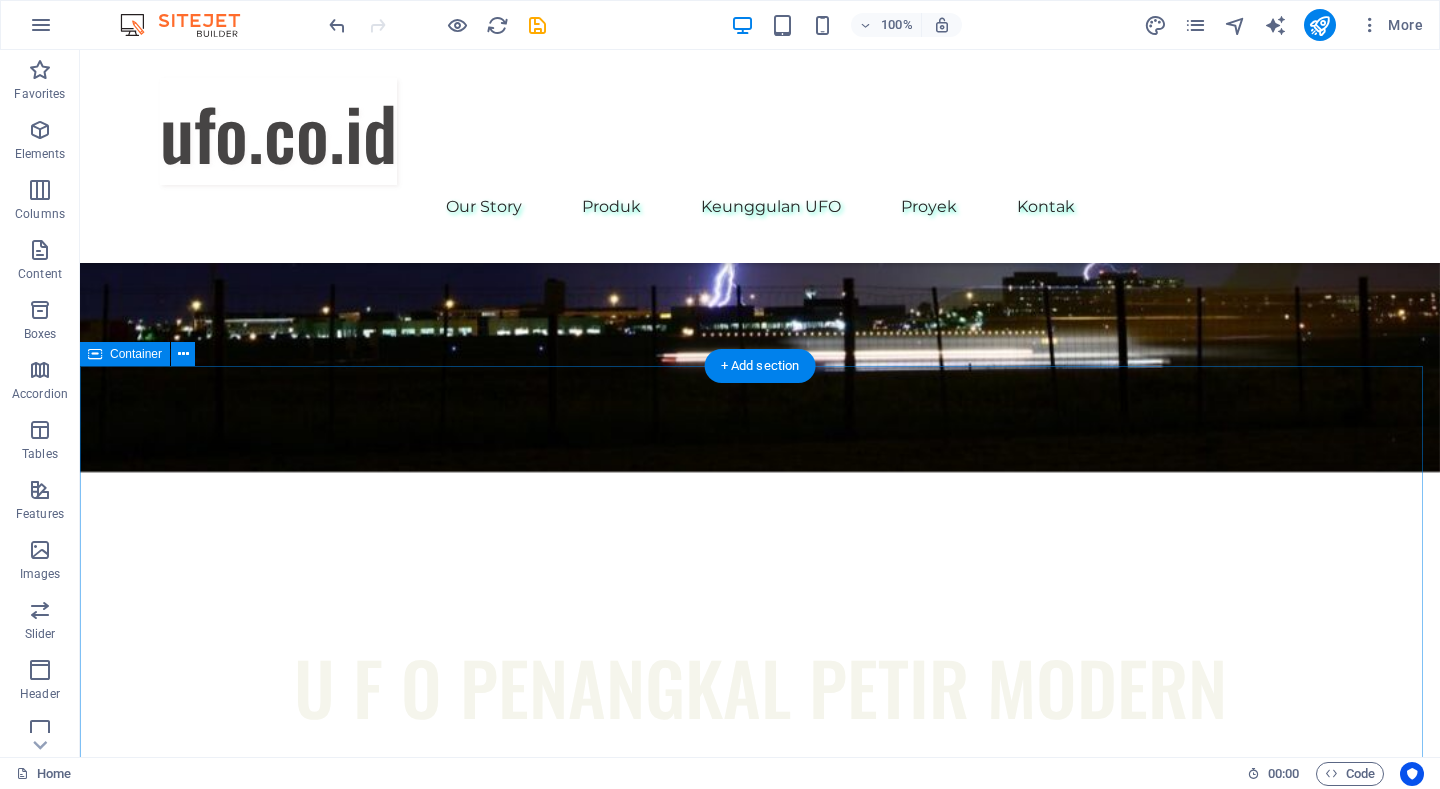 scroll, scrollTop: 700, scrollLeft: 0, axis: vertical 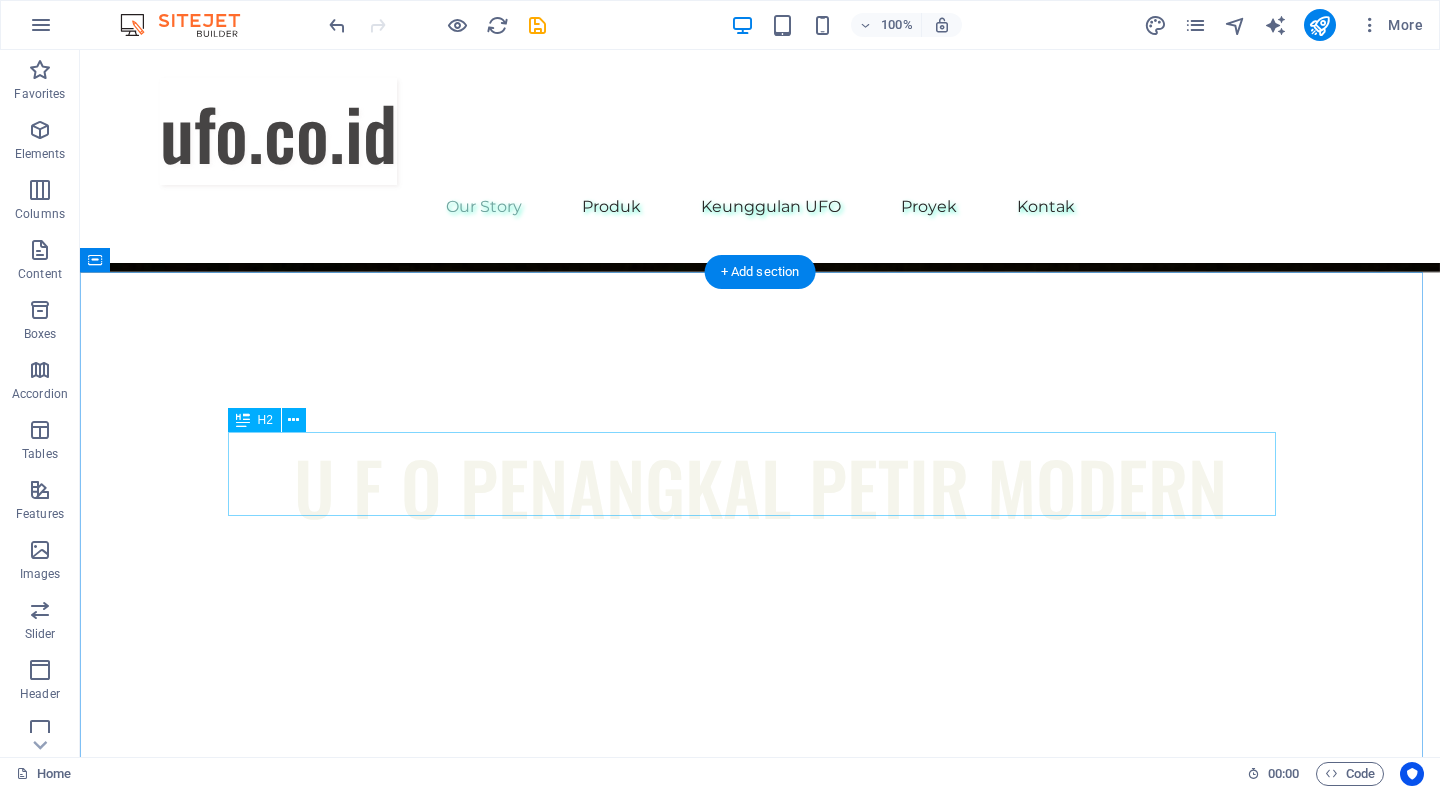 click on "Our Story" at bounding box center (760, 928) 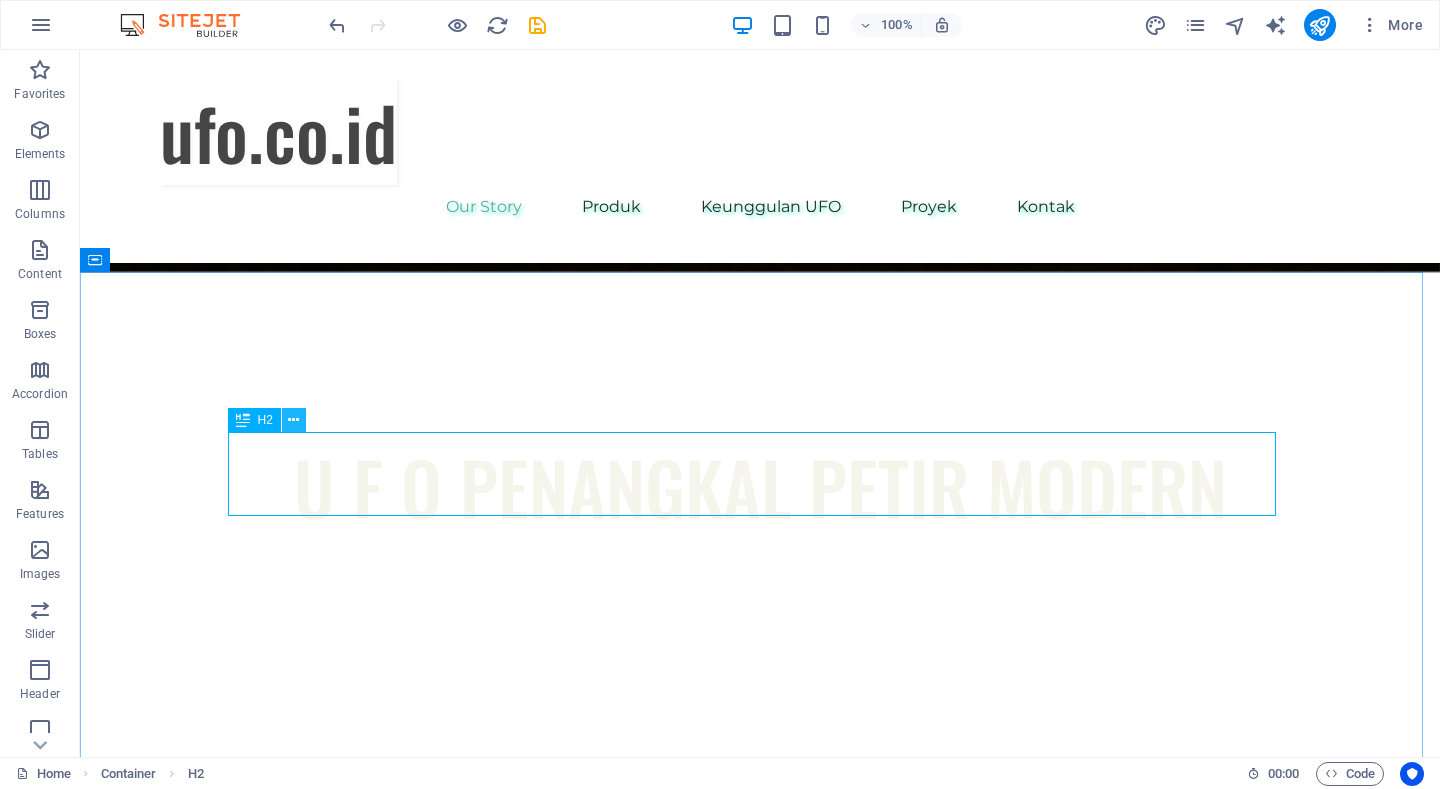 click at bounding box center [293, 420] 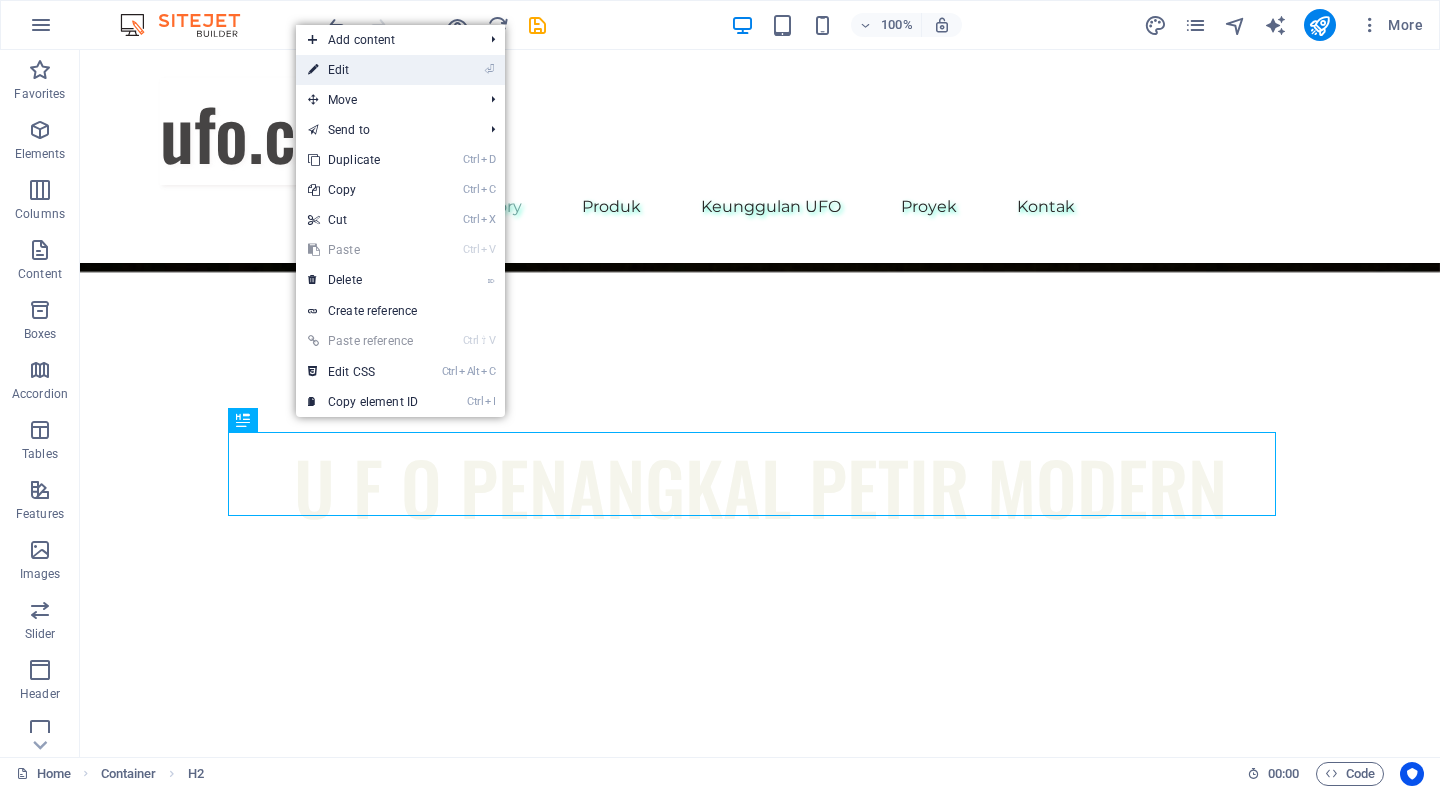 click on "⏎  Edit" at bounding box center (363, 70) 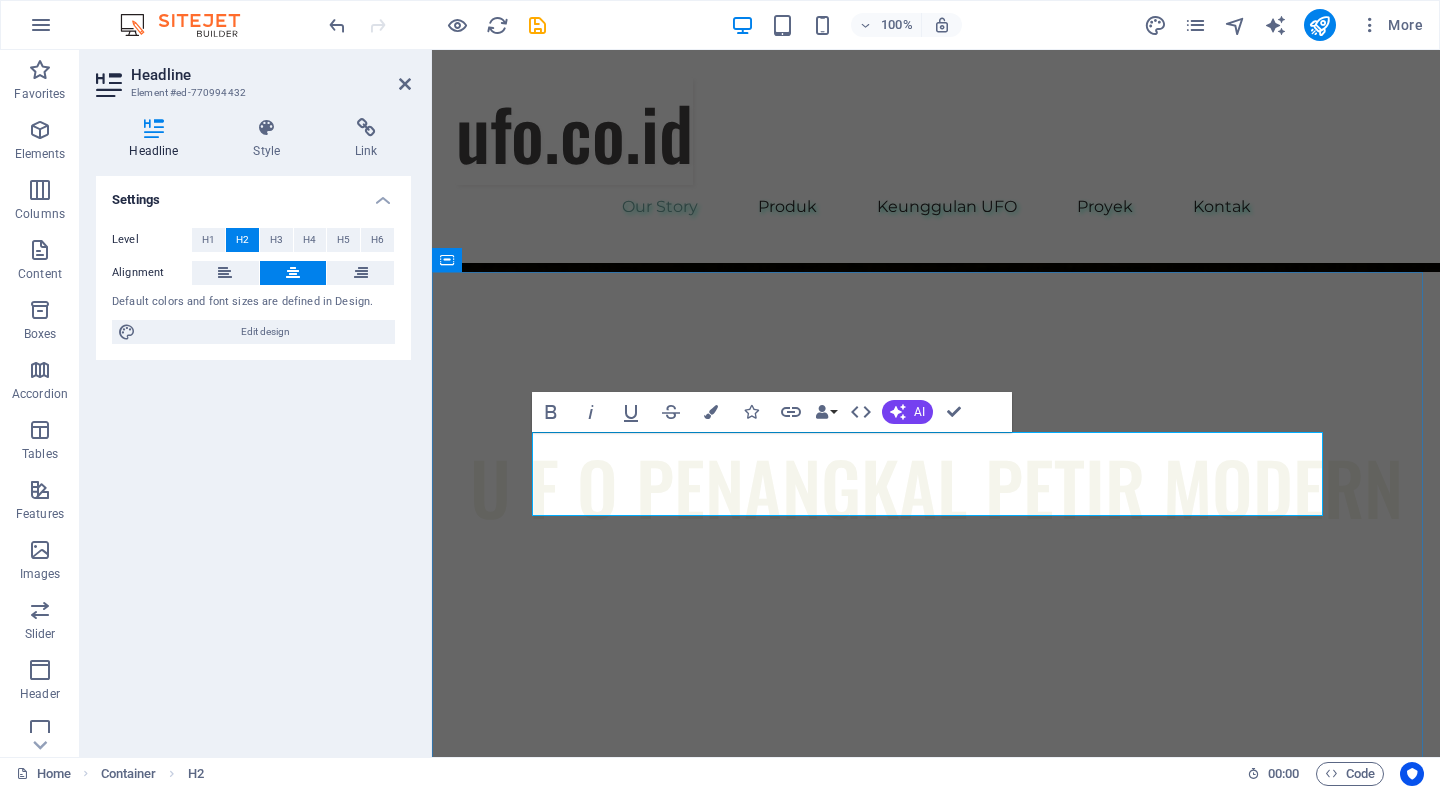 click on "Our Story" at bounding box center (936, 928) 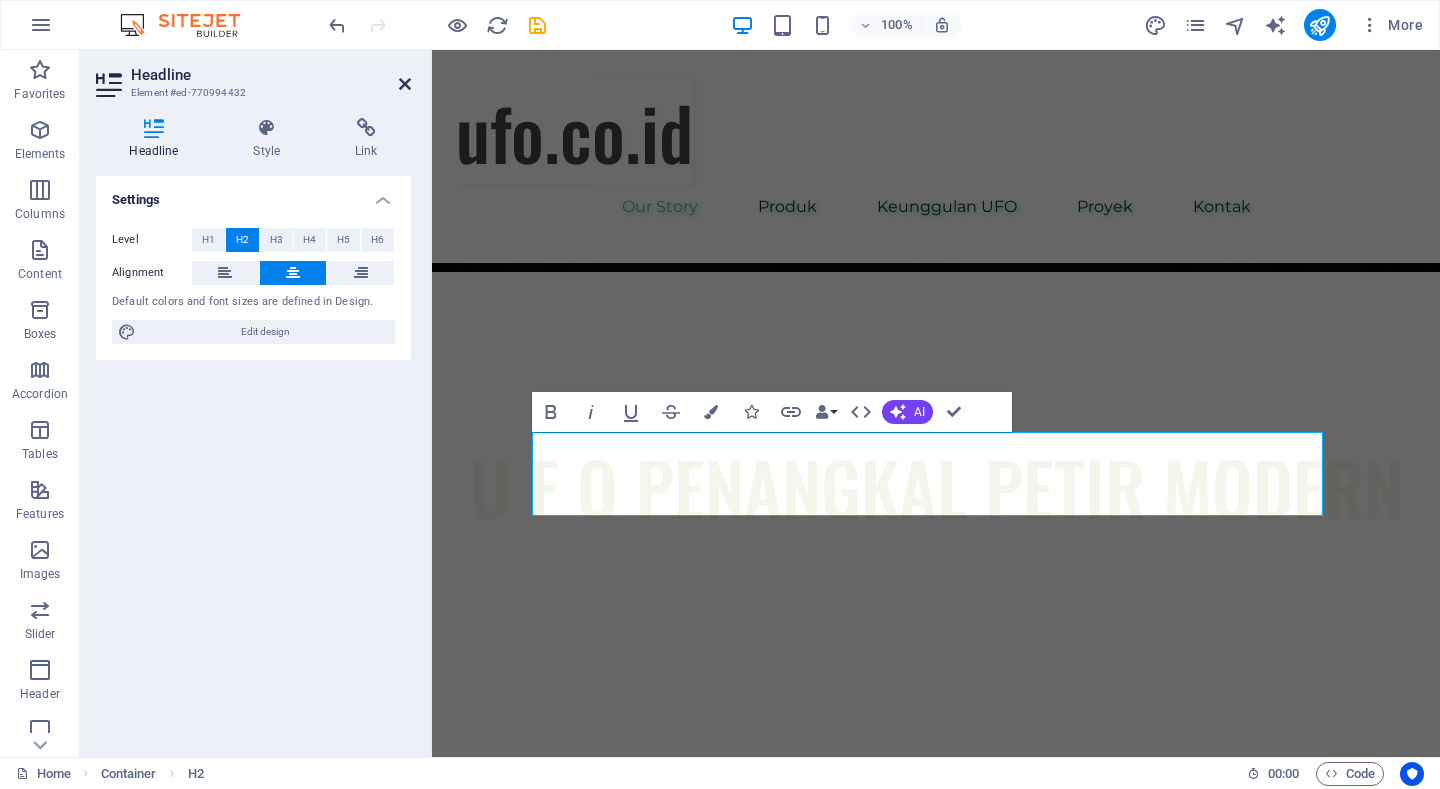 click at bounding box center (405, 84) 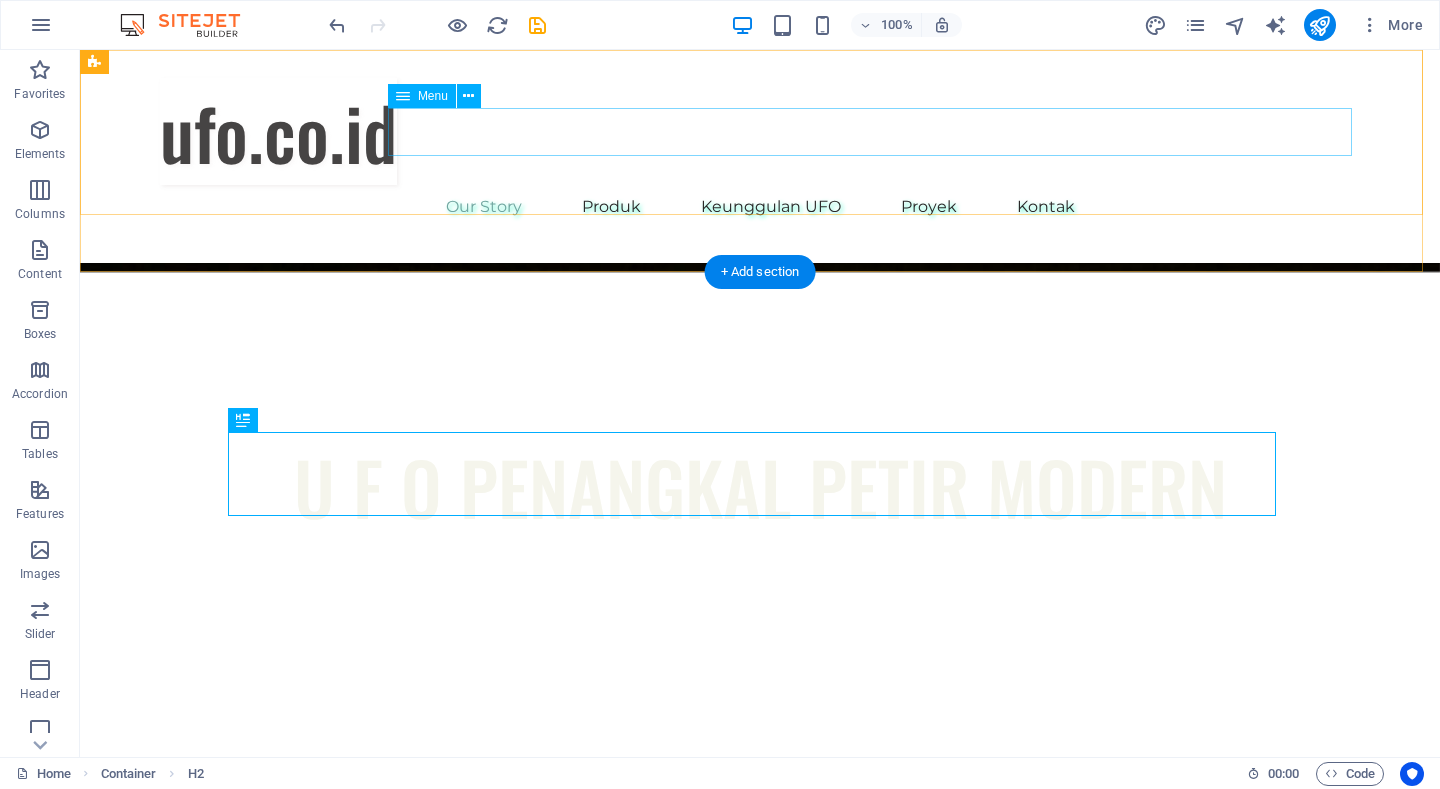 click on "Our Story Produk Keunggulan UFO Proyek Kontak" at bounding box center [760, 207] 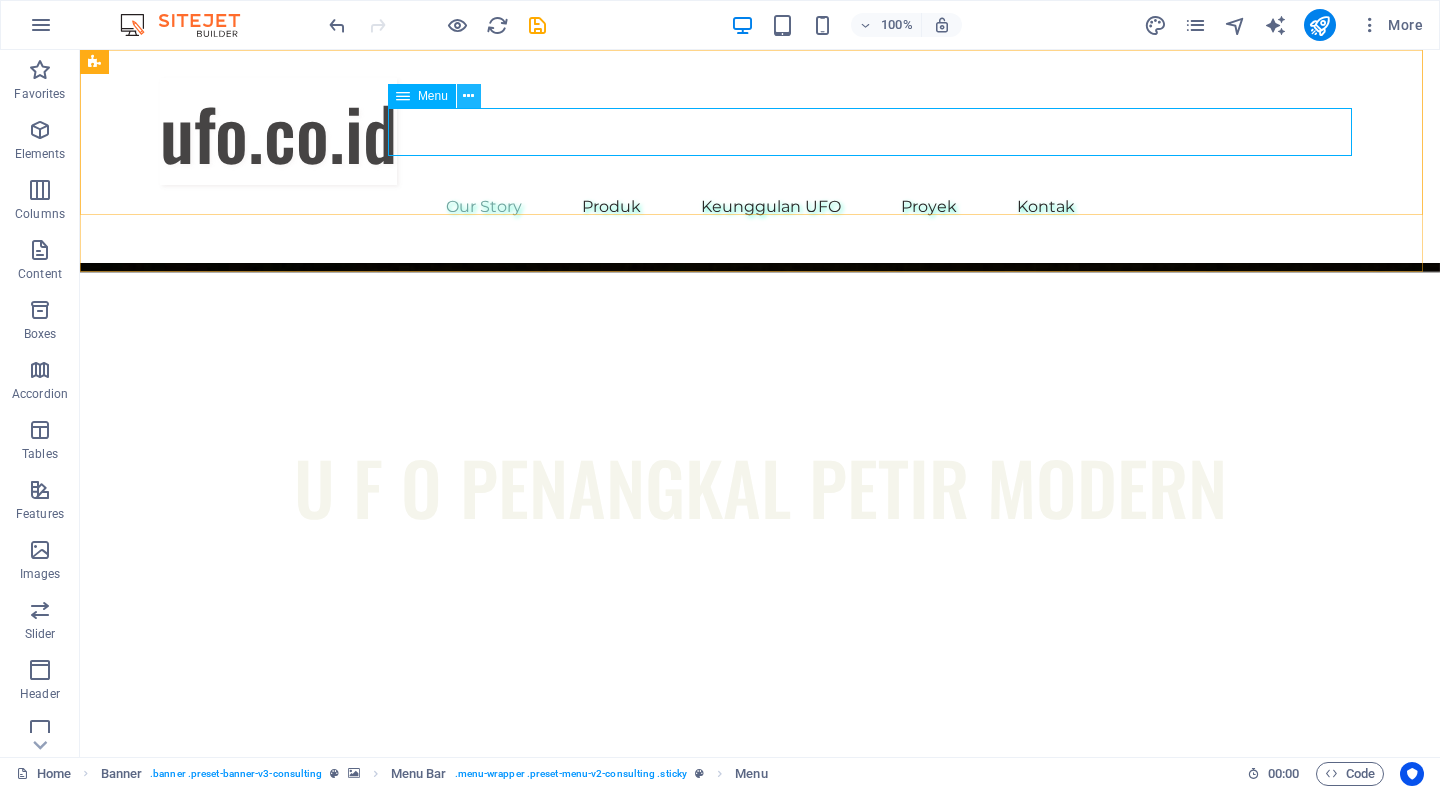 click at bounding box center (468, 96) 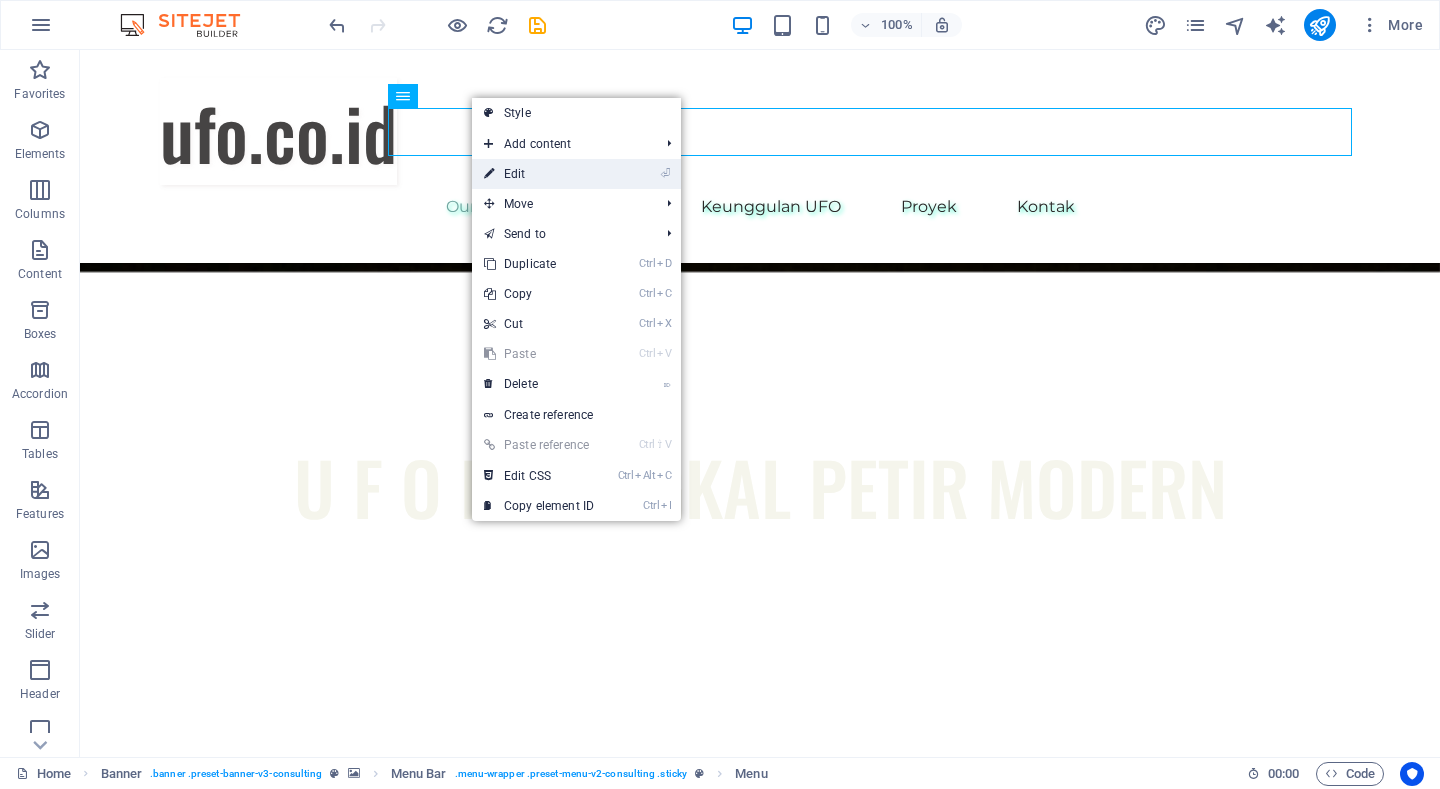 drag, startPoint x: 520, startPoint y: 166, endPoint x: 166, endPoint y: 206, distance: 356.25272 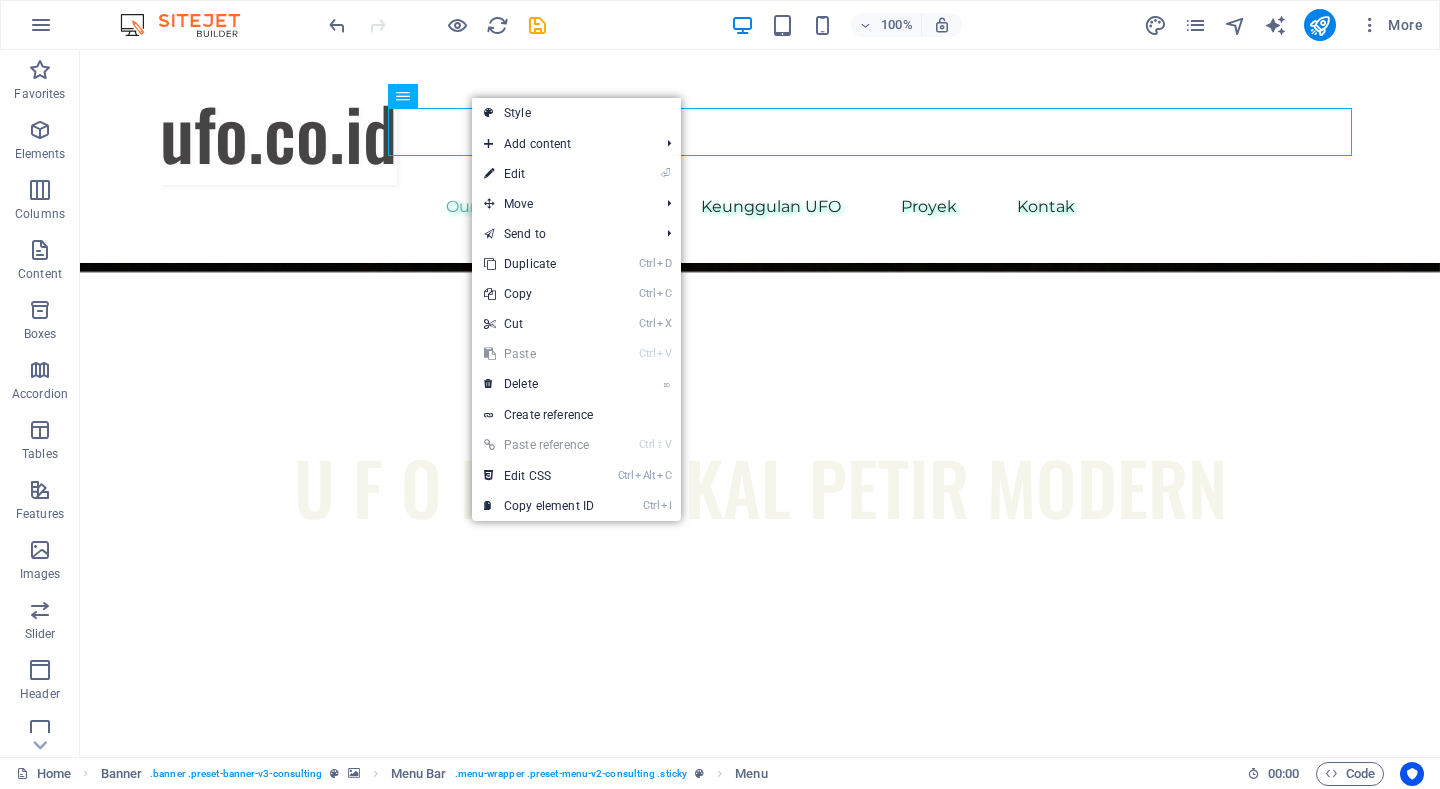 select 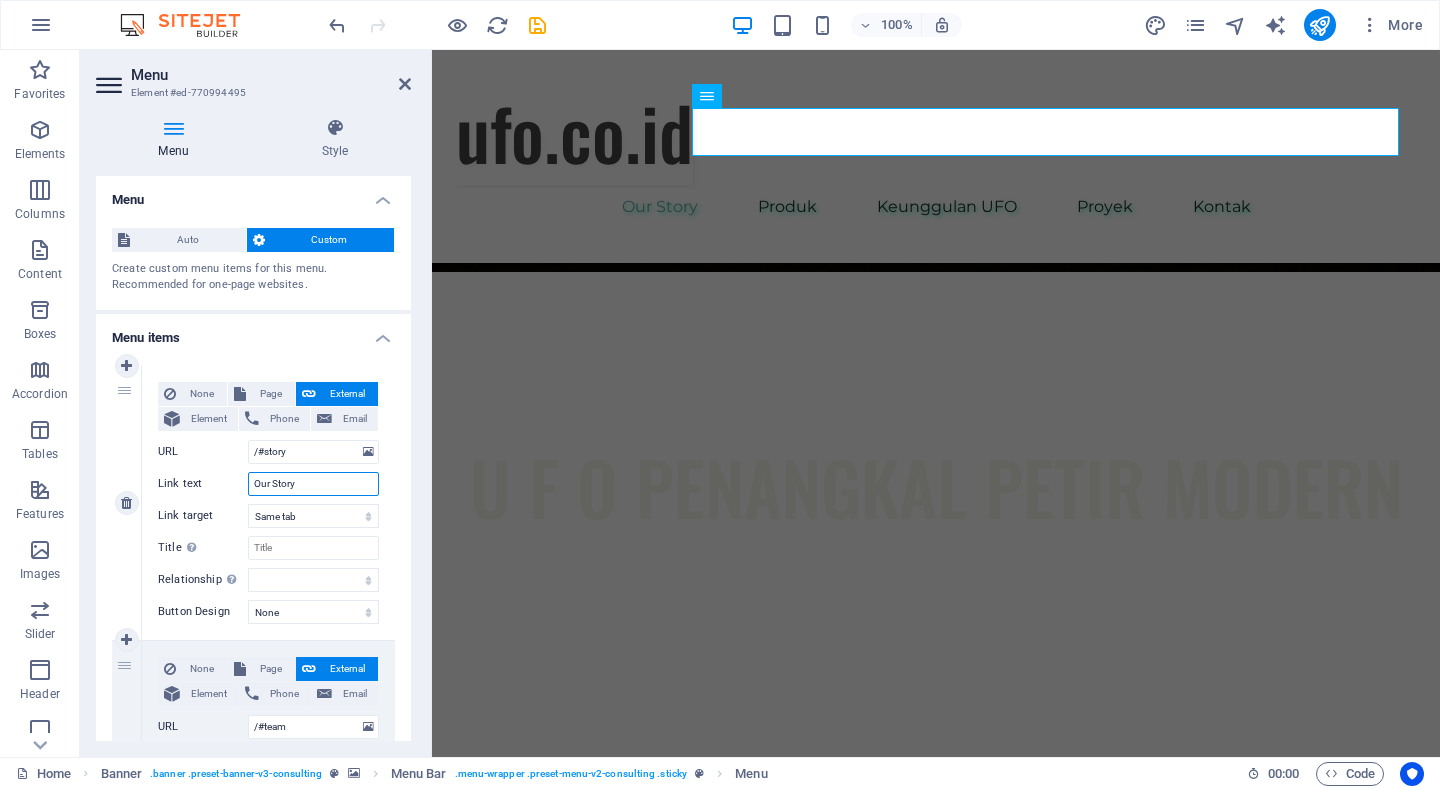 click on "Our Story" at bounding box center [313, 484] 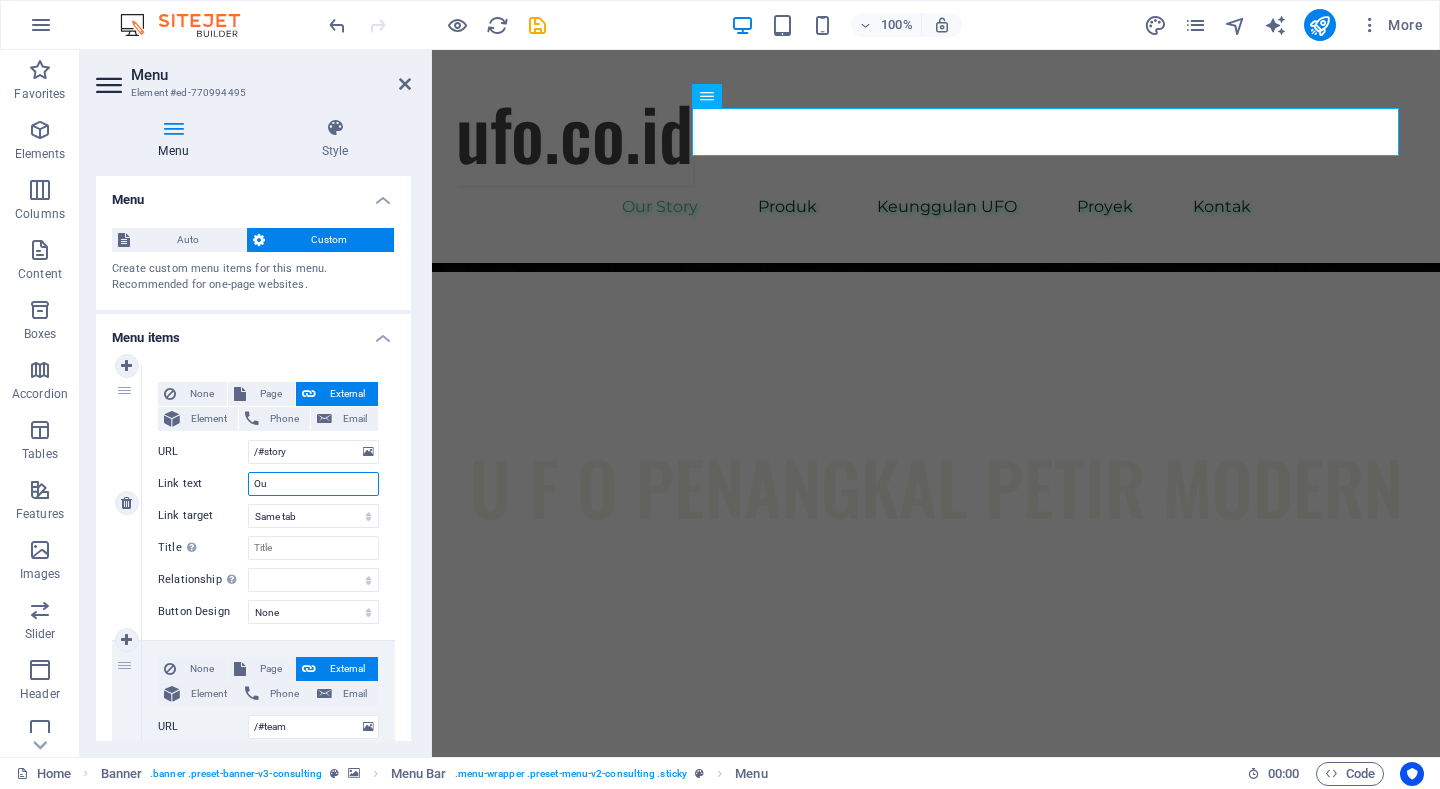 type on "O" 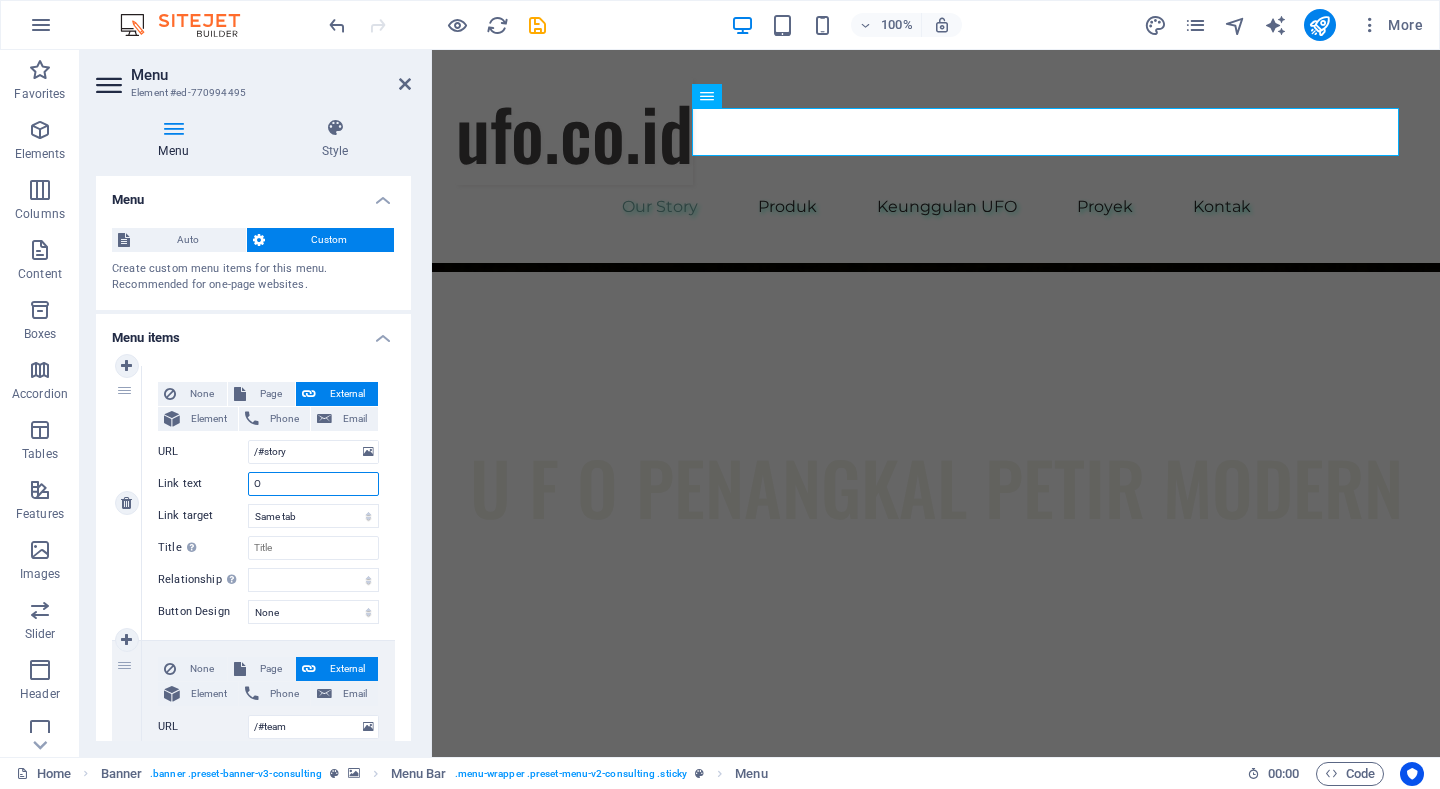 type 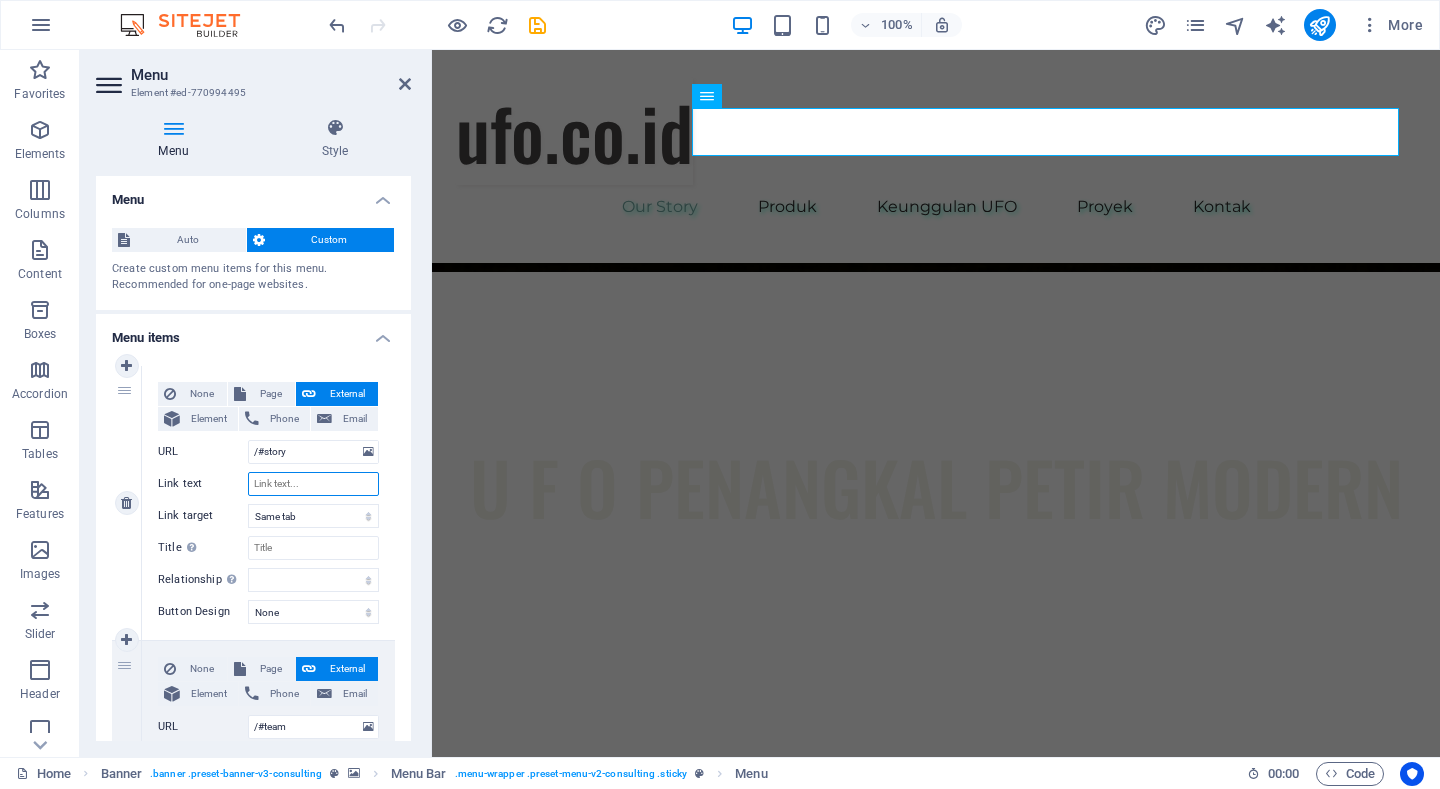 select 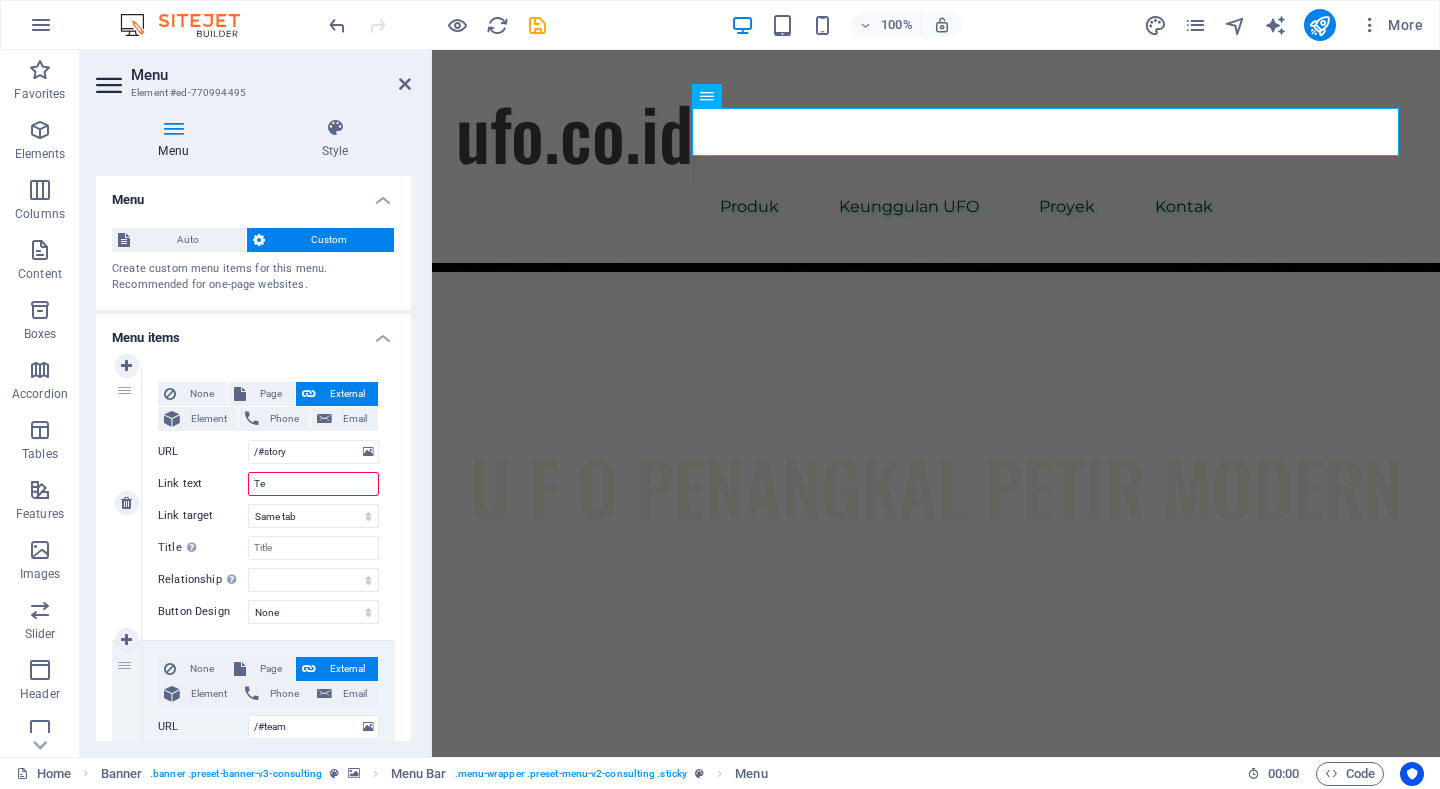 type on "Ter" 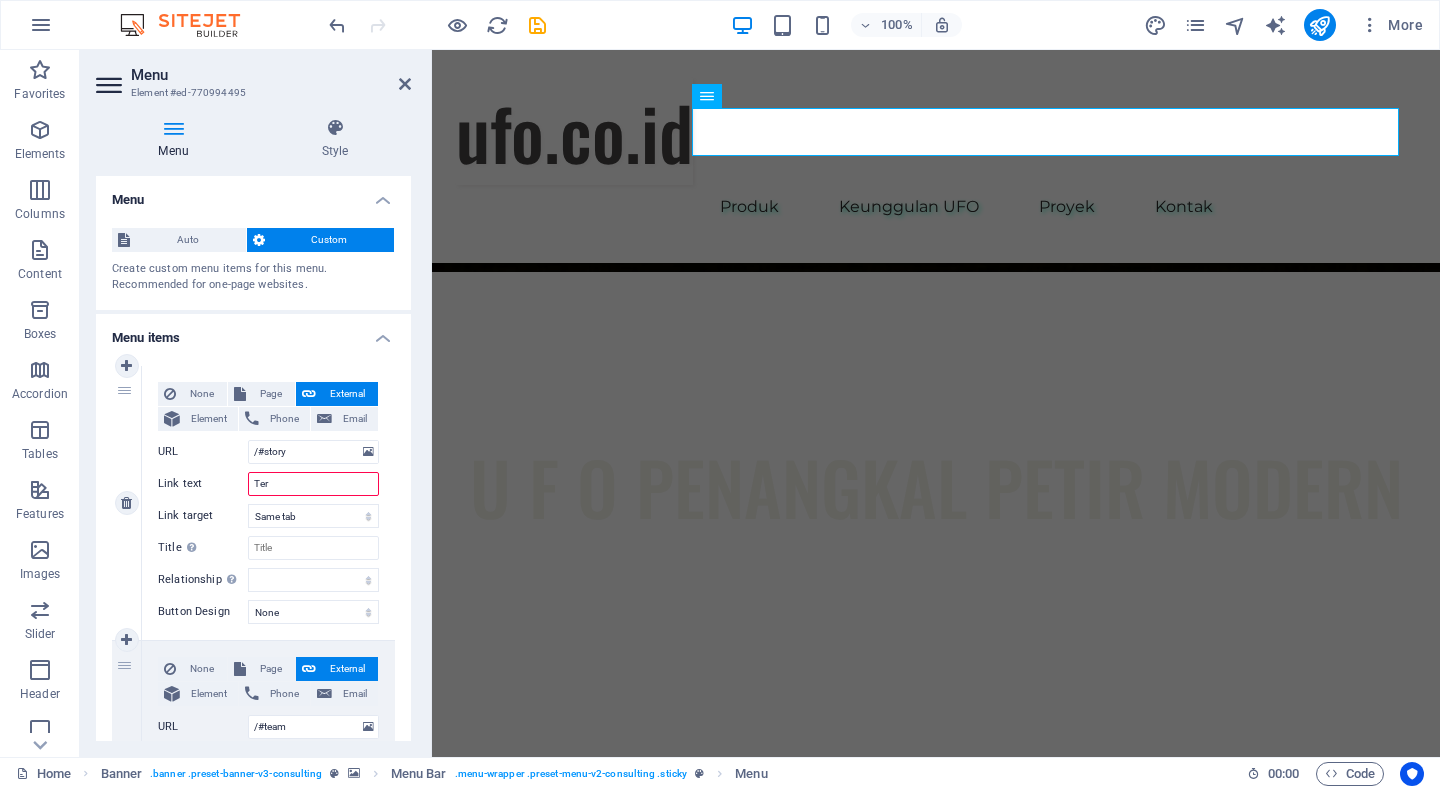 select 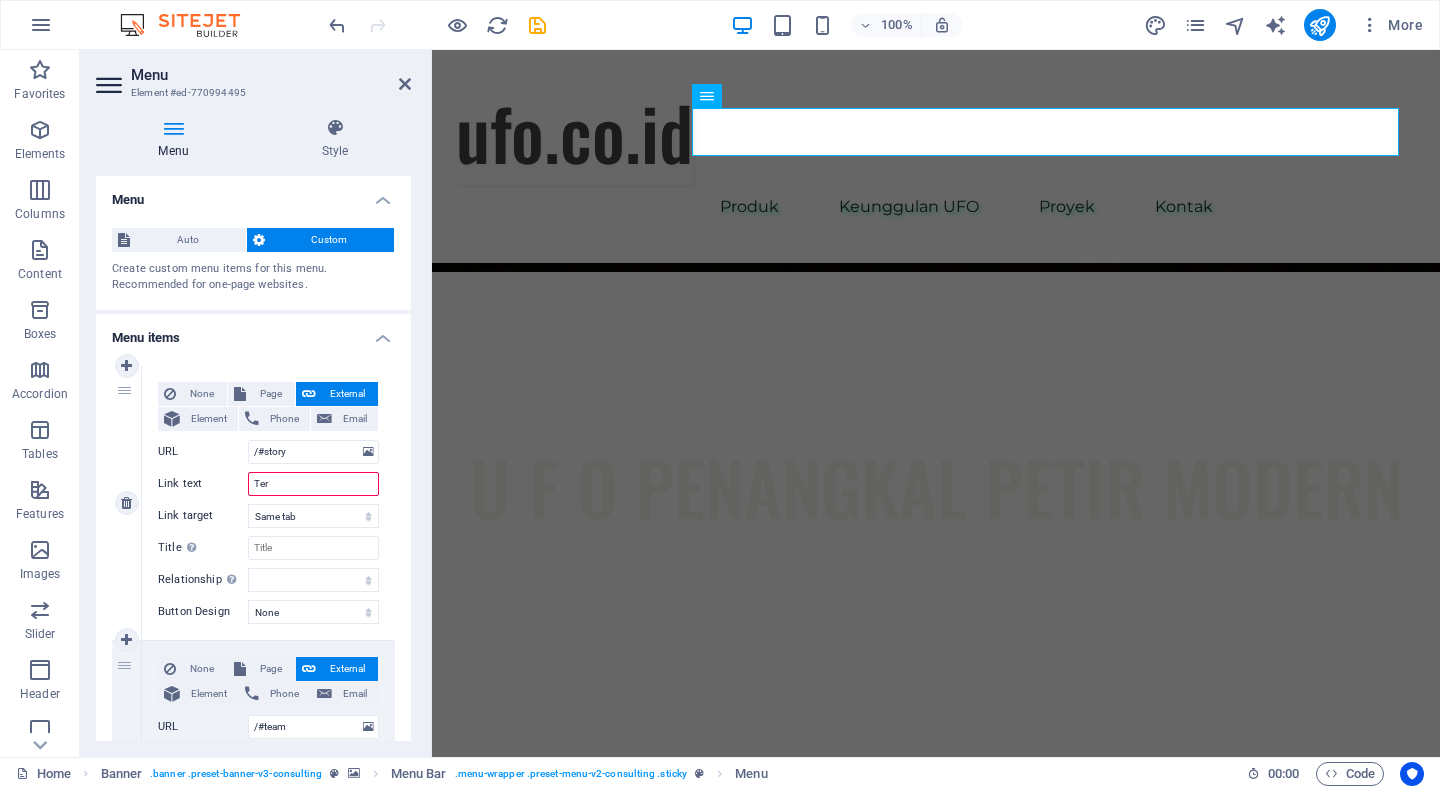 select 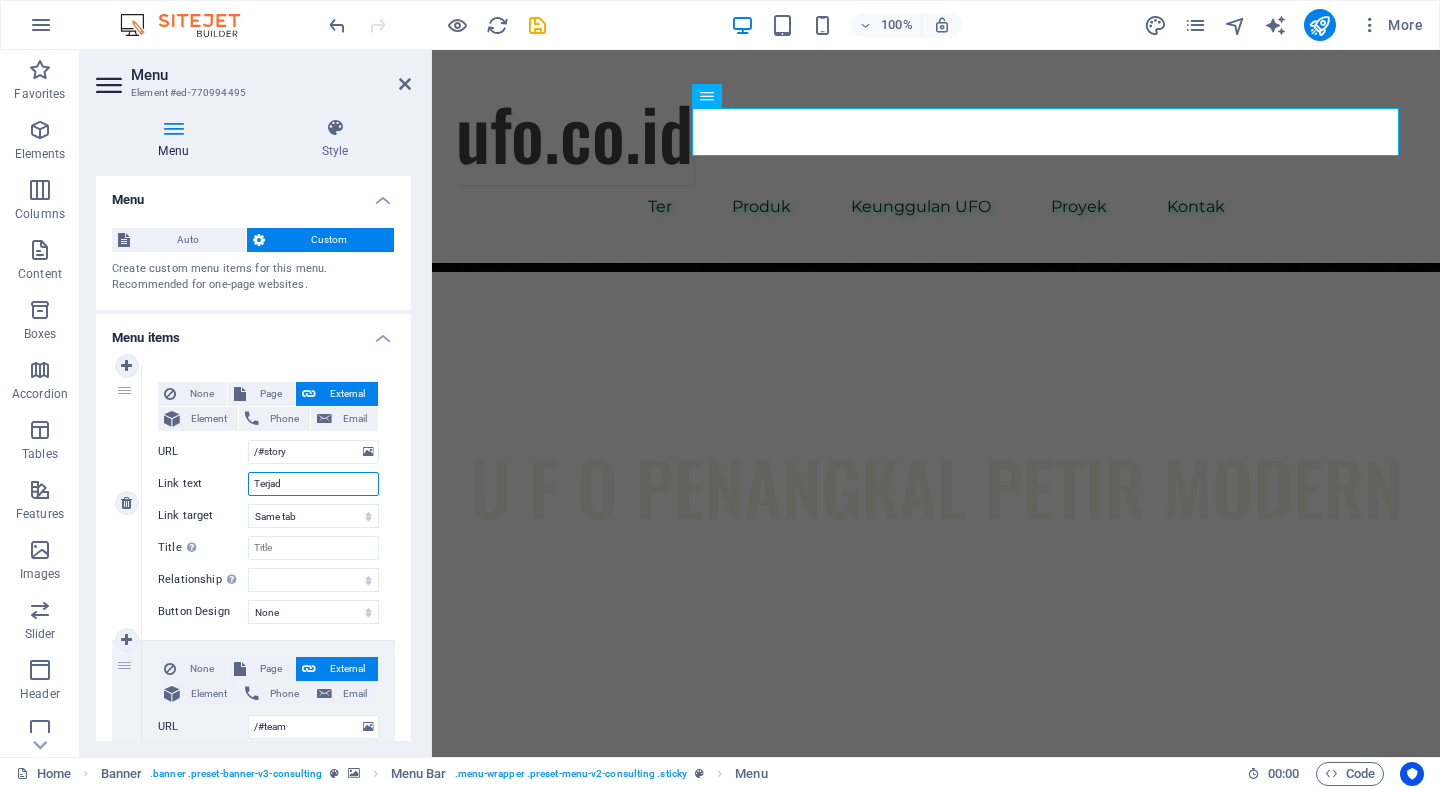type on "Terjadi" 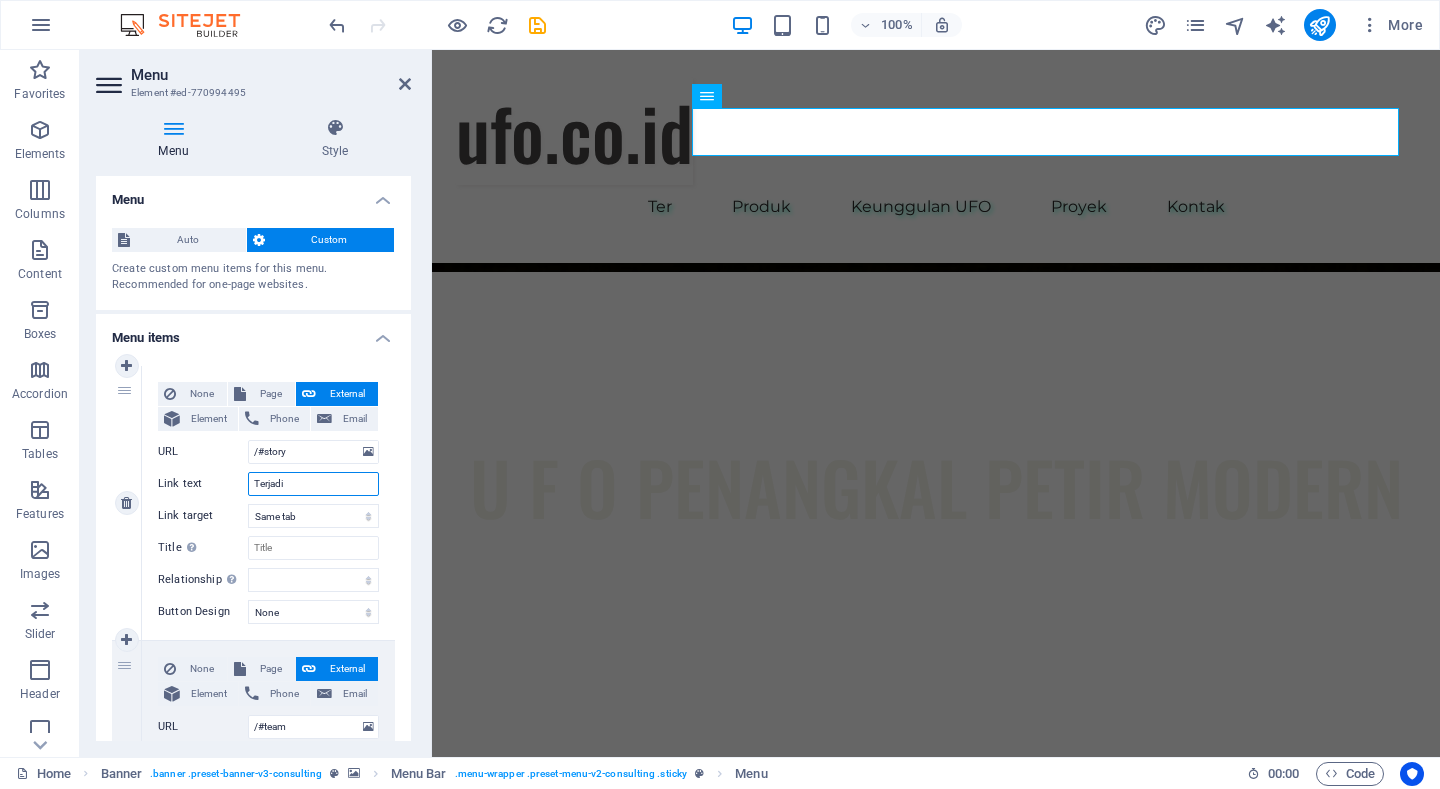 select 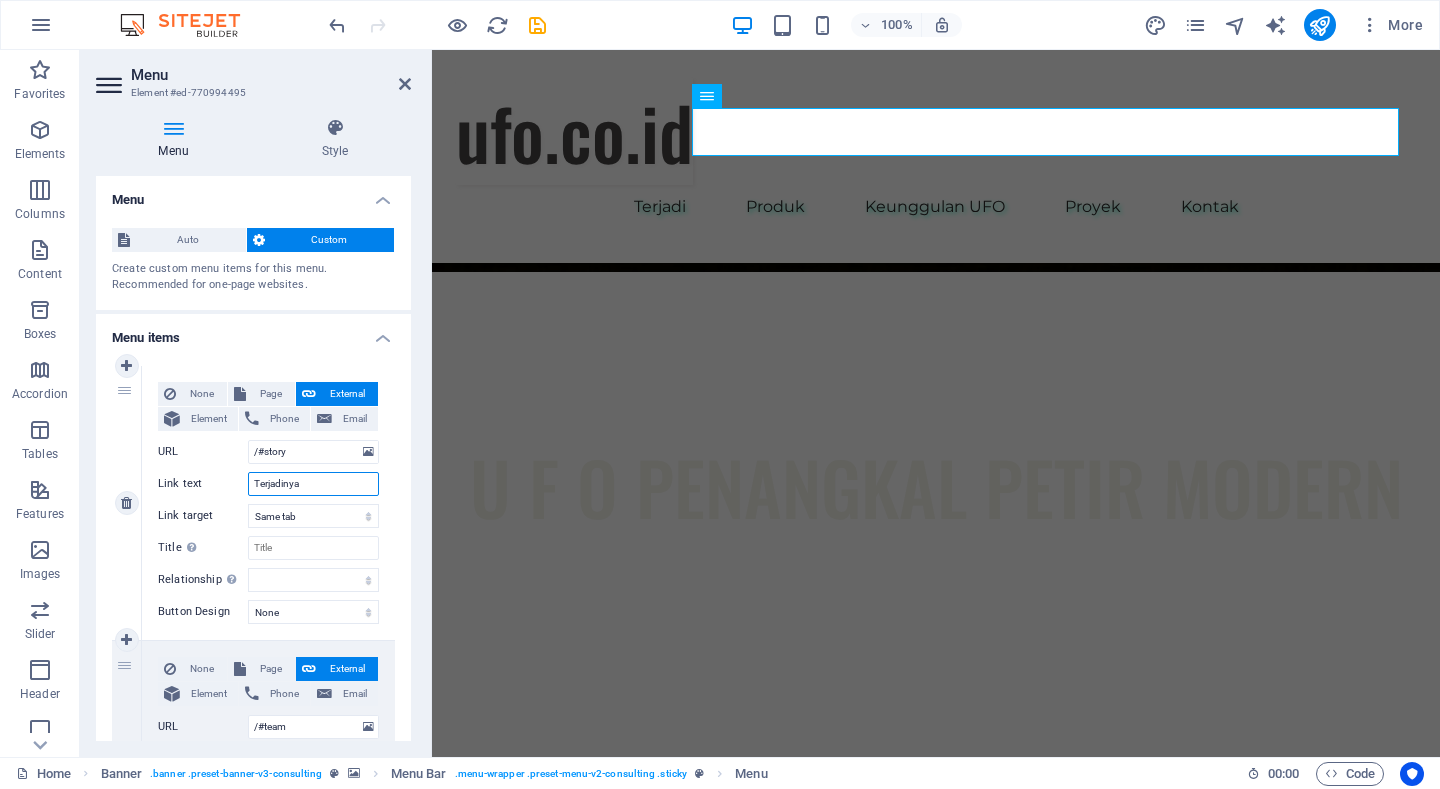 type on "Terjadinya" 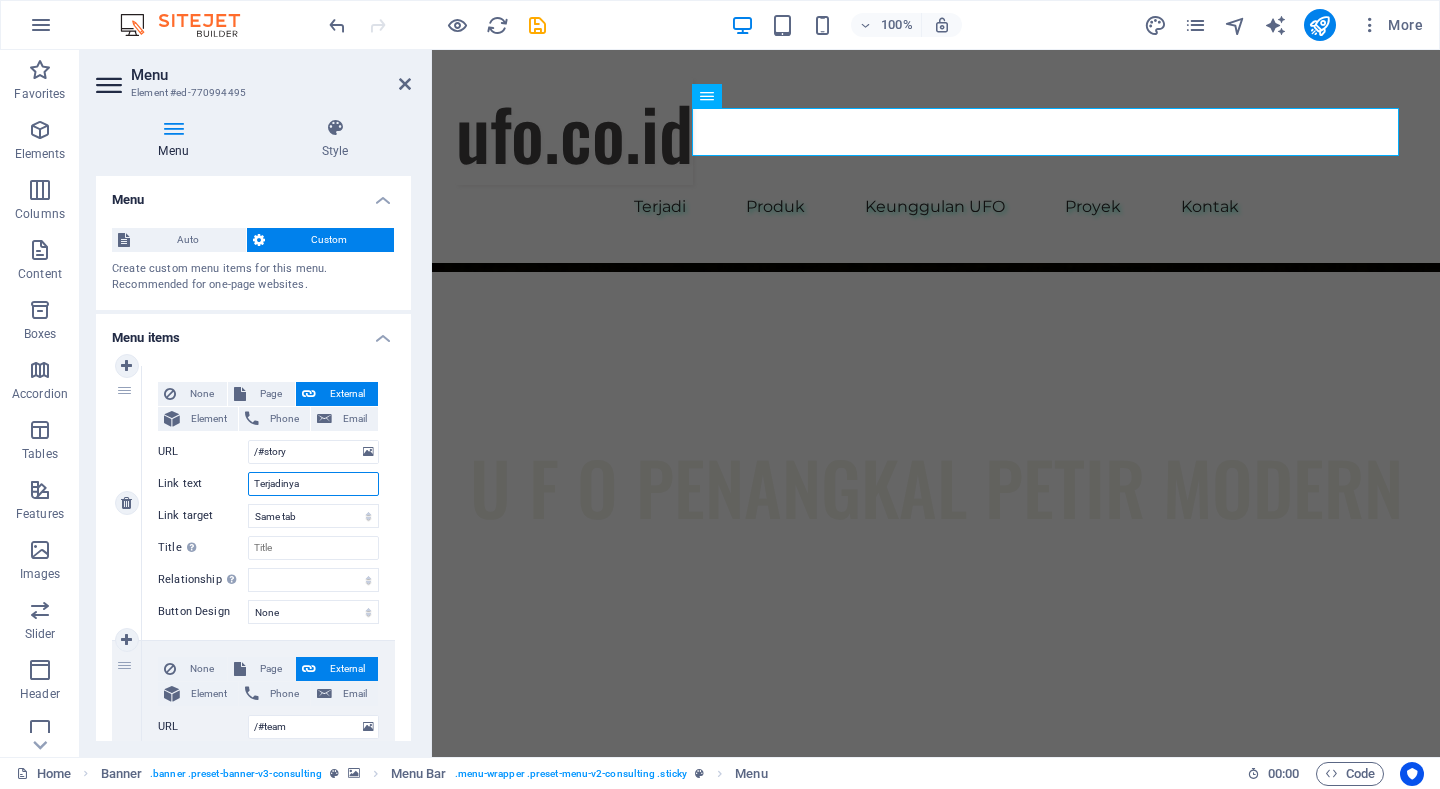 select 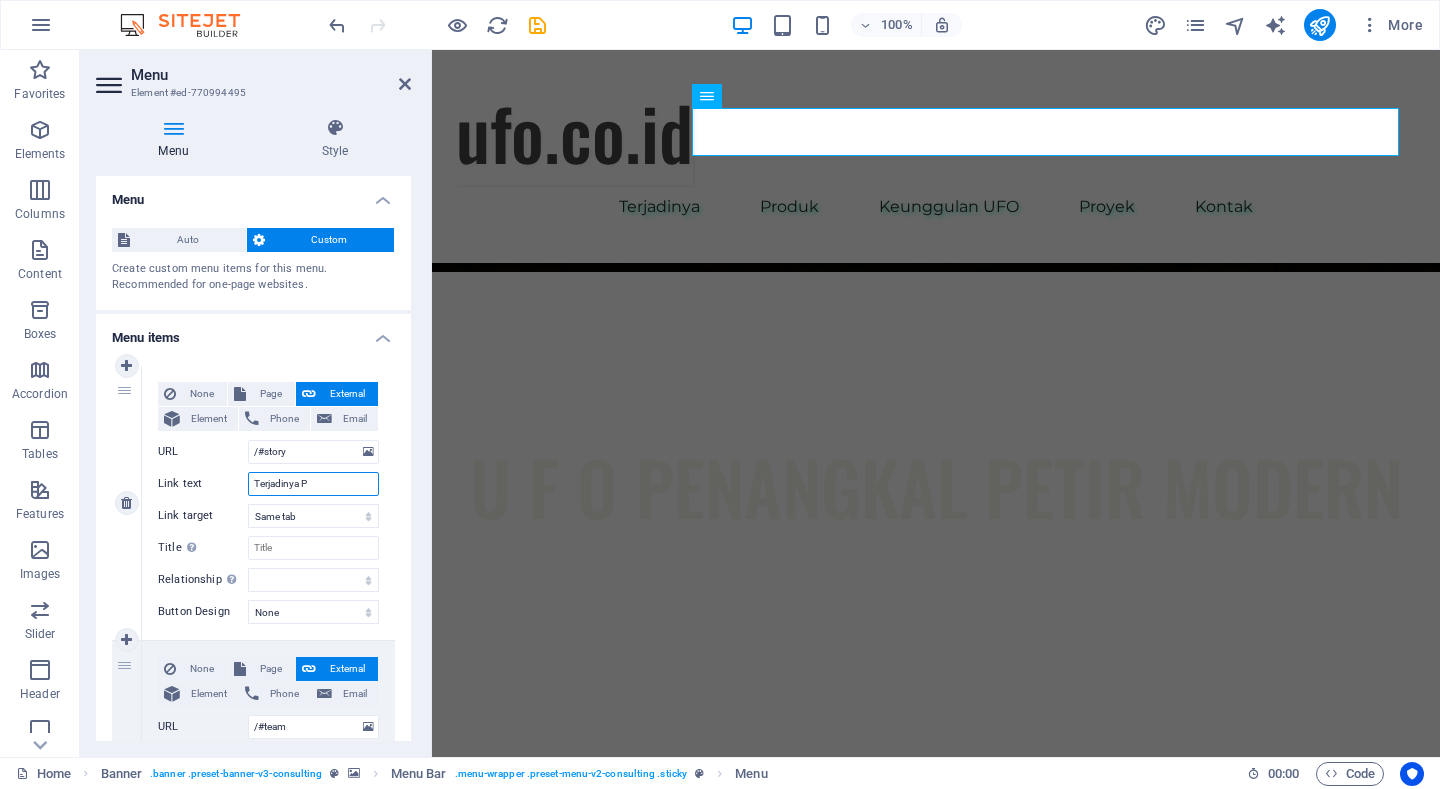 select 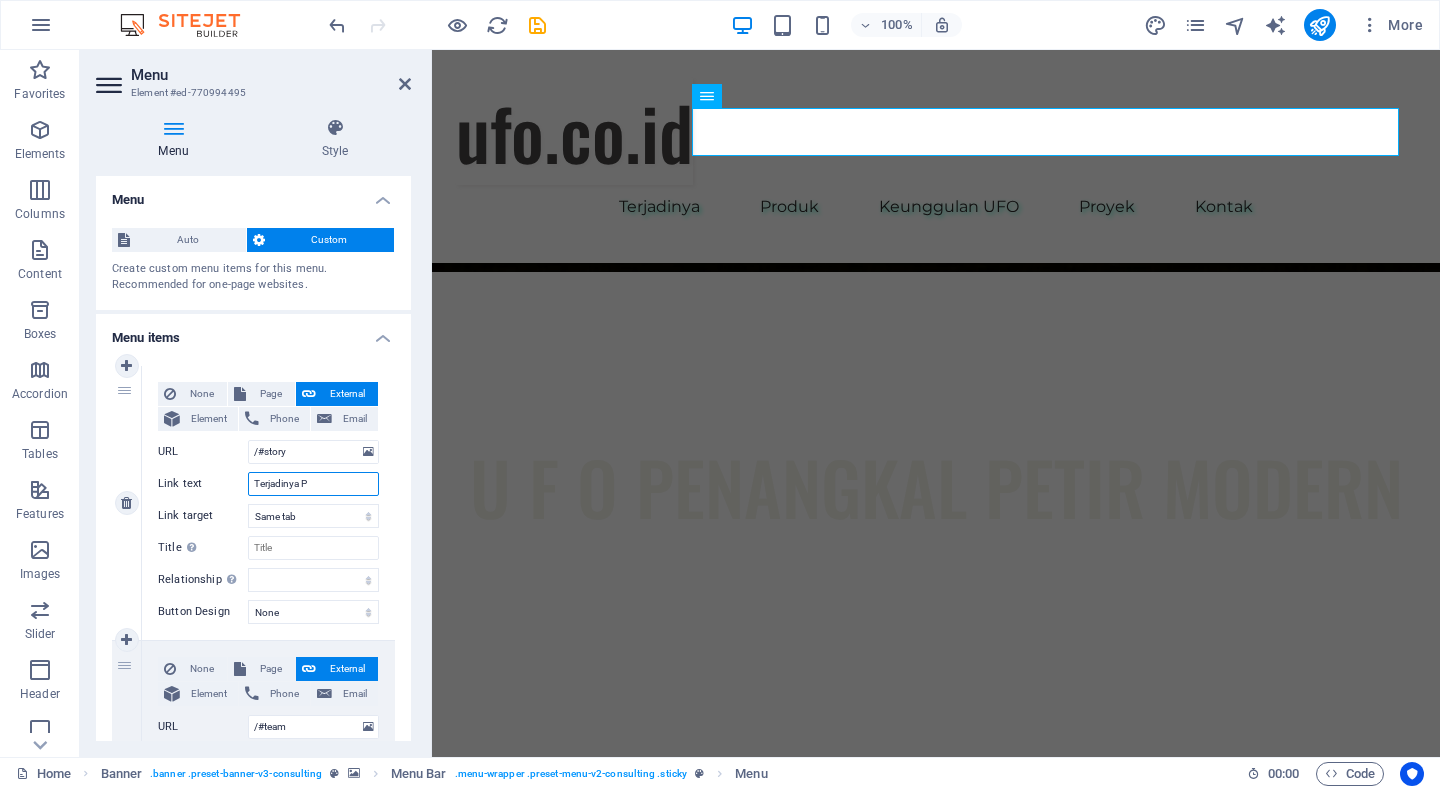 select 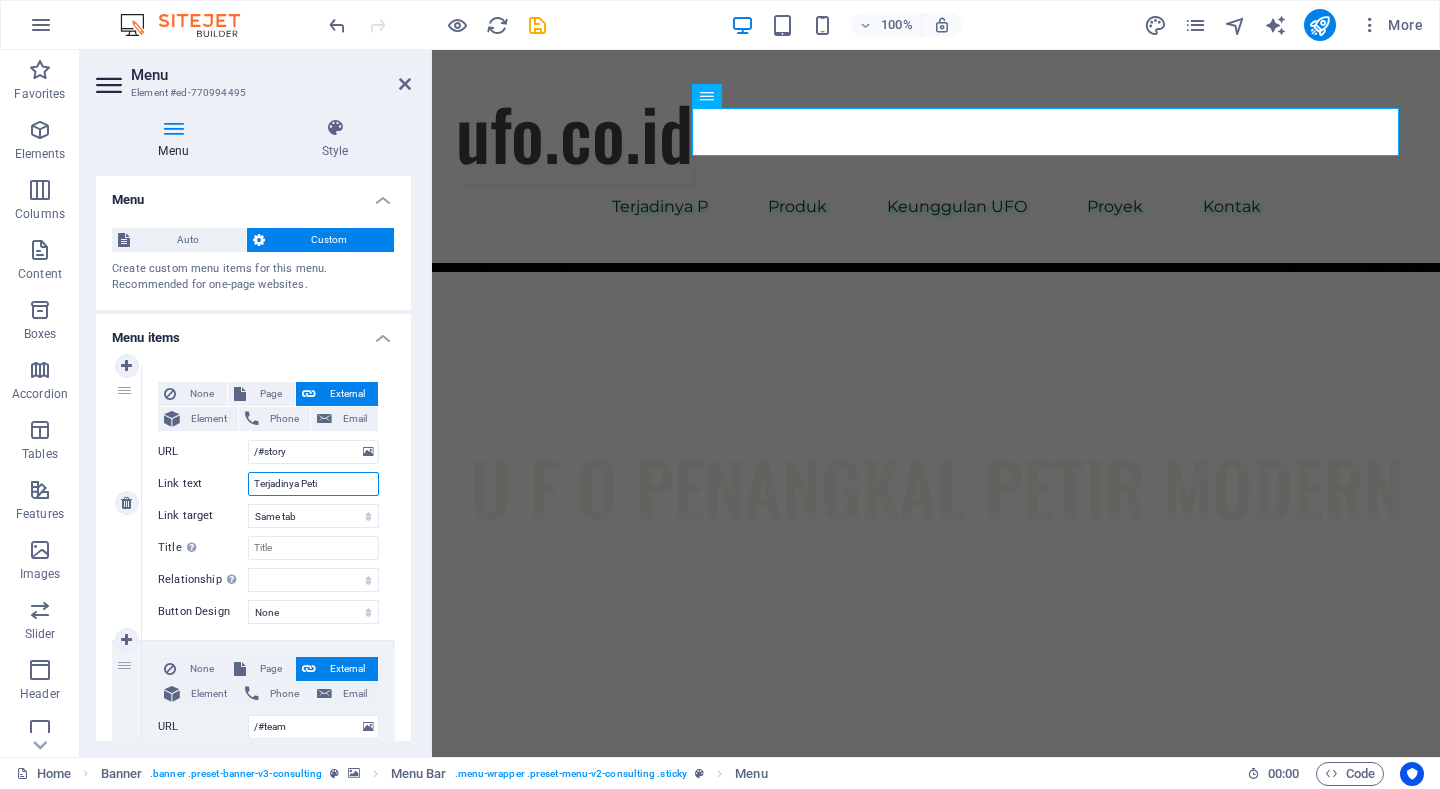 type on "Terjadinya Petir" 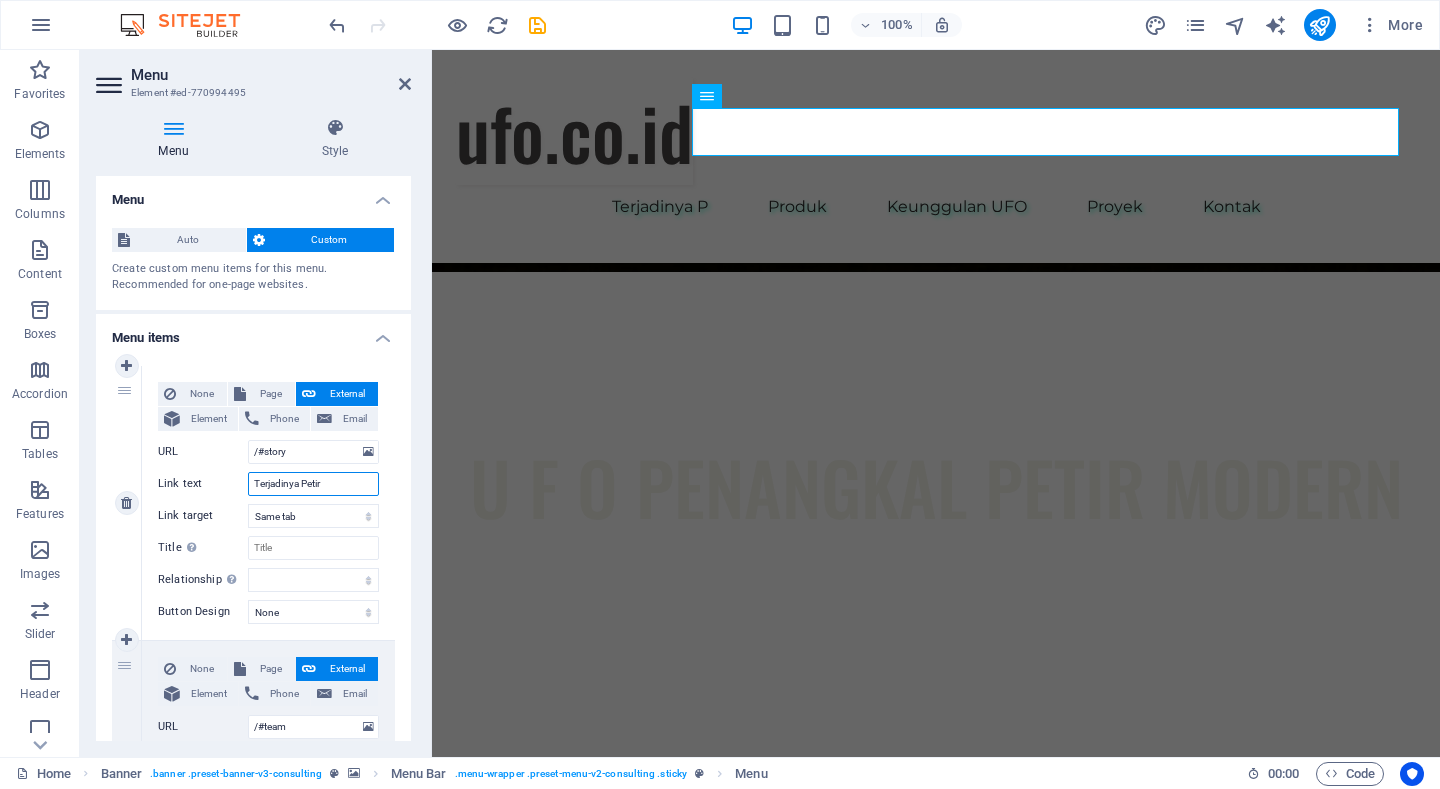 select 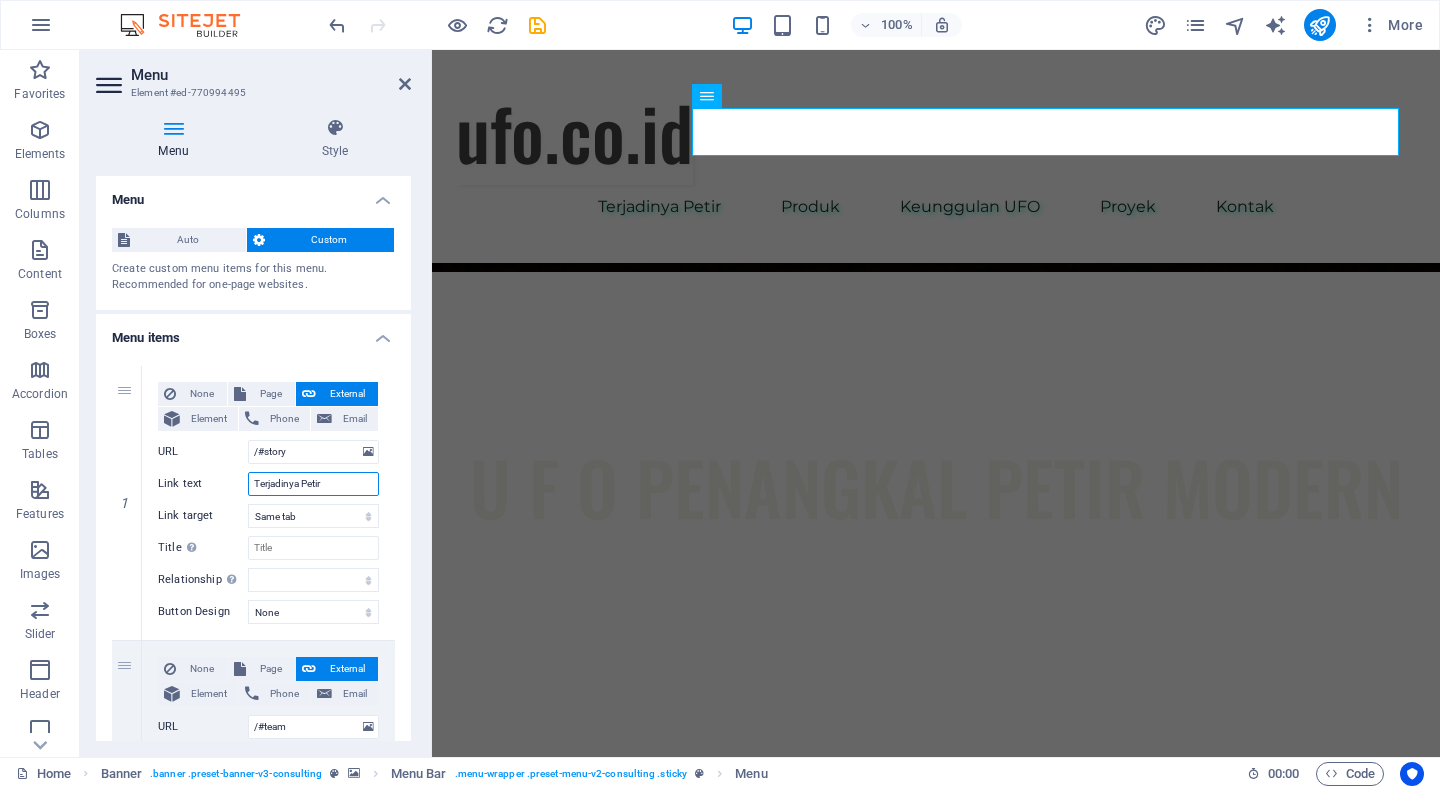 type on "Terjadinya Petir" 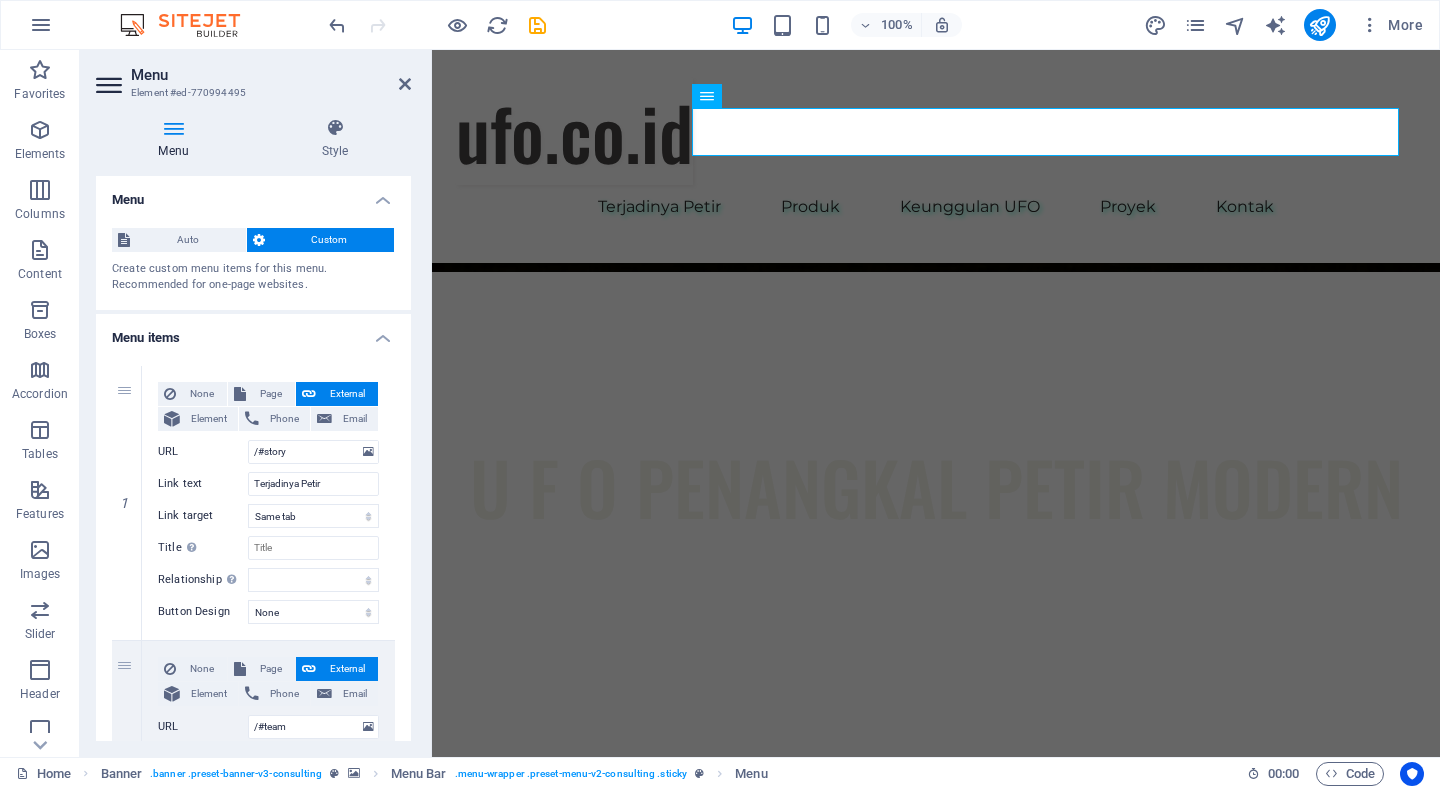 click on "Menu" at bounding box center (271, 75) 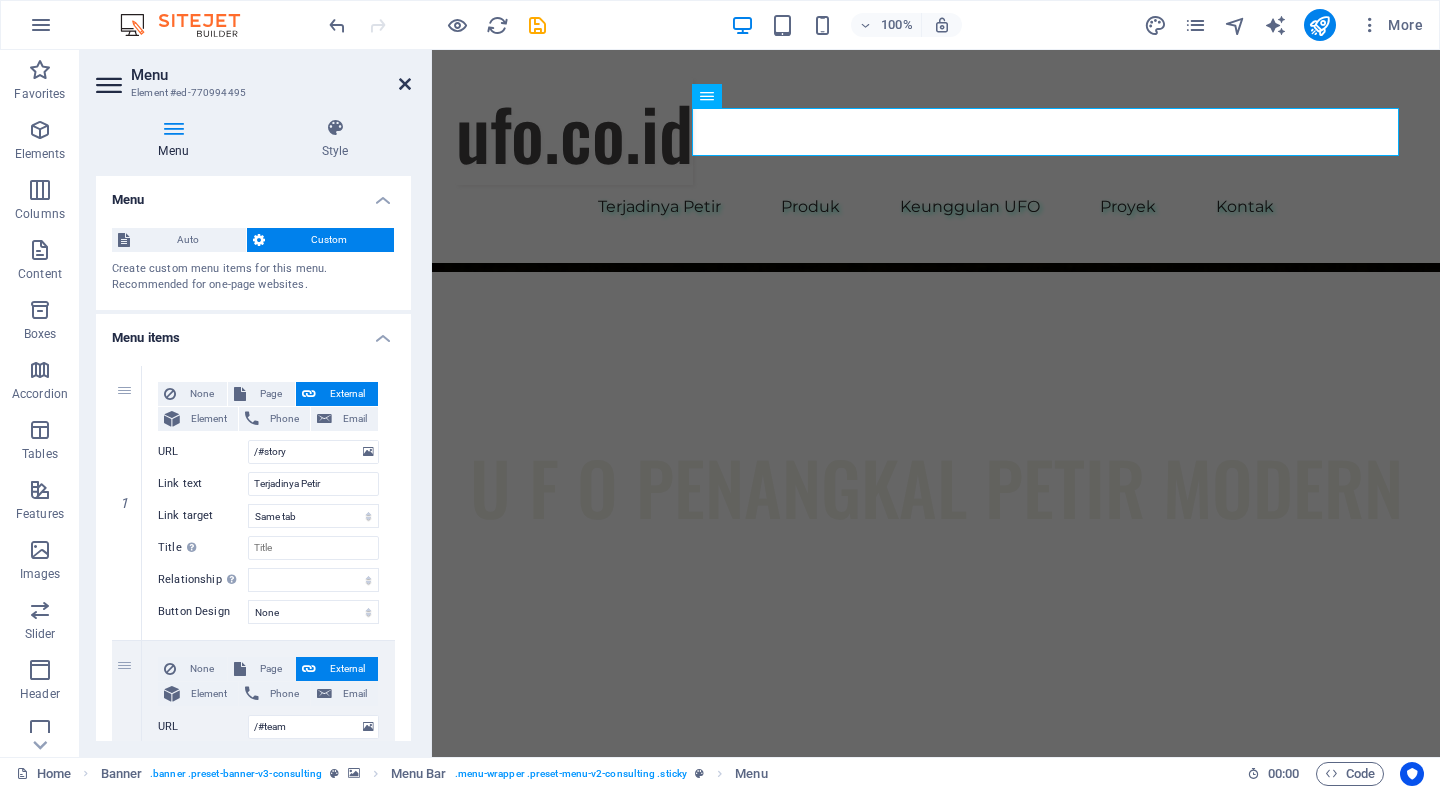 click at bounding box center (405, 84) 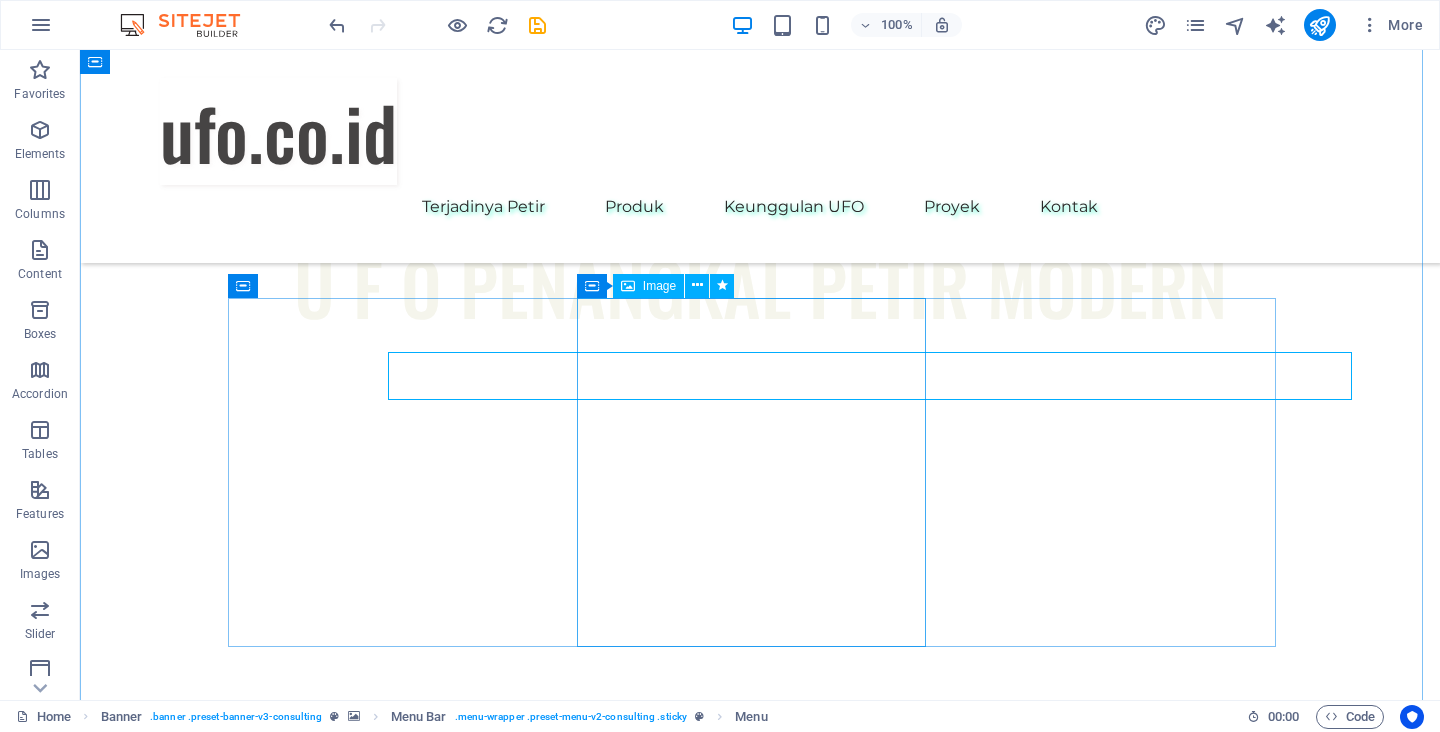 scroll, scrollTop: 1100, scrollLeft: 0, axis: vertical 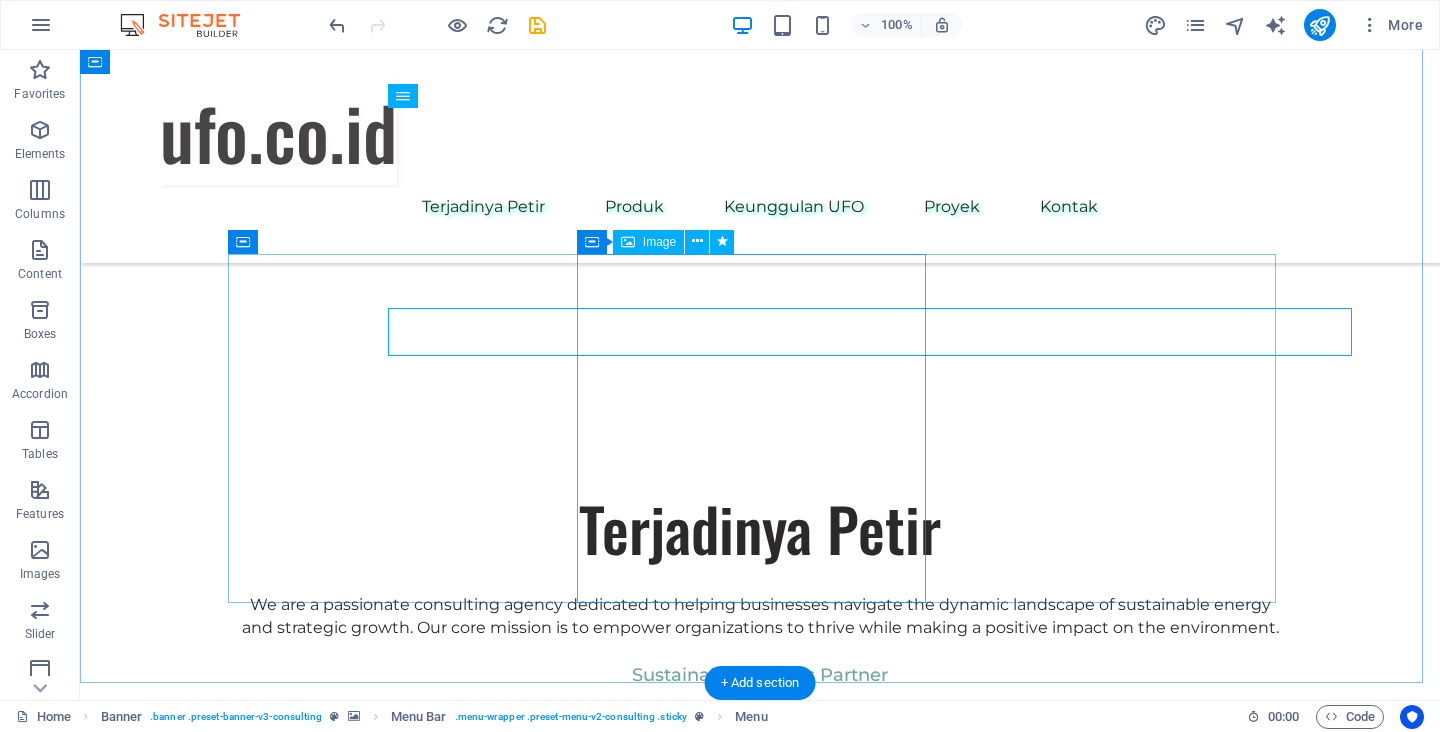 click at bounding box center [760, 1451] 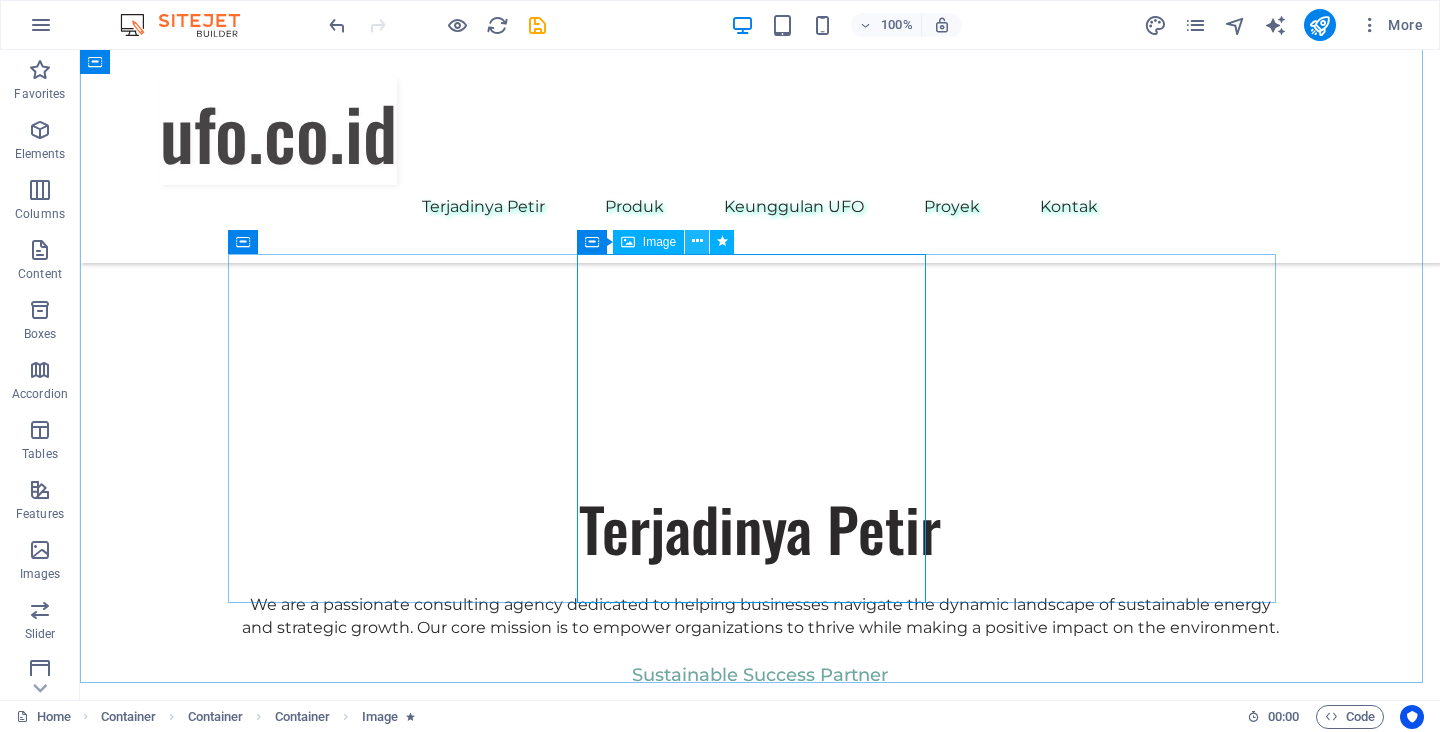click at bounding box center [697, 241] 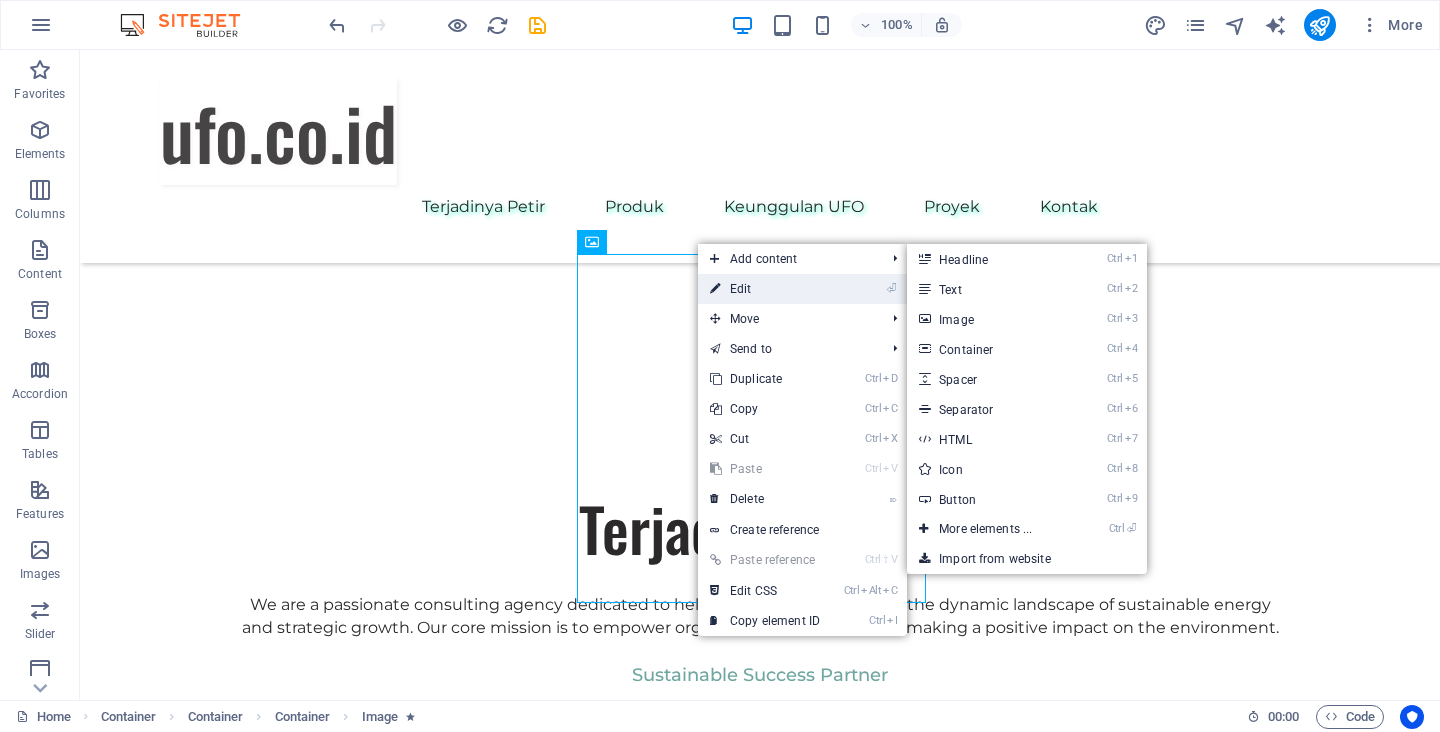click on "⏎  Edit" at bounding box center [765, 289] 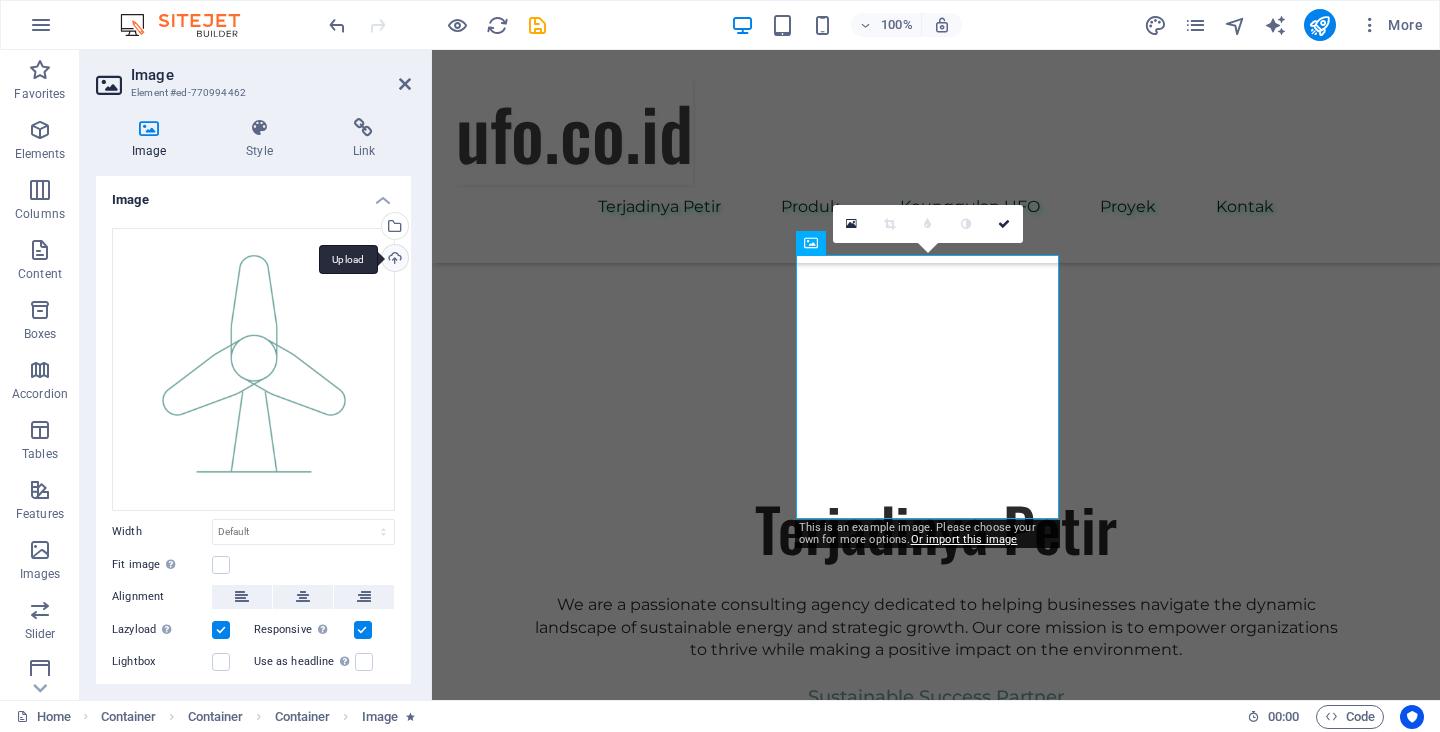 click on "Upload" at bounding box center [393, 260] 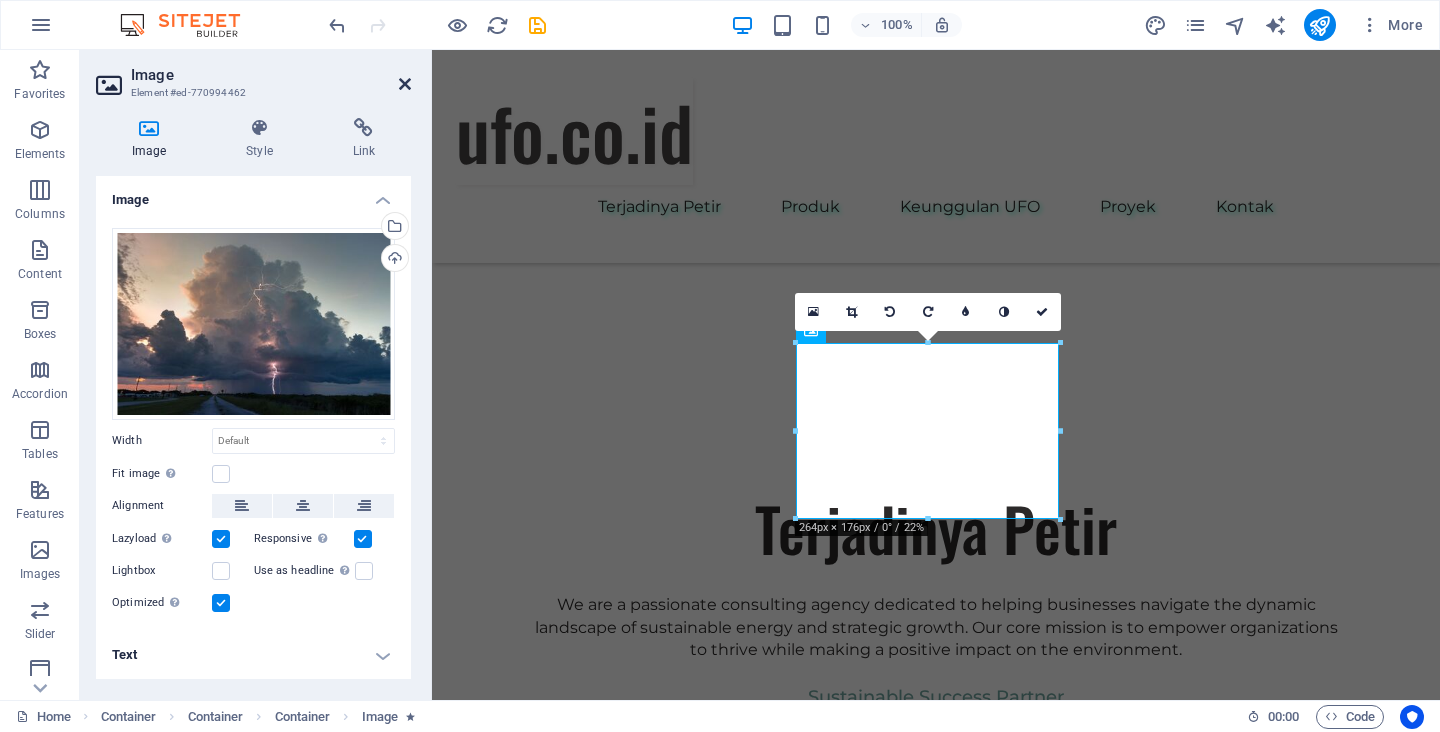 click at bounding box center (405, 84) 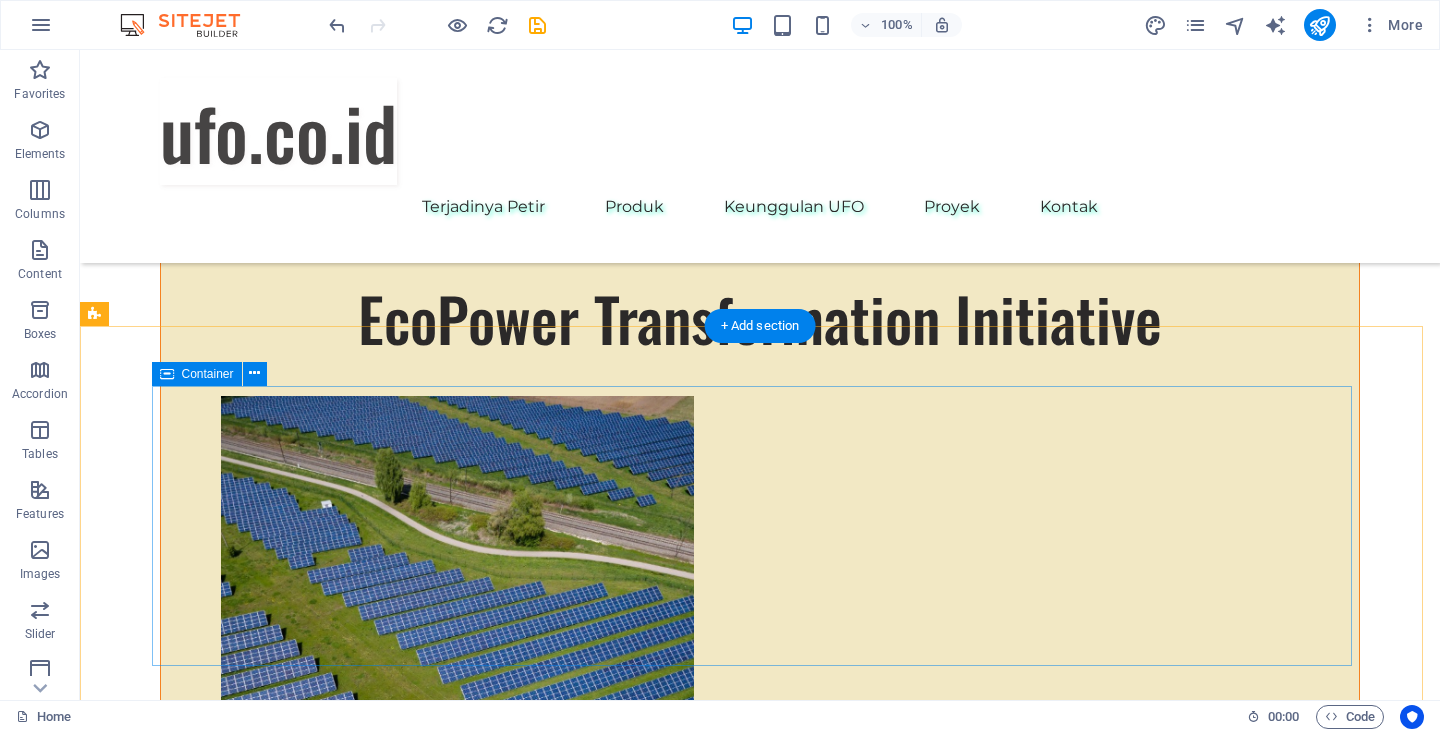 scroll, scrollTop: 11568, scrollLeft: 0, axis: vertical 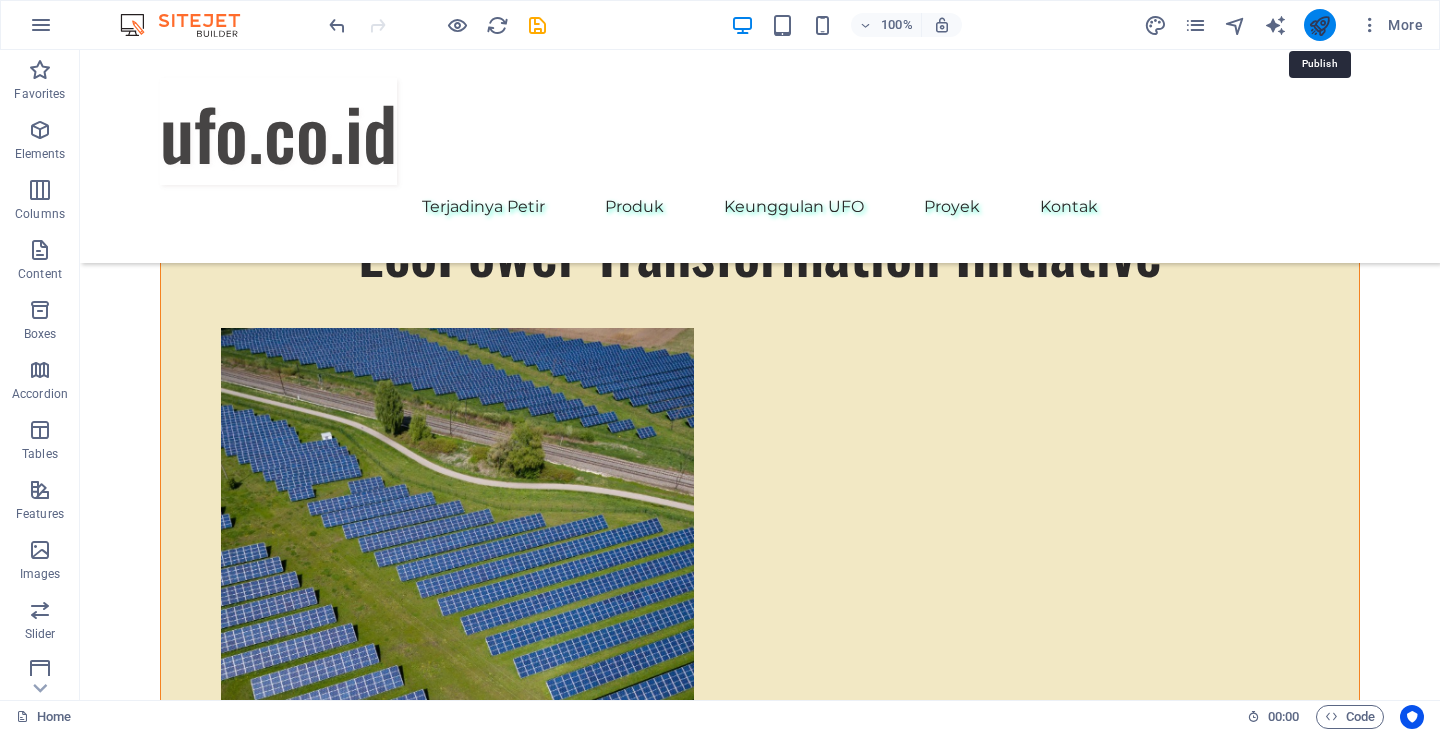 click at bounding box center (1319, 25) 